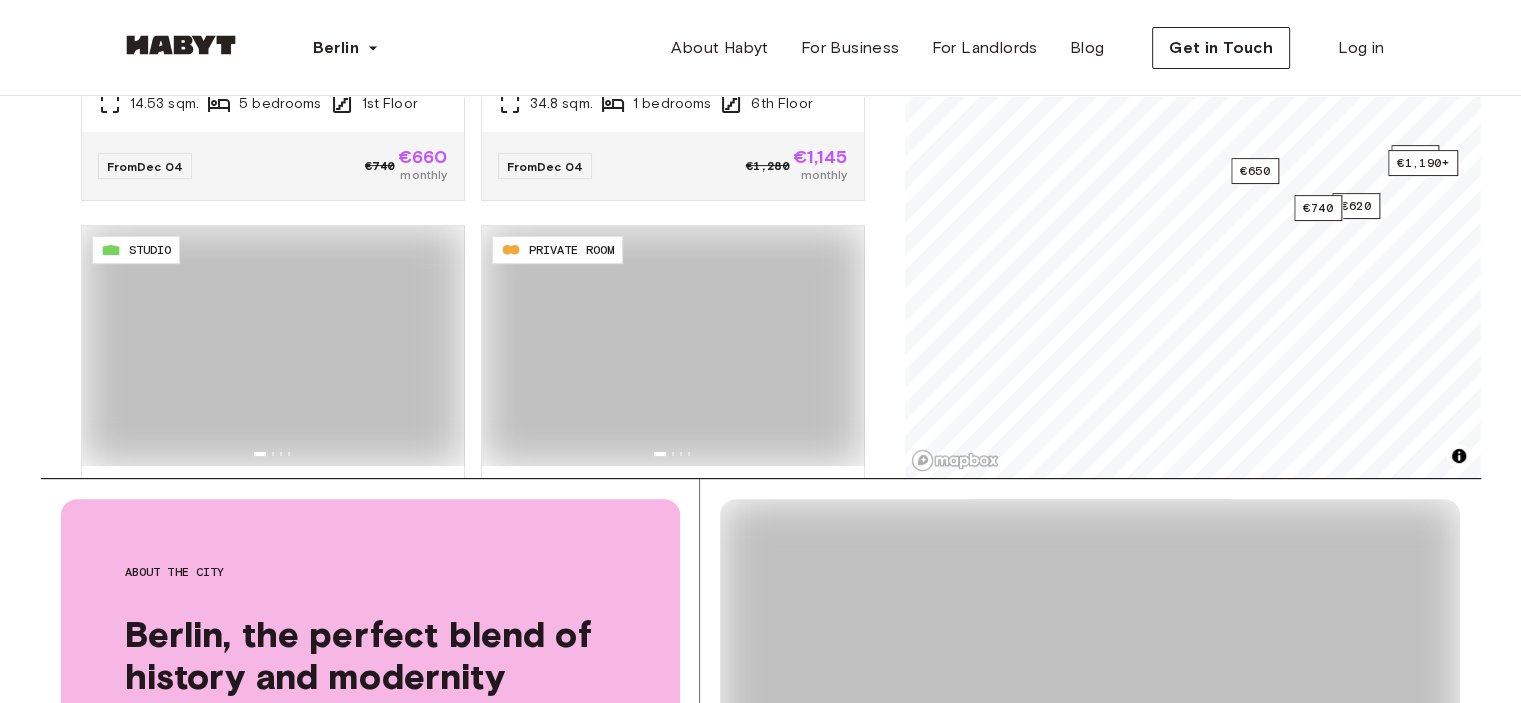 scroll, scrollTop: 500, scrollLeft: 0, axis: vertical 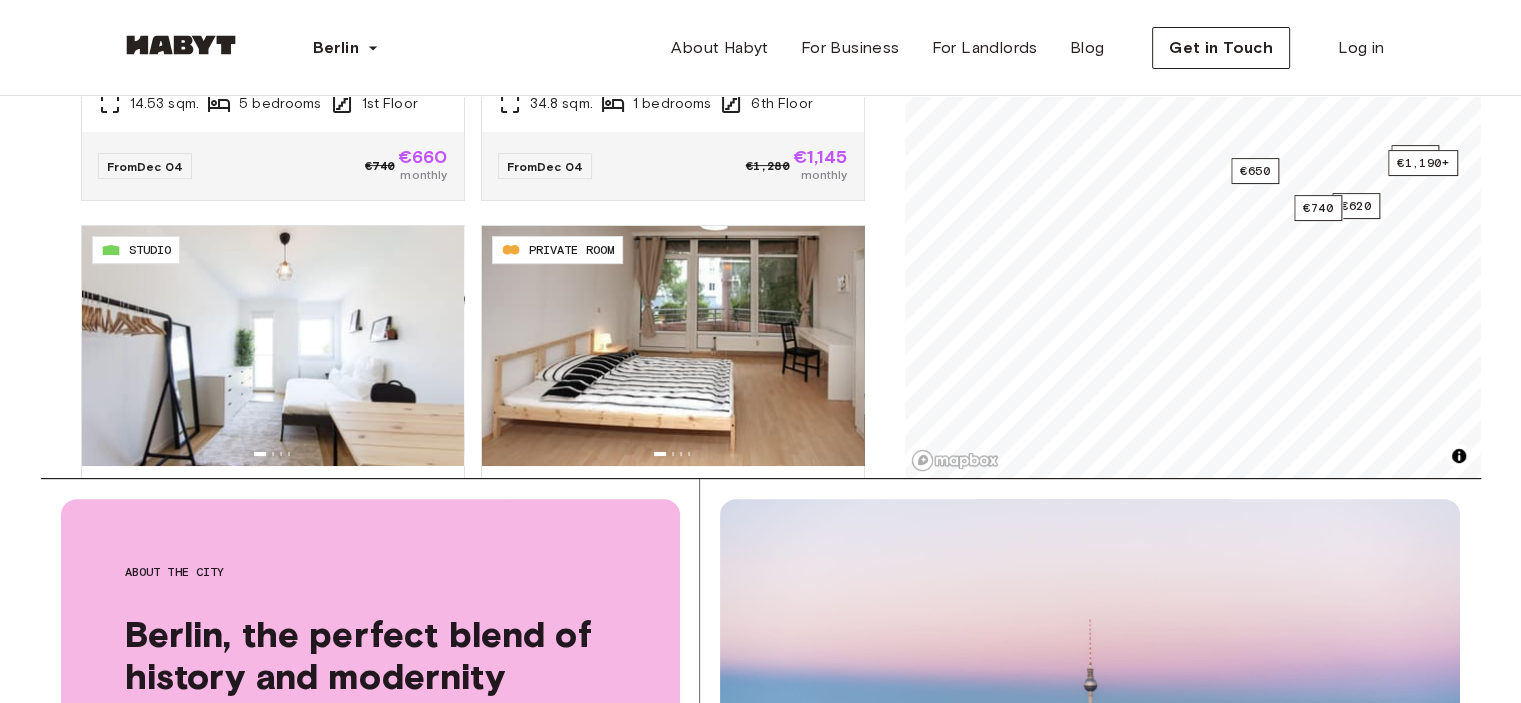 click on "**********" at bounding box center [760, 1439] 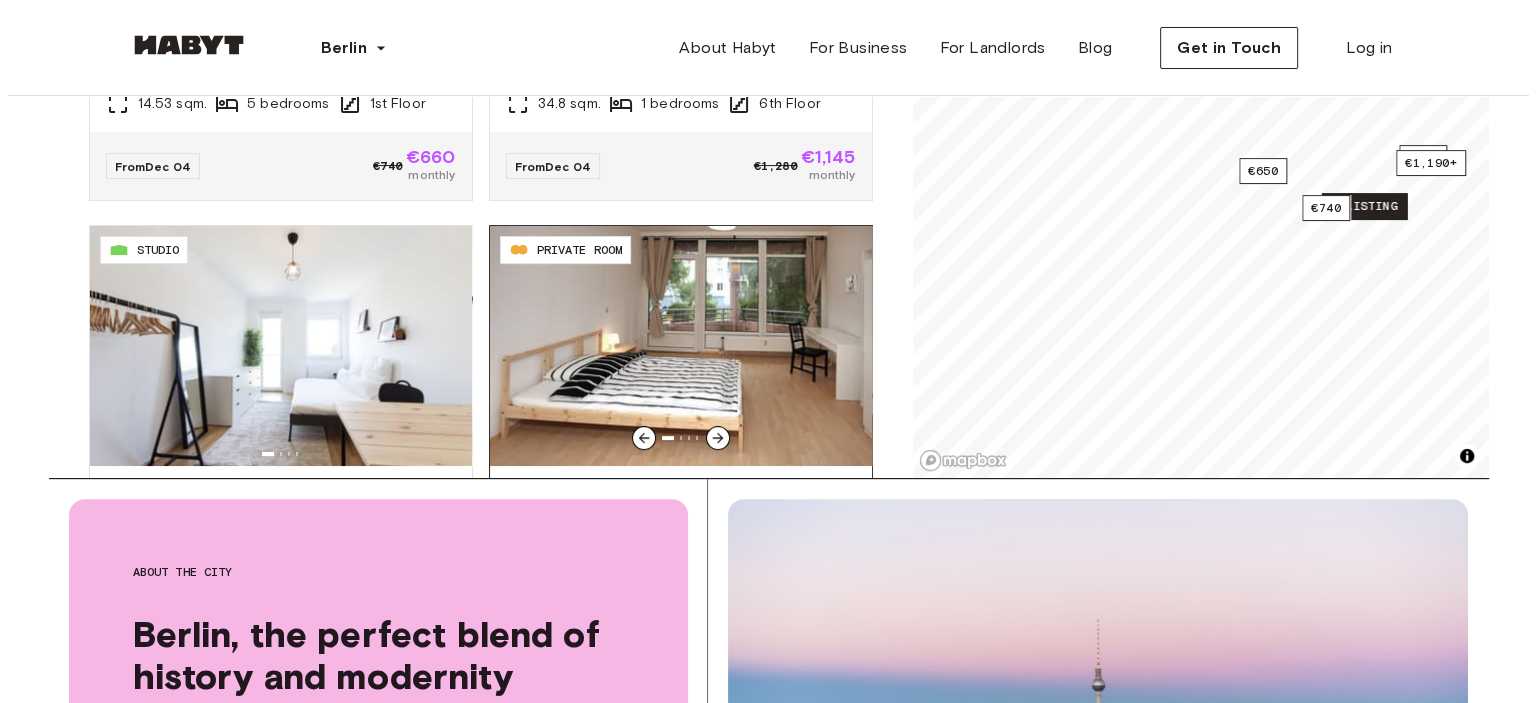 scroll, scrollTop: 0, scrollLeft: 0, axis: both 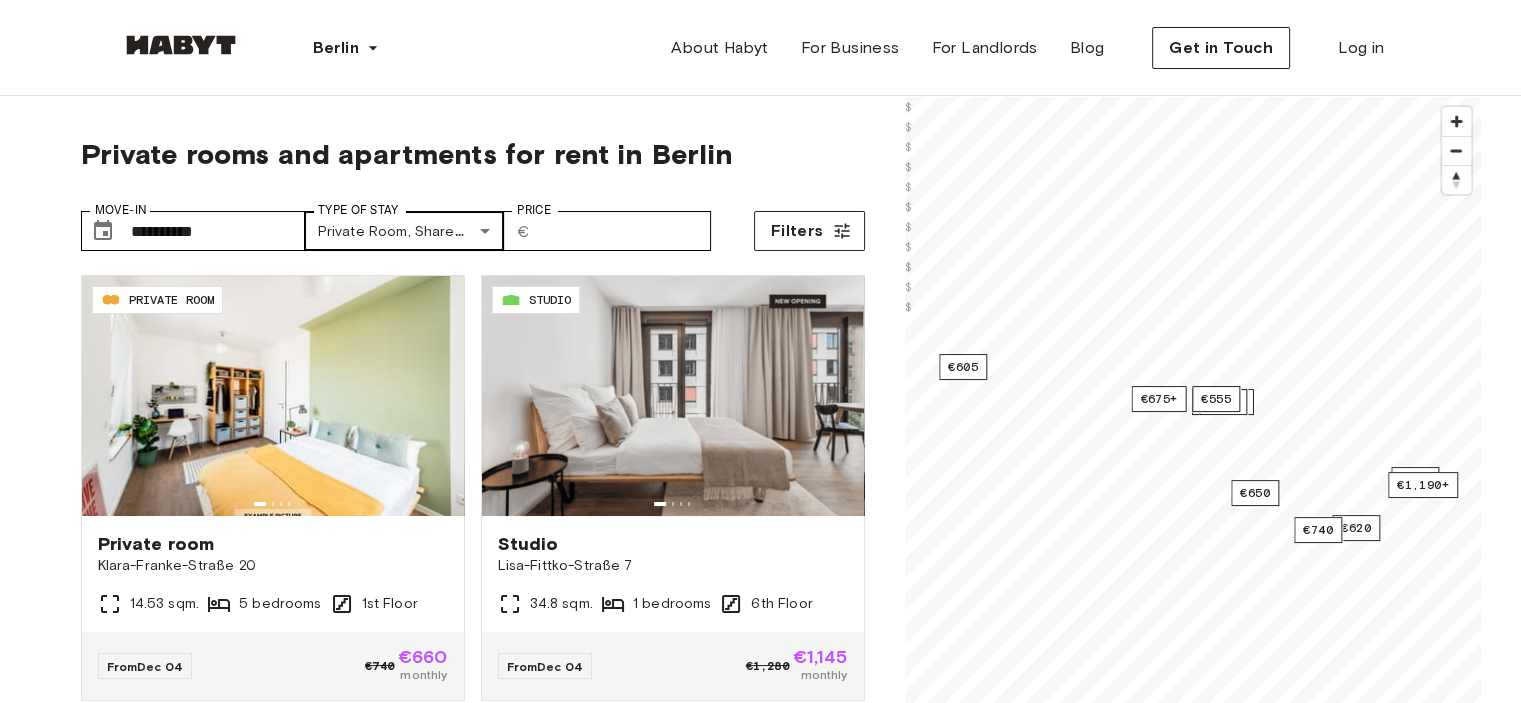 click on "**********" at bounding box center (760, 2359) 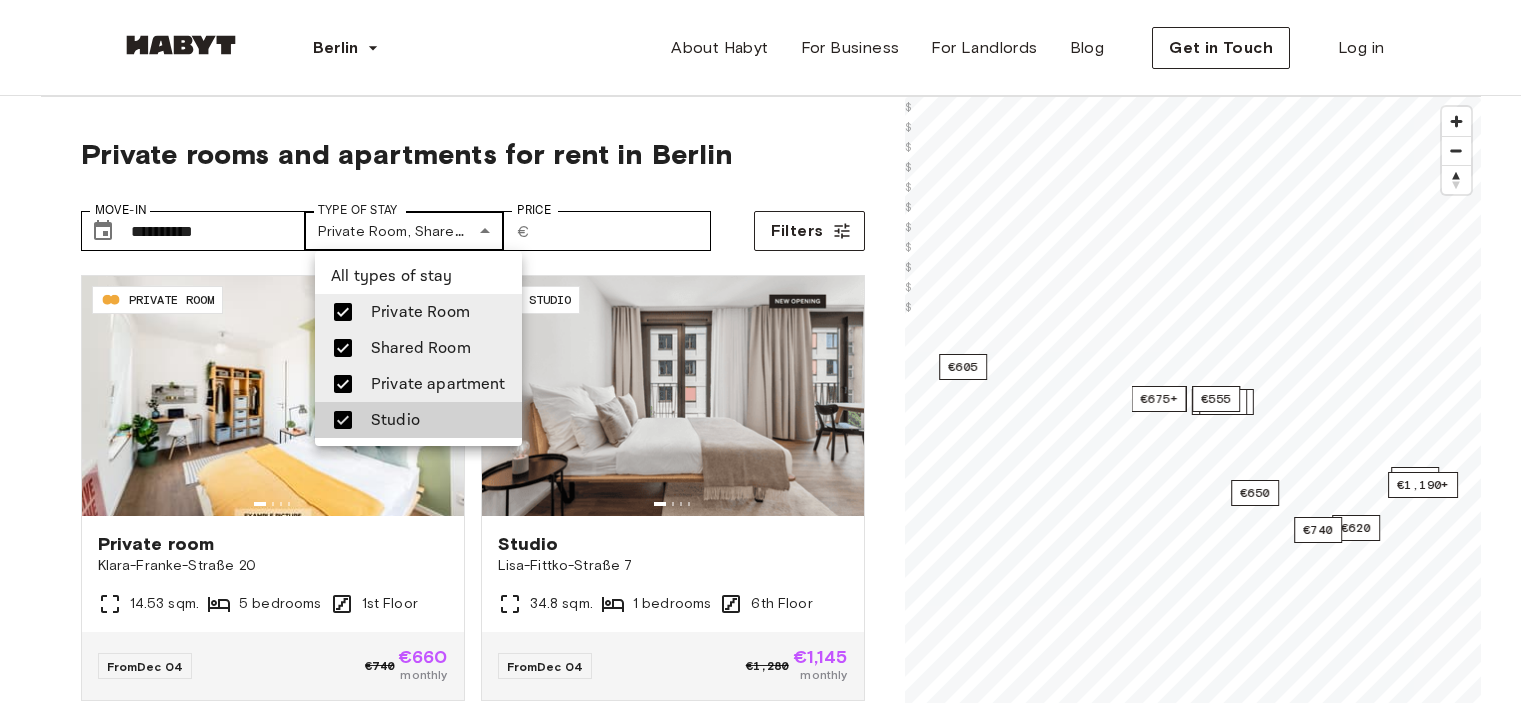 click at bounding box center [768, 351] 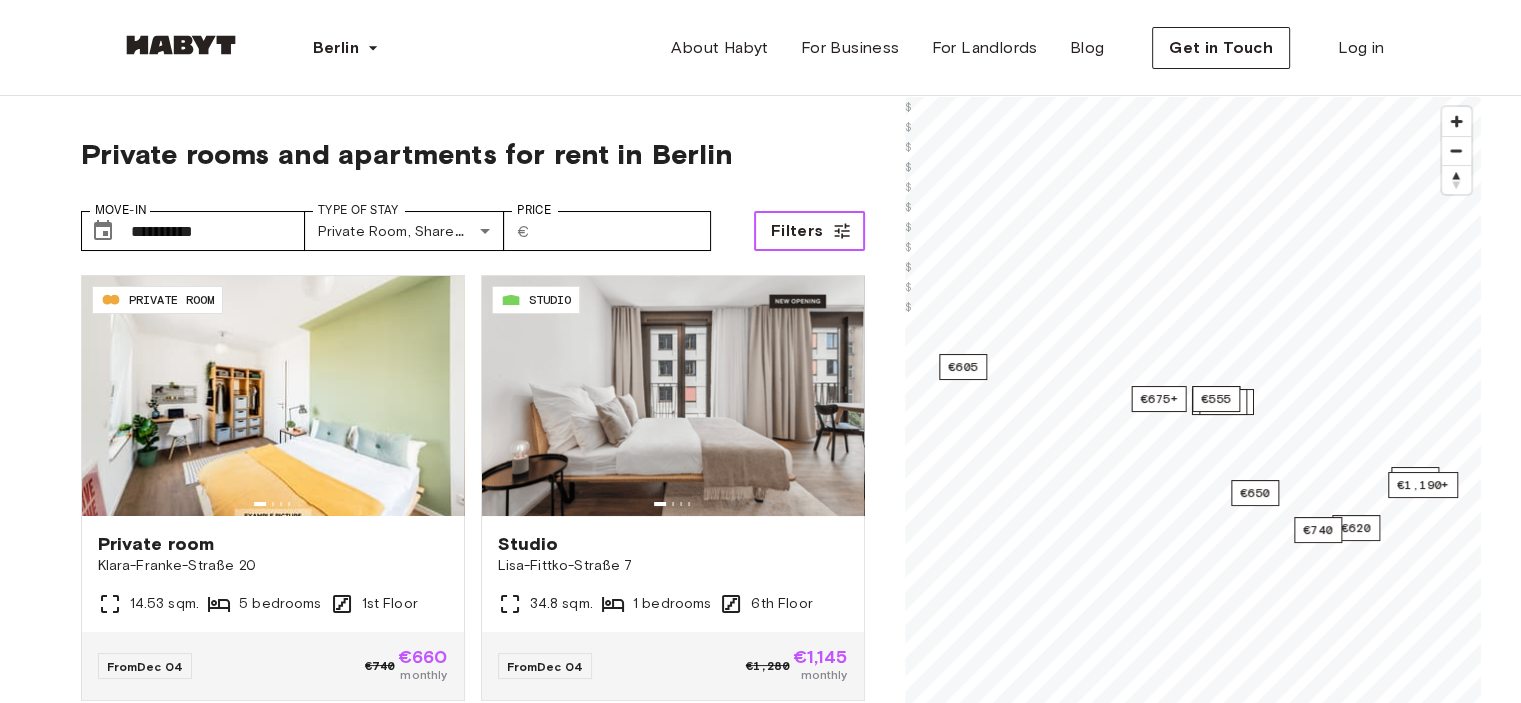 click 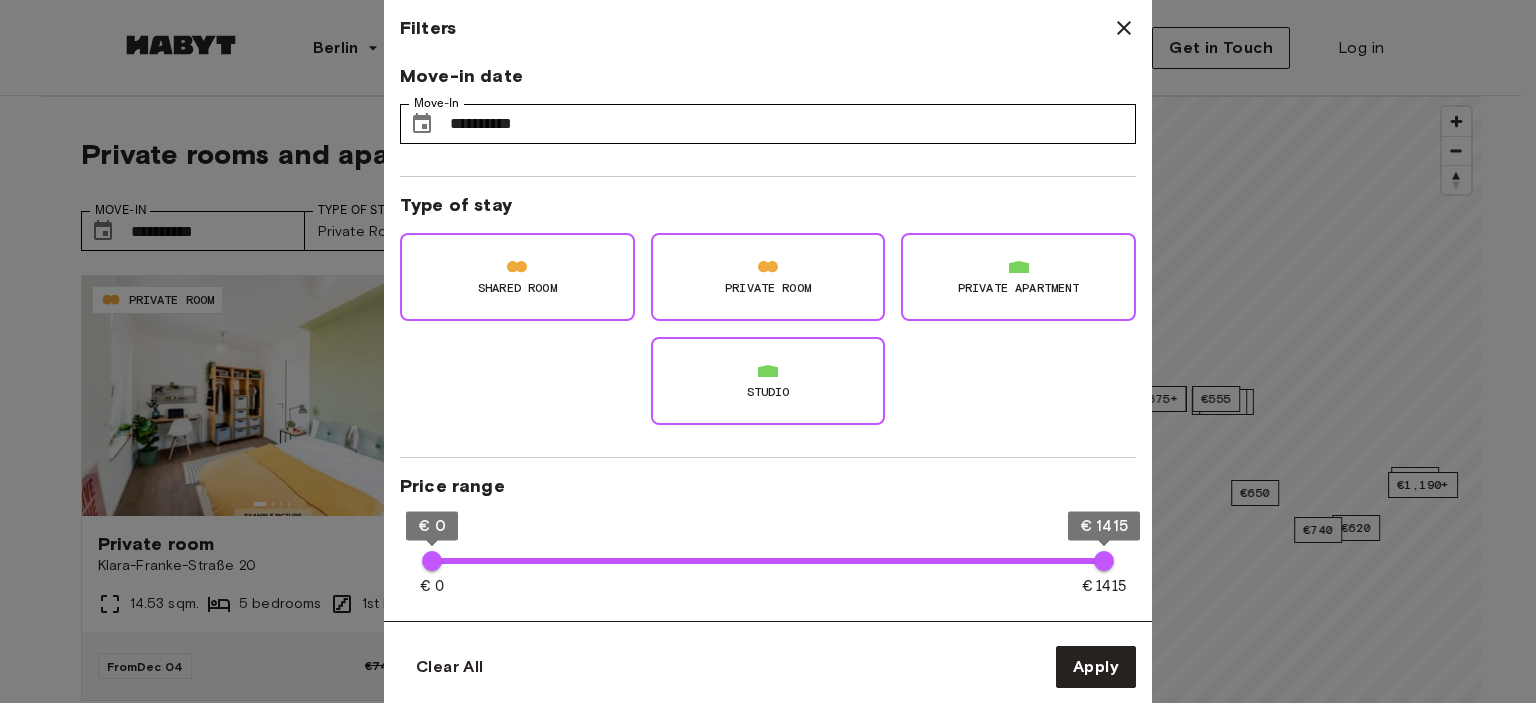 click 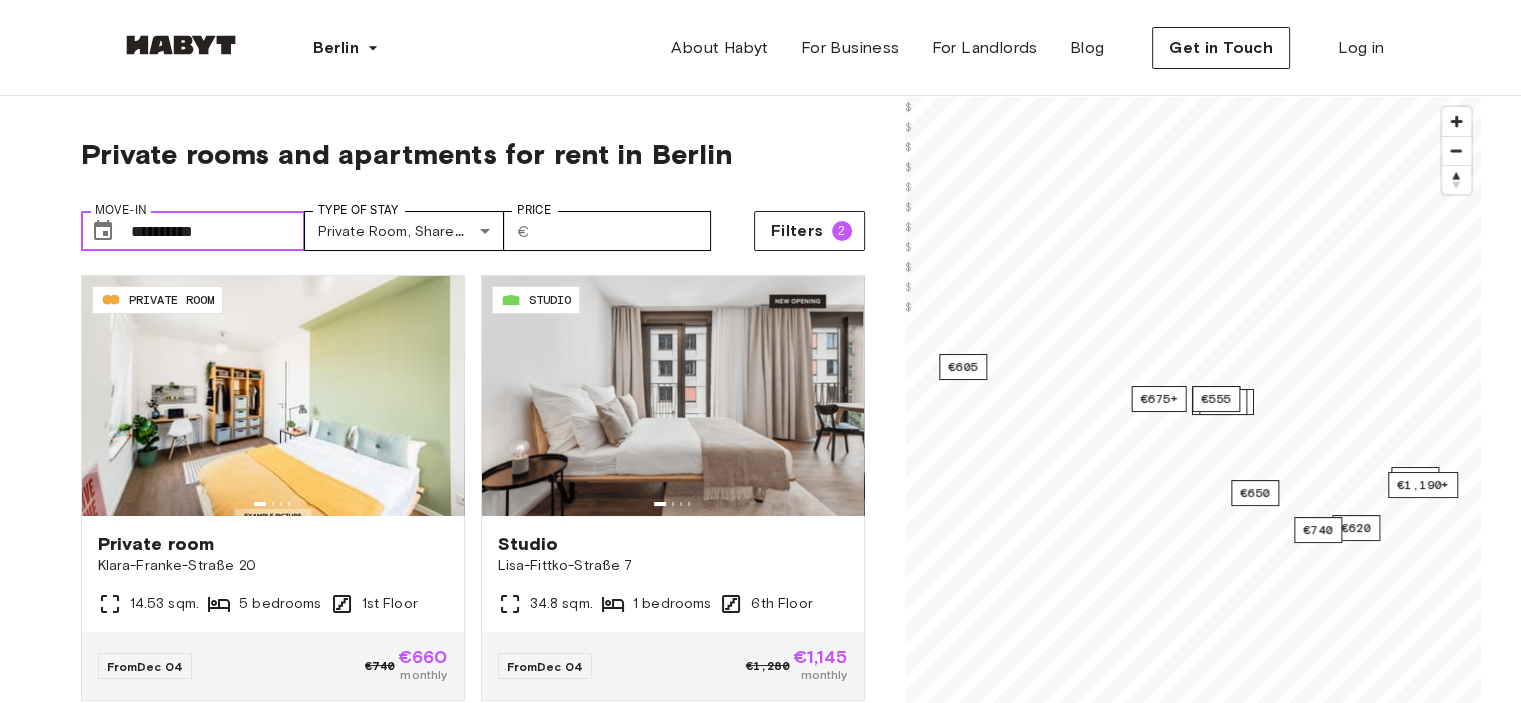 click on "**********" at bounding box center [218, 231] 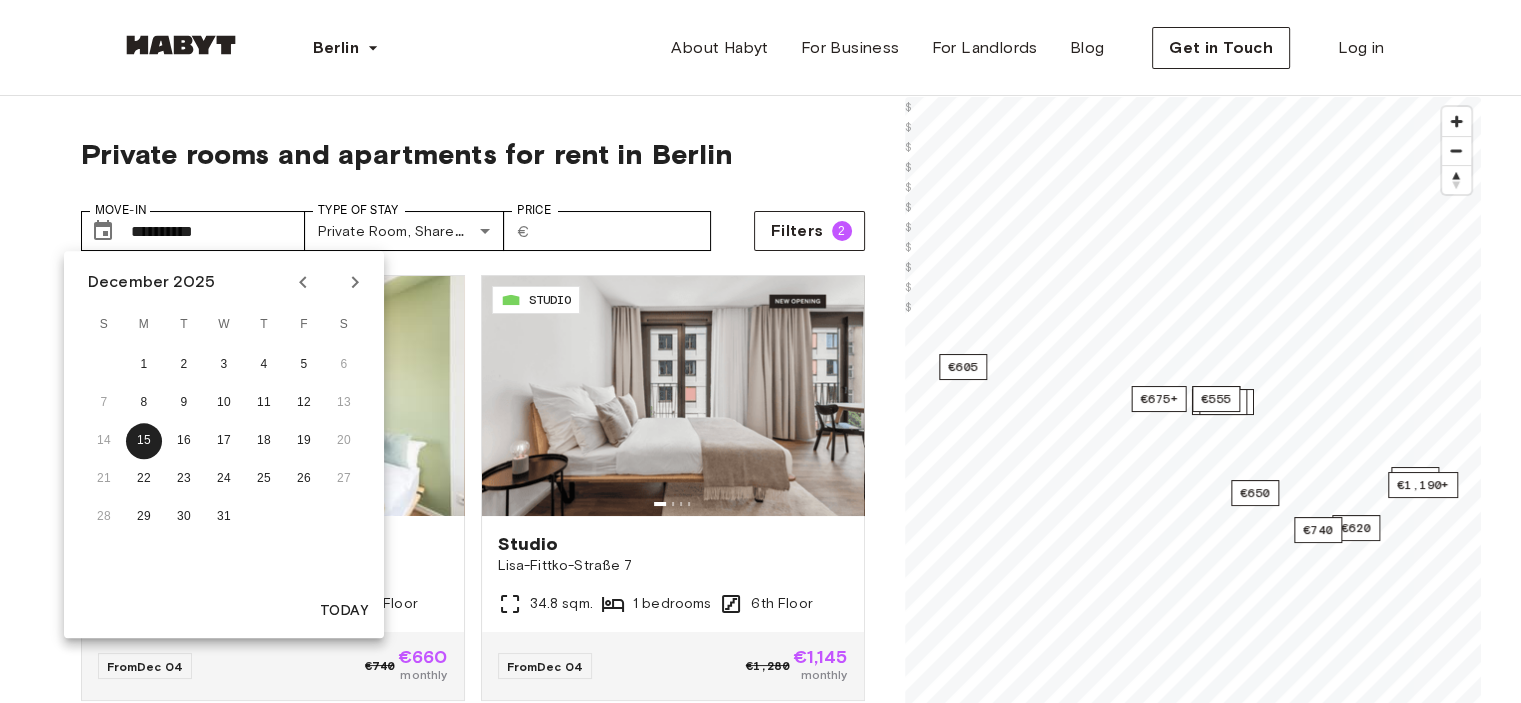 click 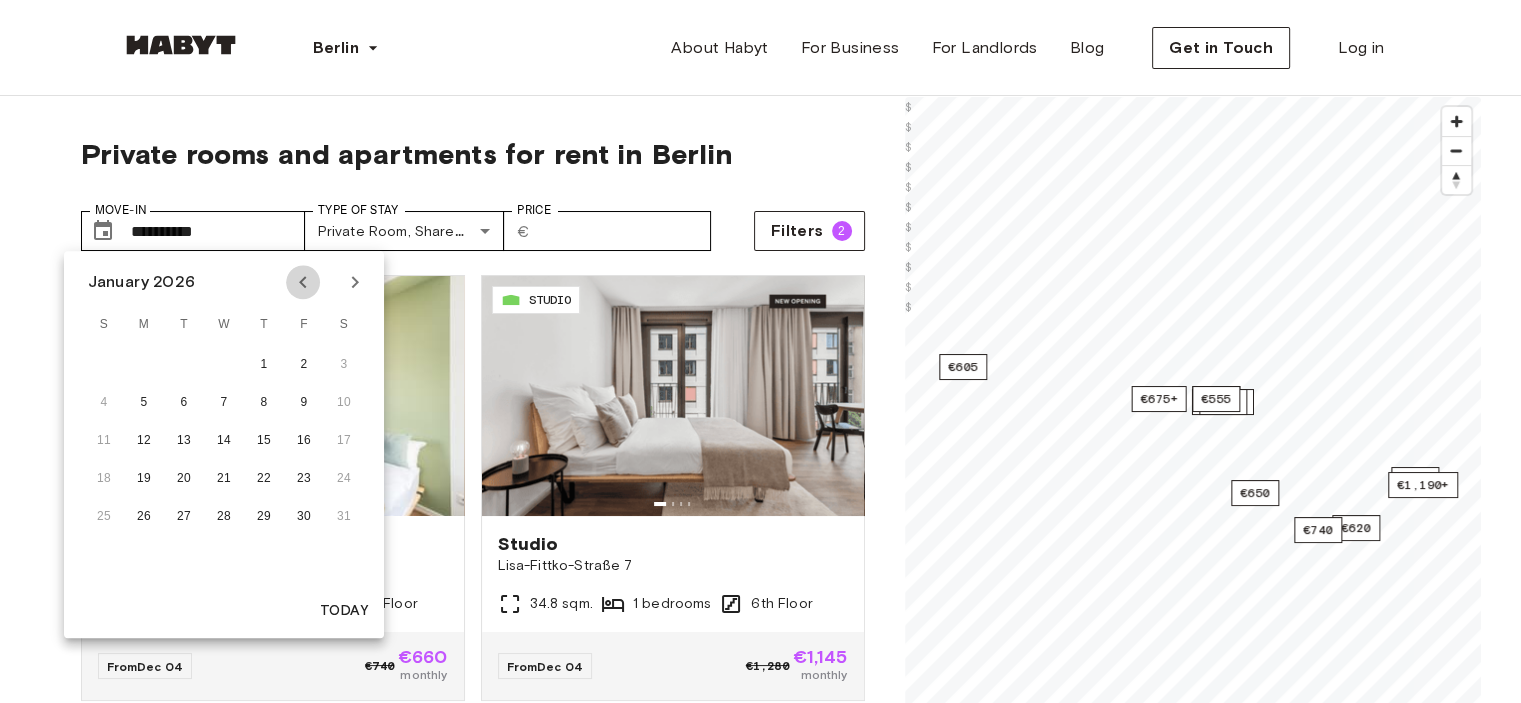 click 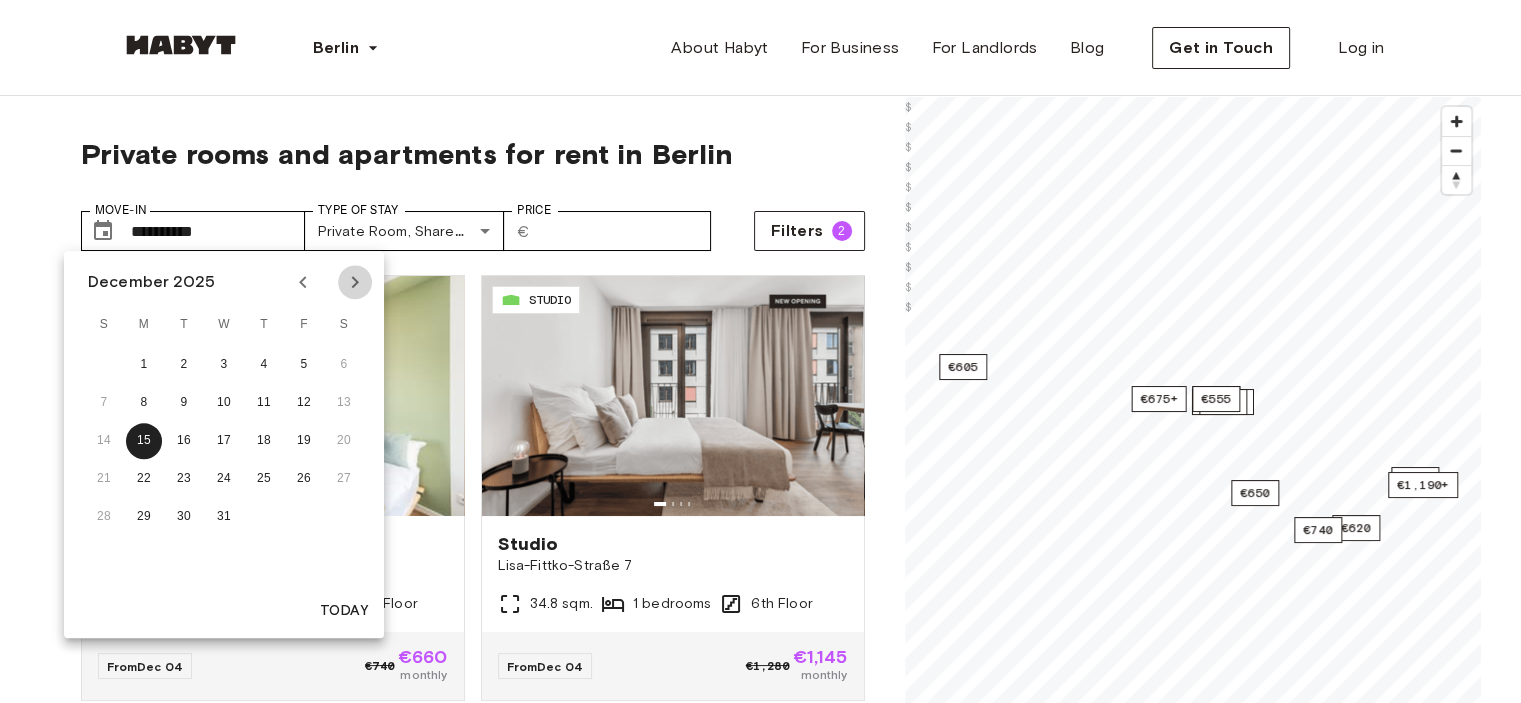 click 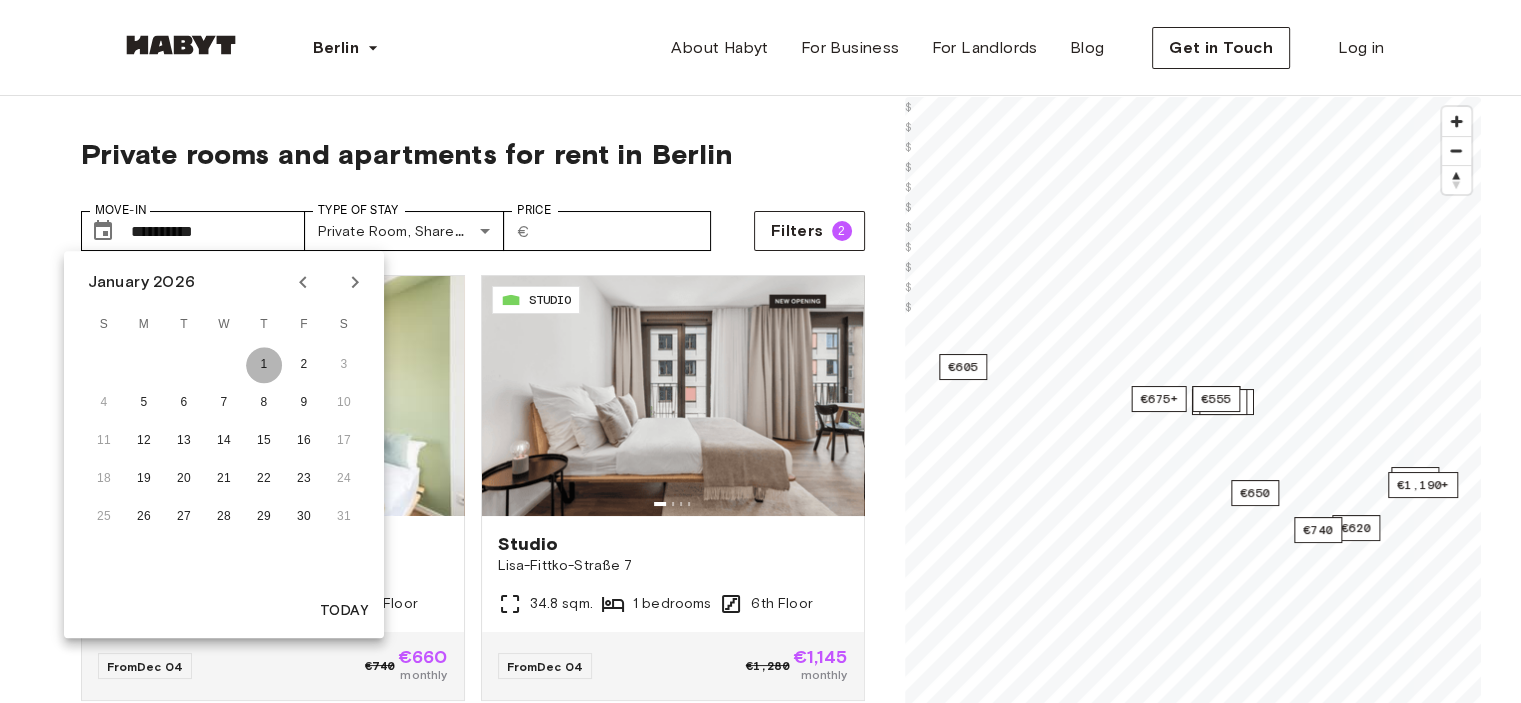 click on "1" at bounding box center [264, 365] 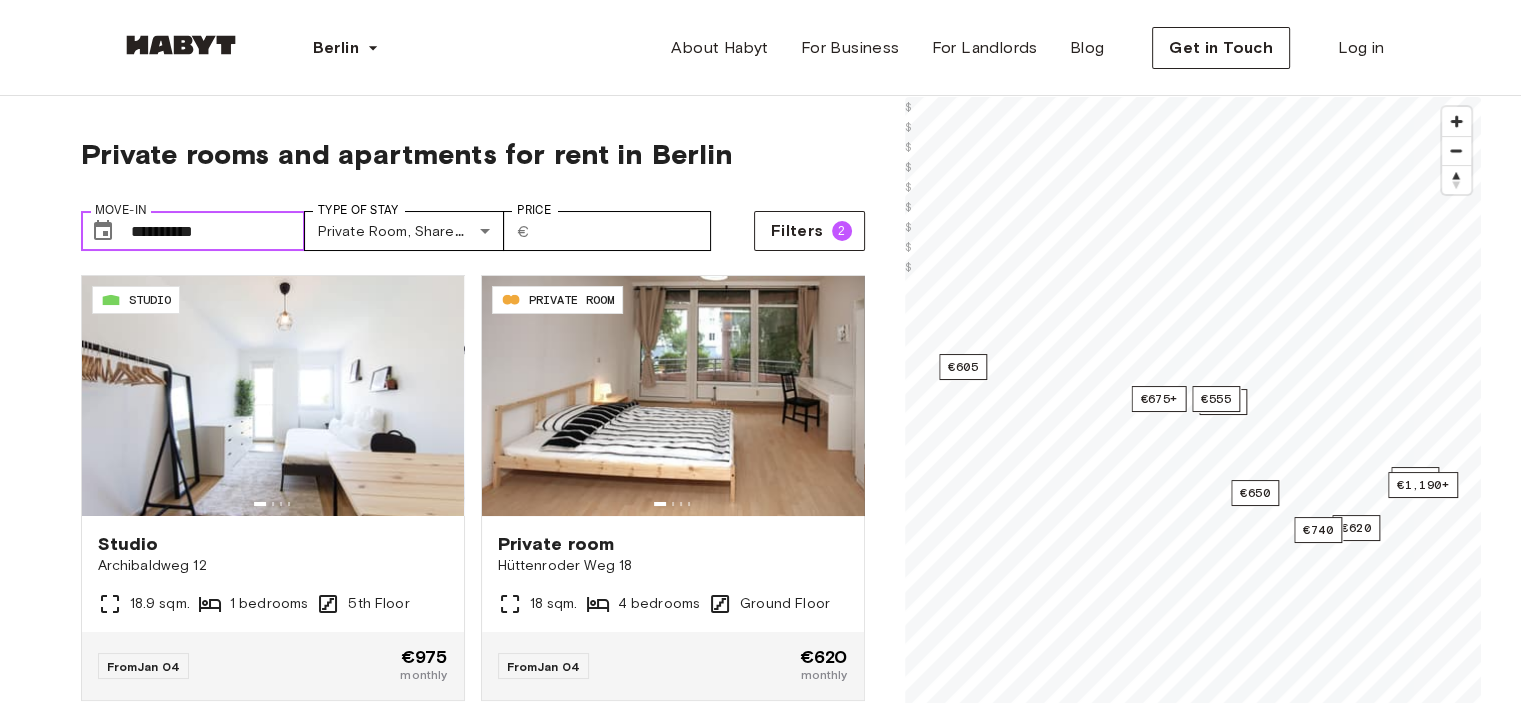 click on "**********" at bounding box center [218, 231] 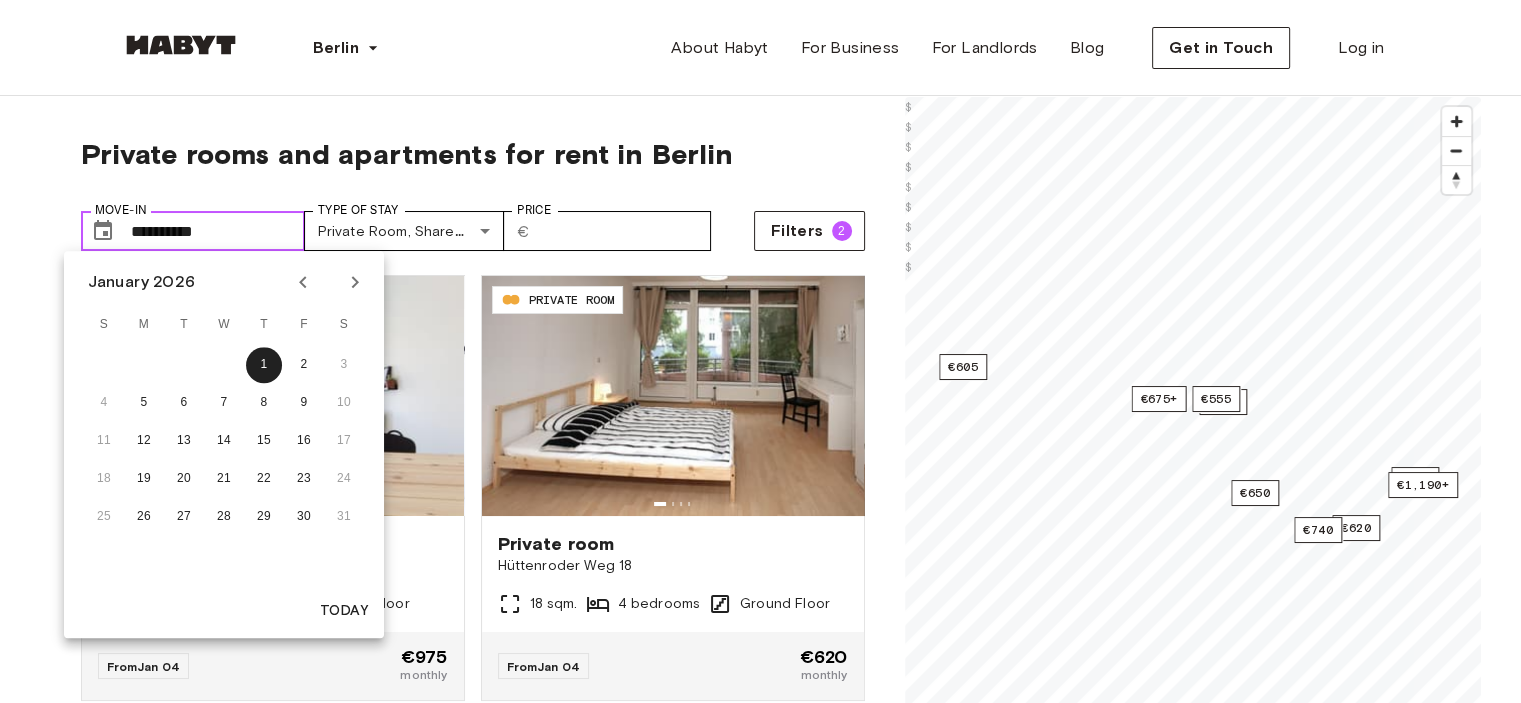 click on "**********" at bounding box center (218, 231) 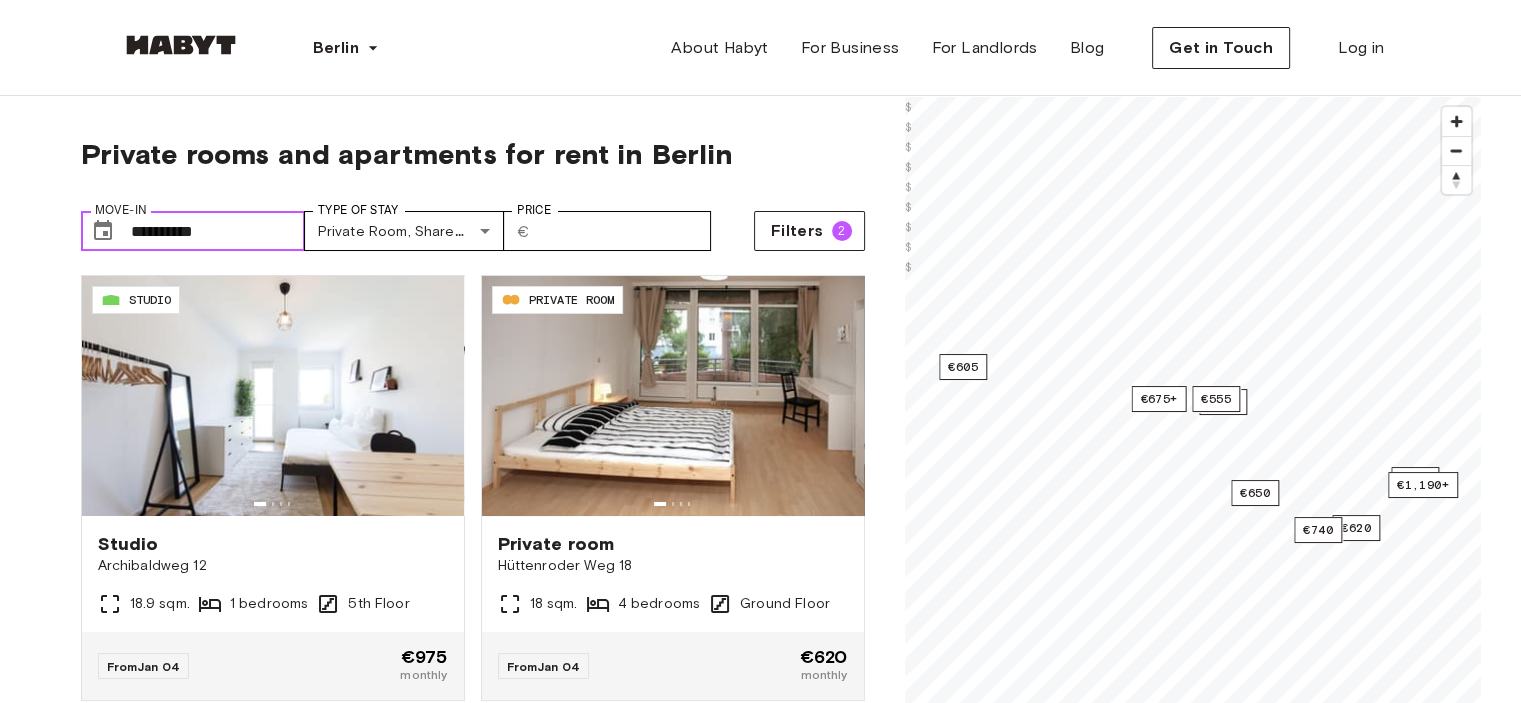 click on "**********" at bounding box center (218, 231) 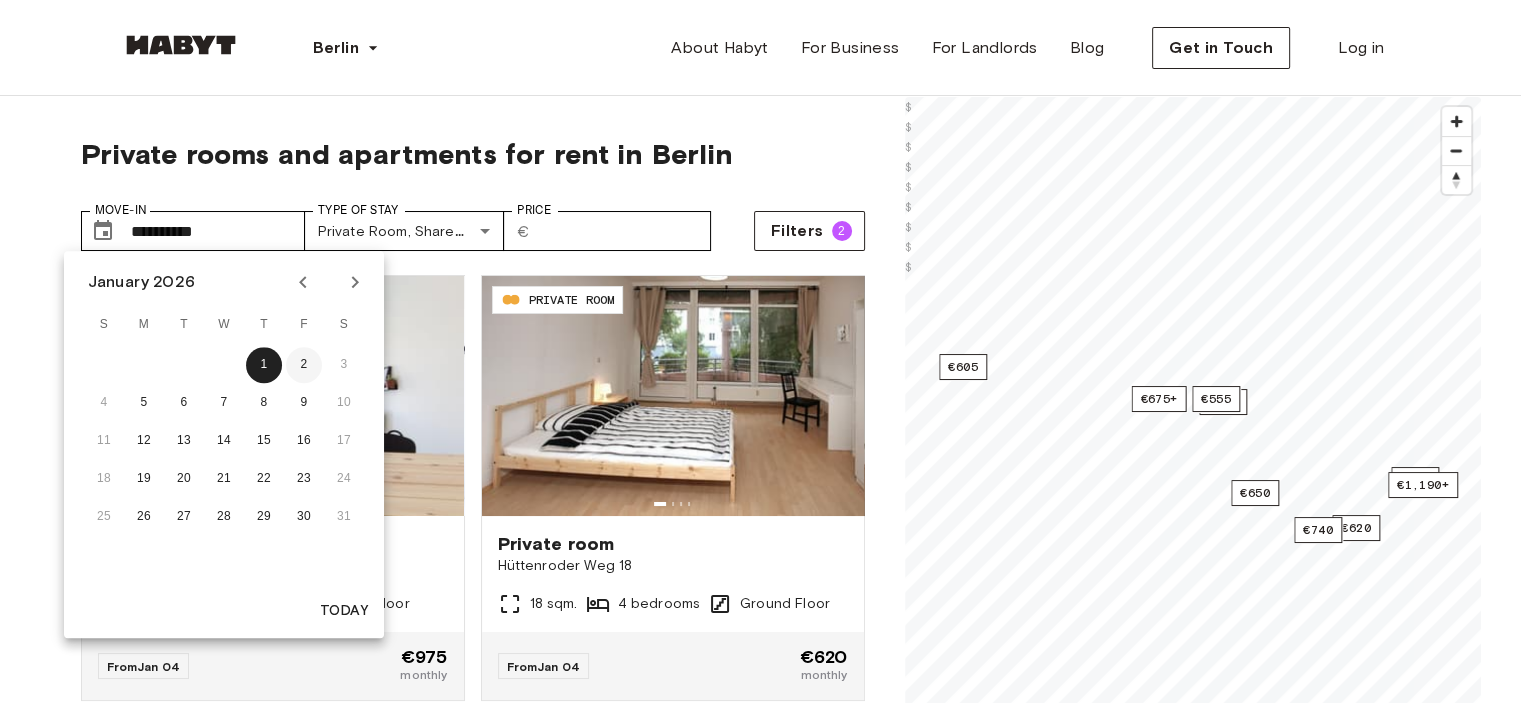 click on "2" at bounding box center (304, 365) 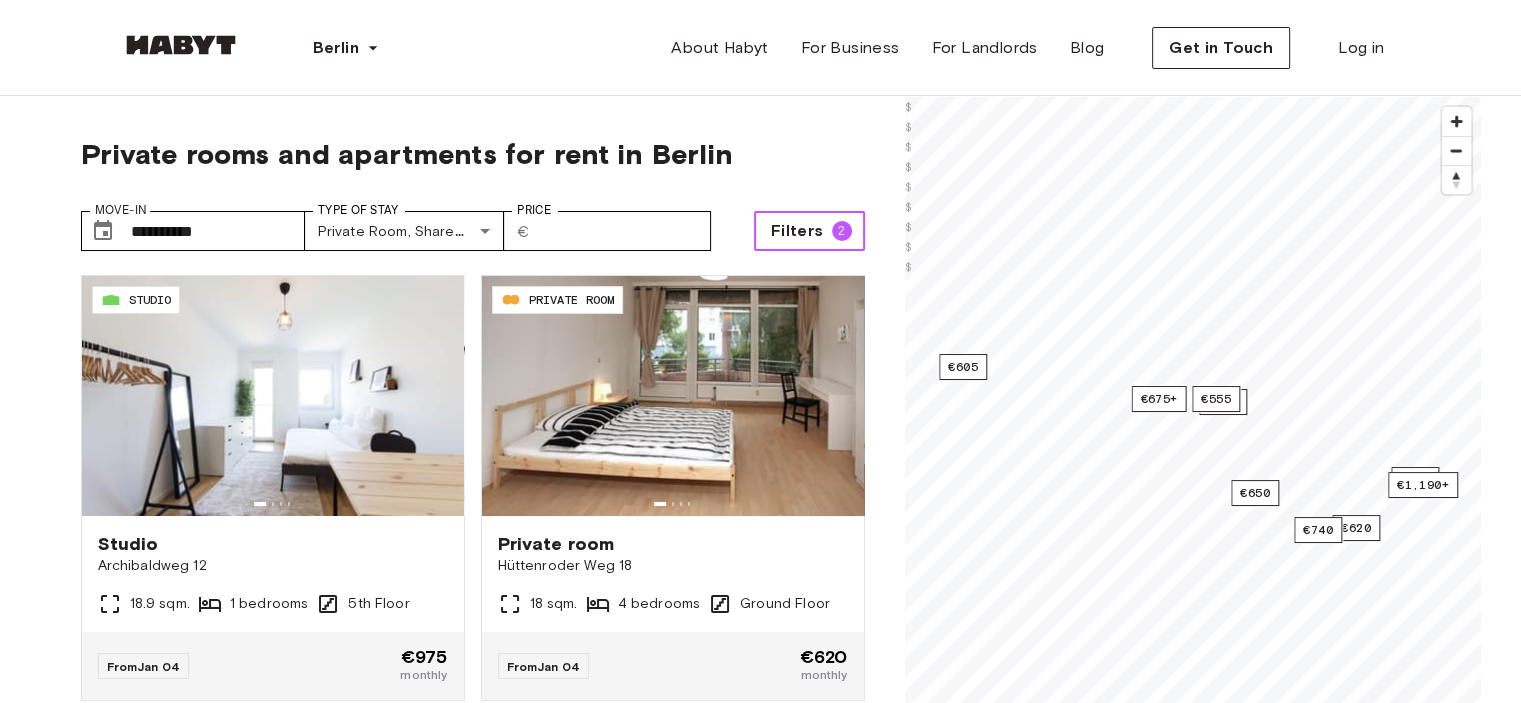 click on "Filters" at bounding box center [797, 231] 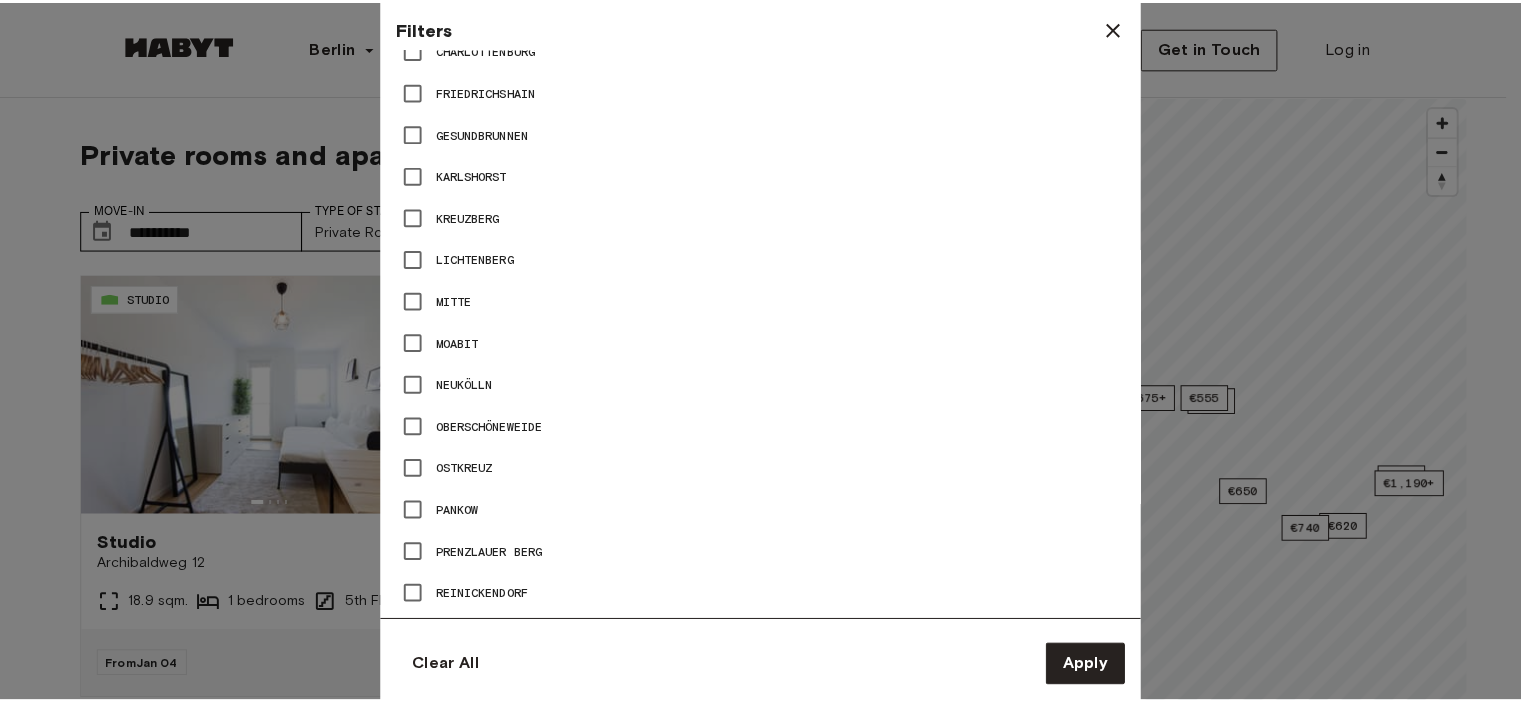 scroll, scrollTop: 723, scrollLeft: 0, axis: vertical 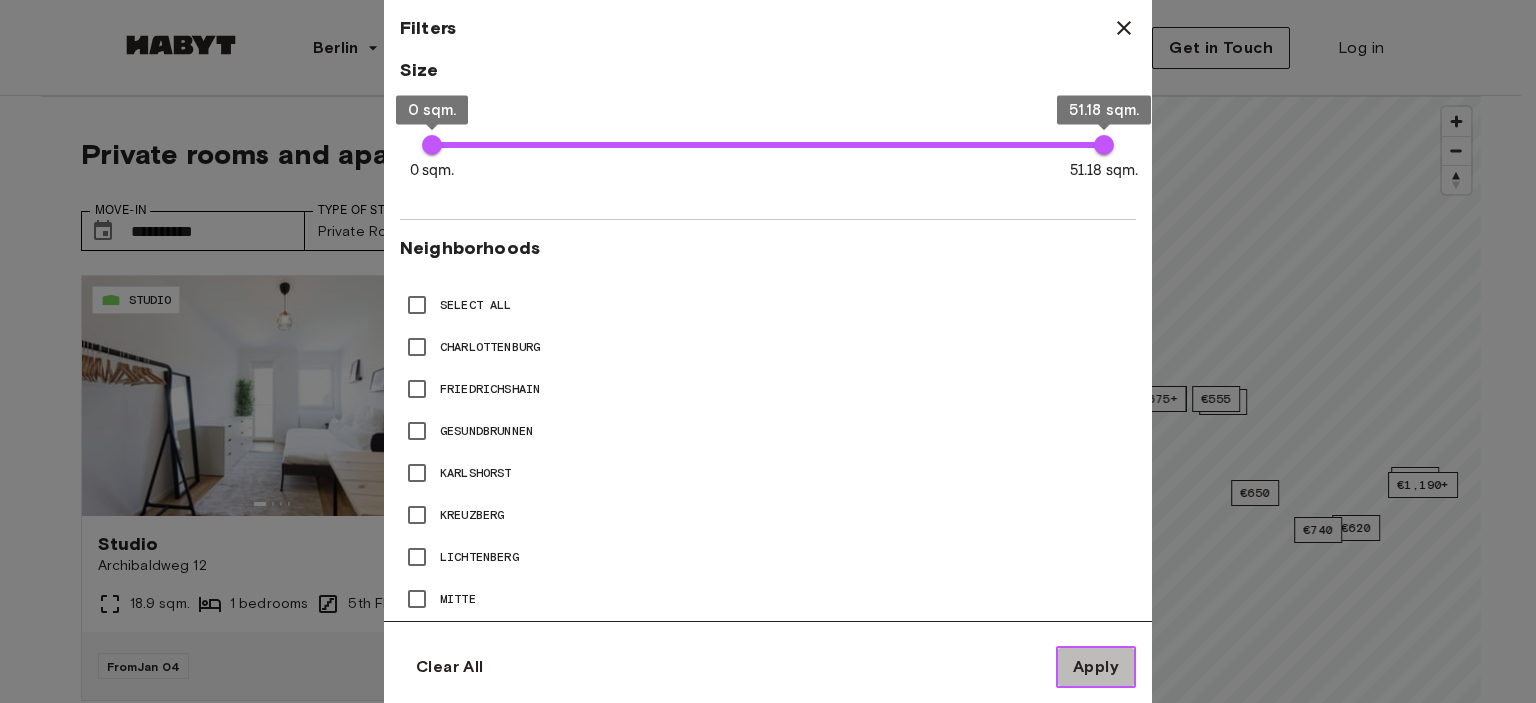 click on "Apply" at bounding box center [1096, 667] 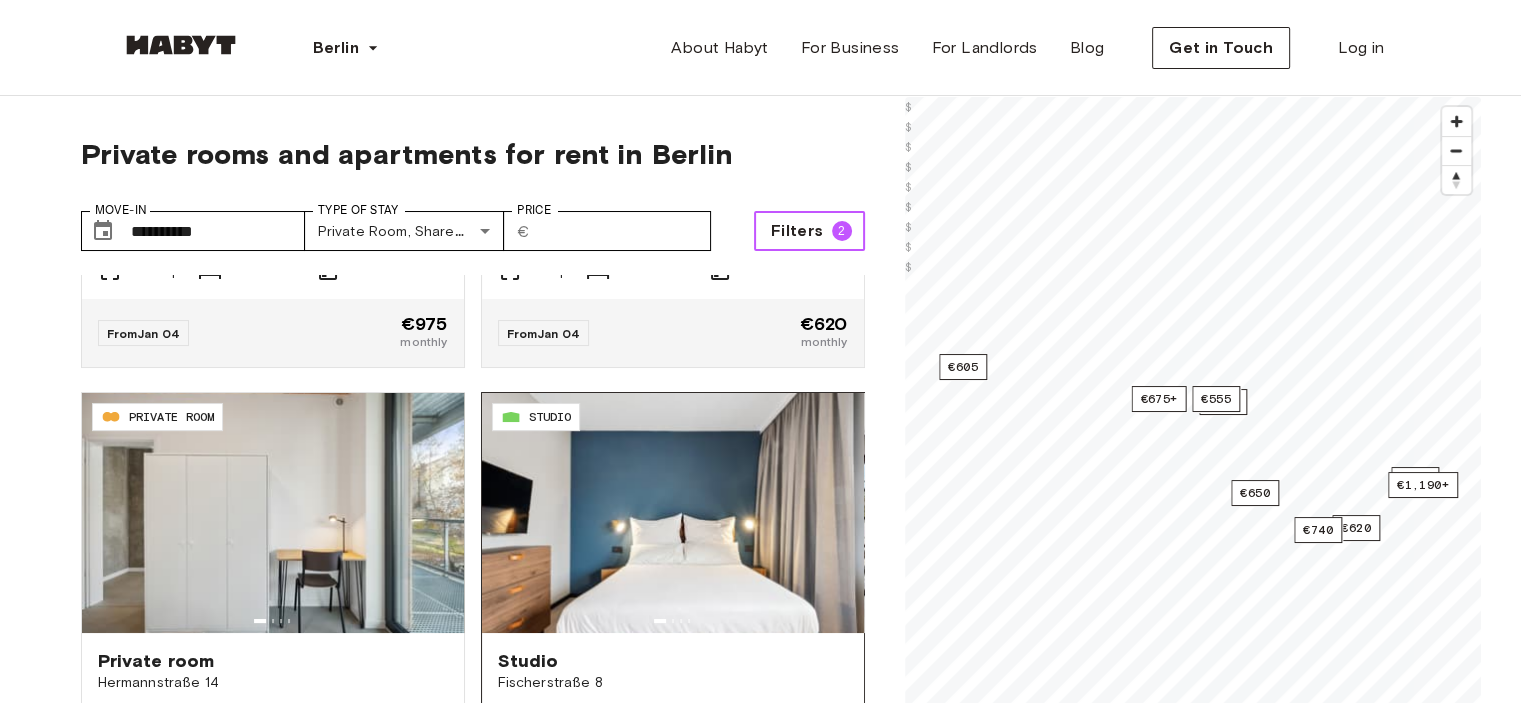 scroll, scrollTop: 500, scrollLeft: 0, axis: vertical 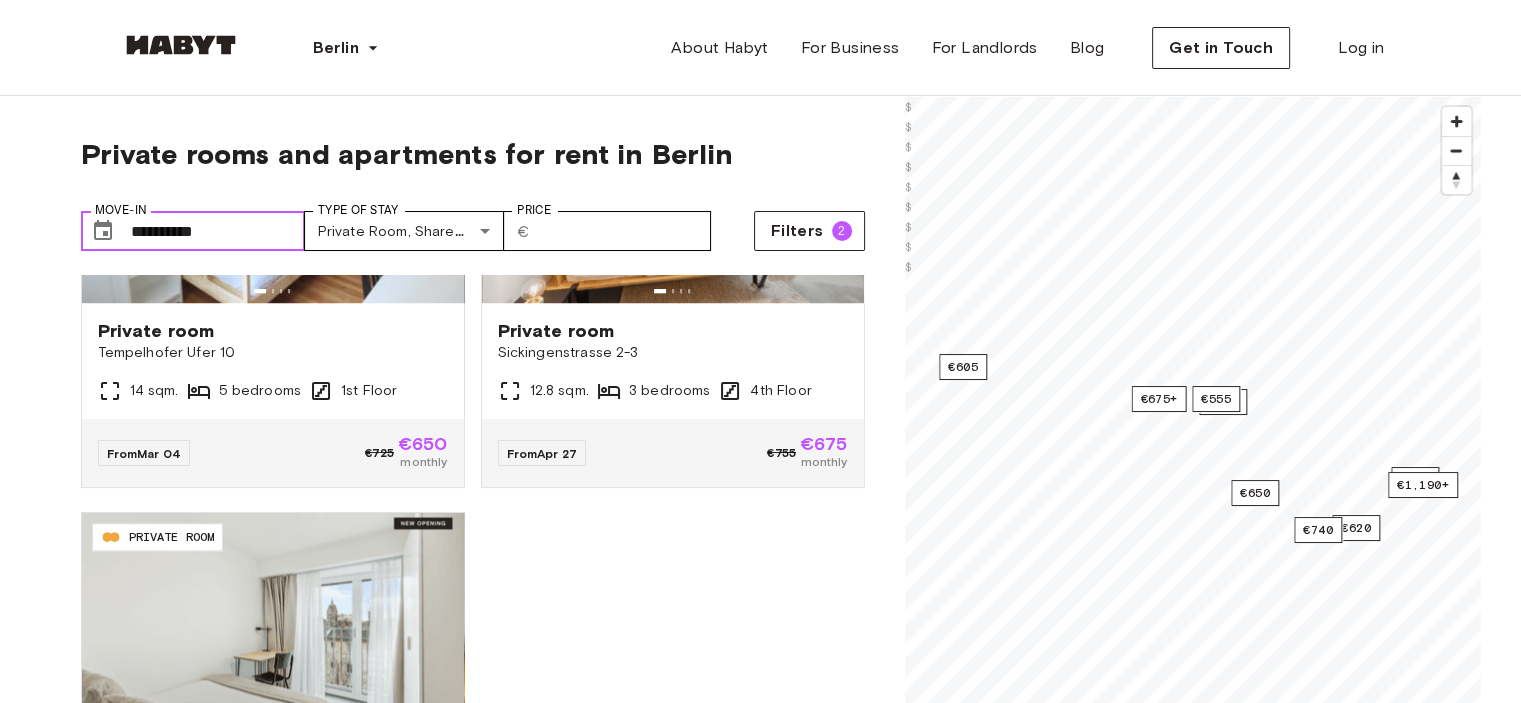 click on "**********" at bounding box center (218, 231) 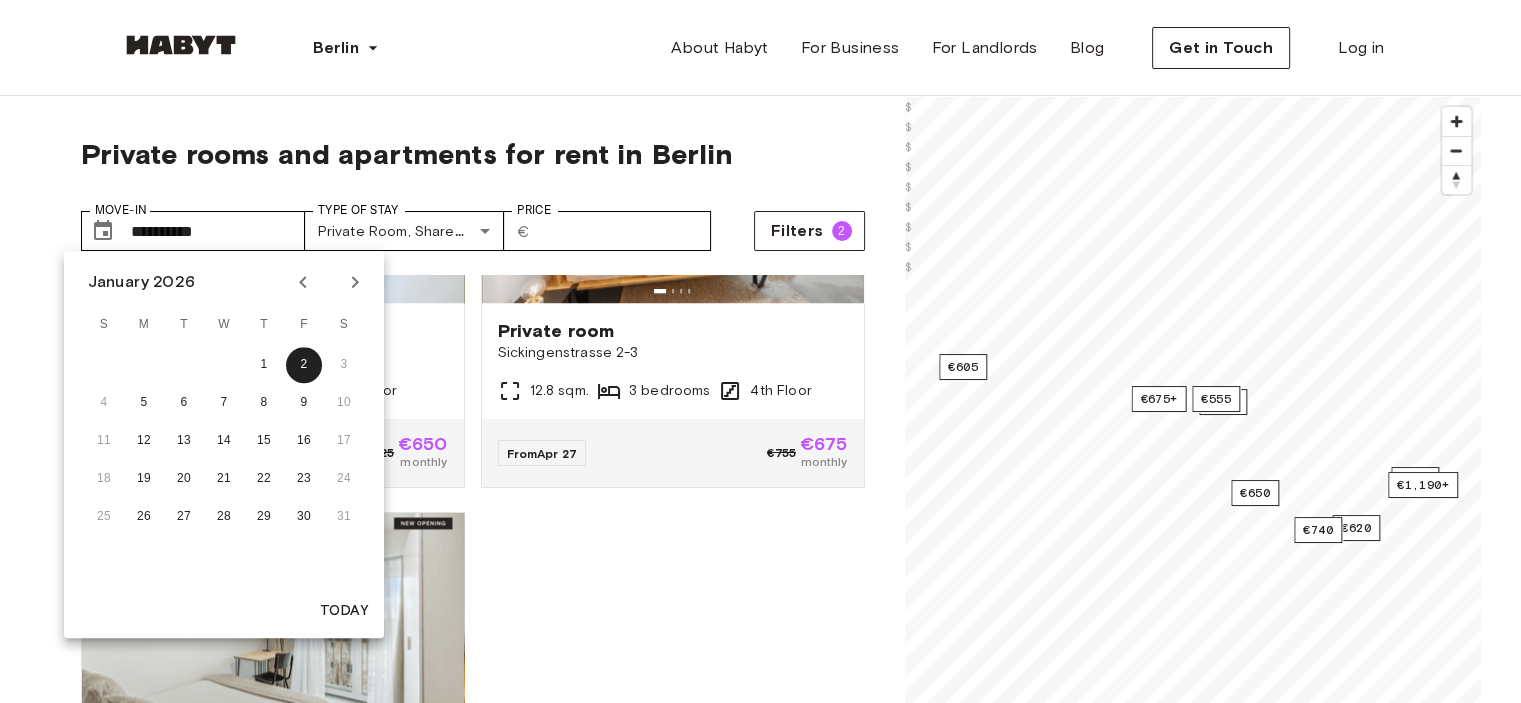click 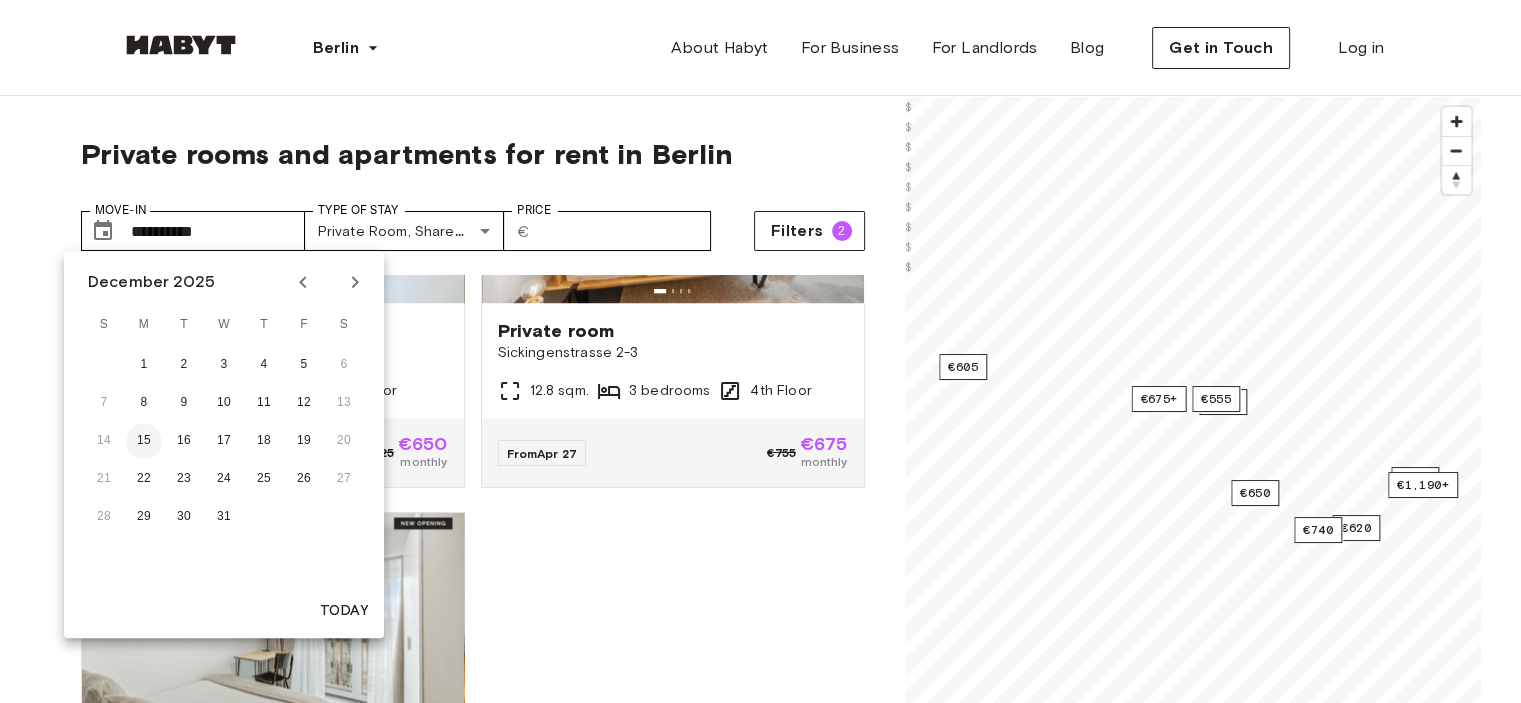 click on "15" at bounding box center (144, 441) 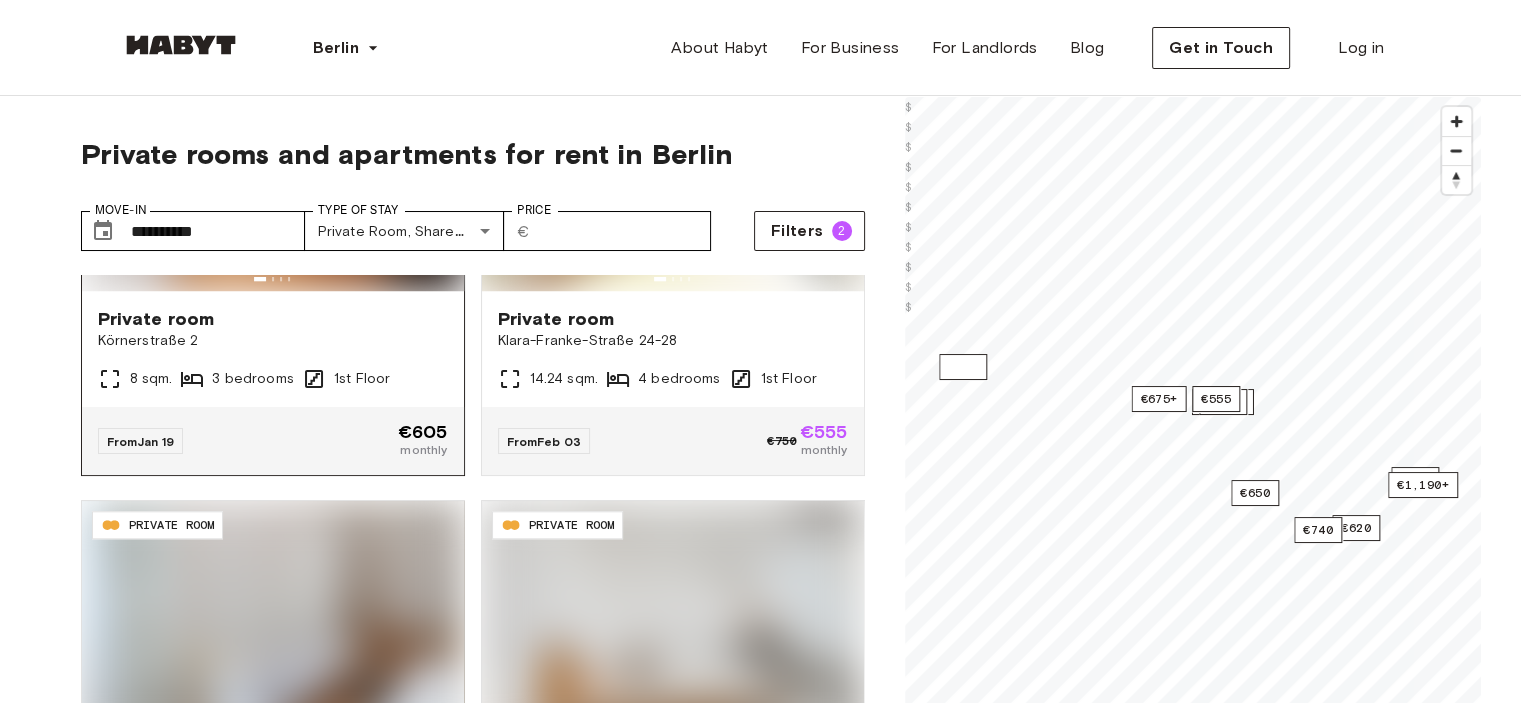 type on "**********" 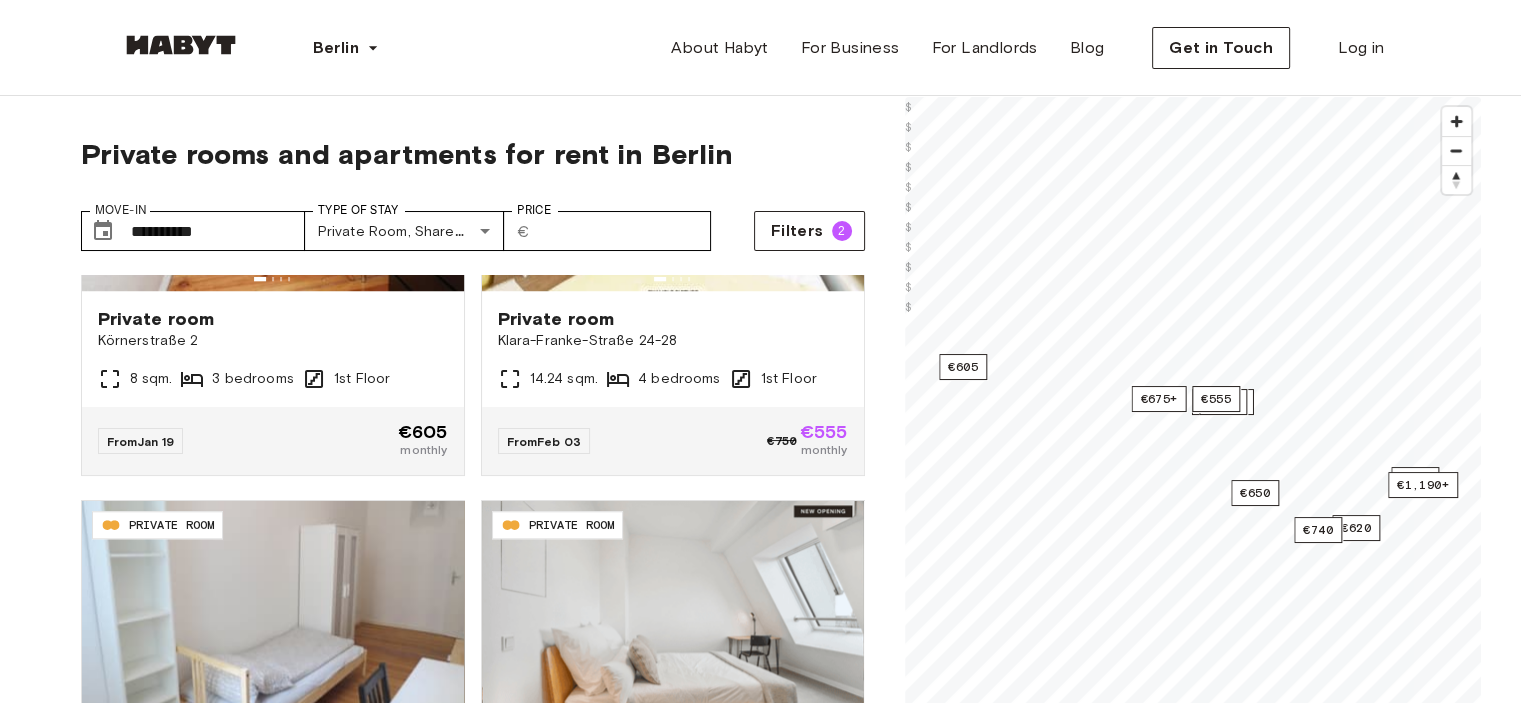 click on "**********" at bounding box center [473, 537] 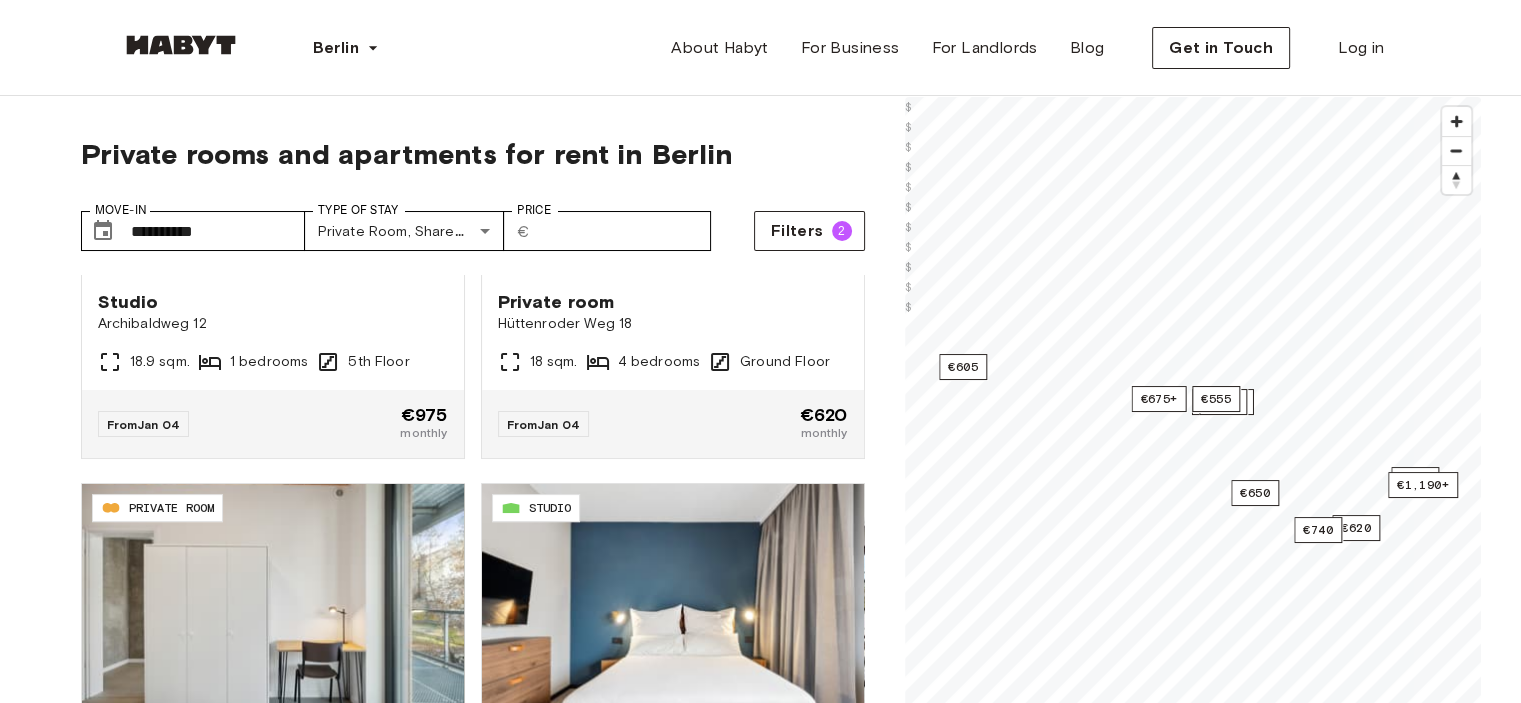 scroll, scrollTop: 0, scrollLeft: 0, axis: both 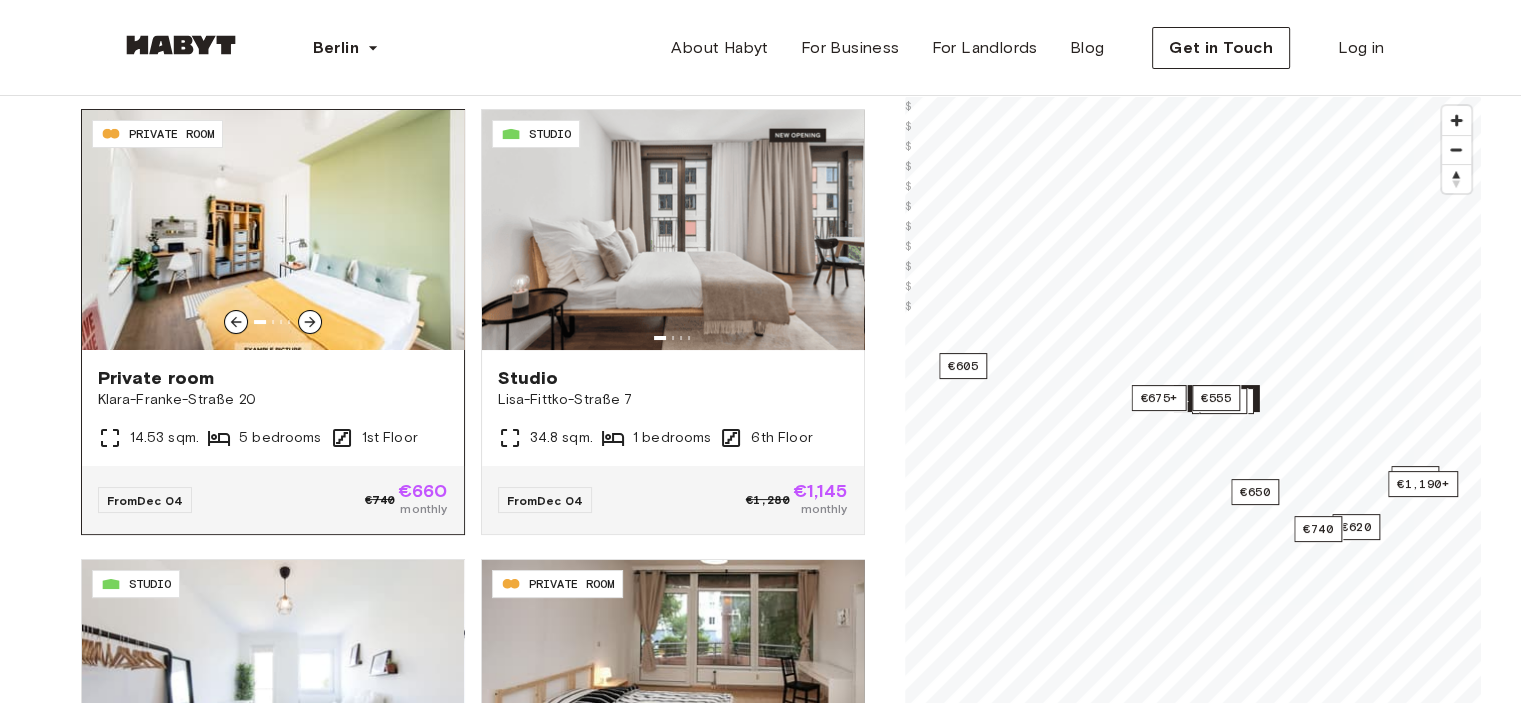 click at bounding box center (273, 230) 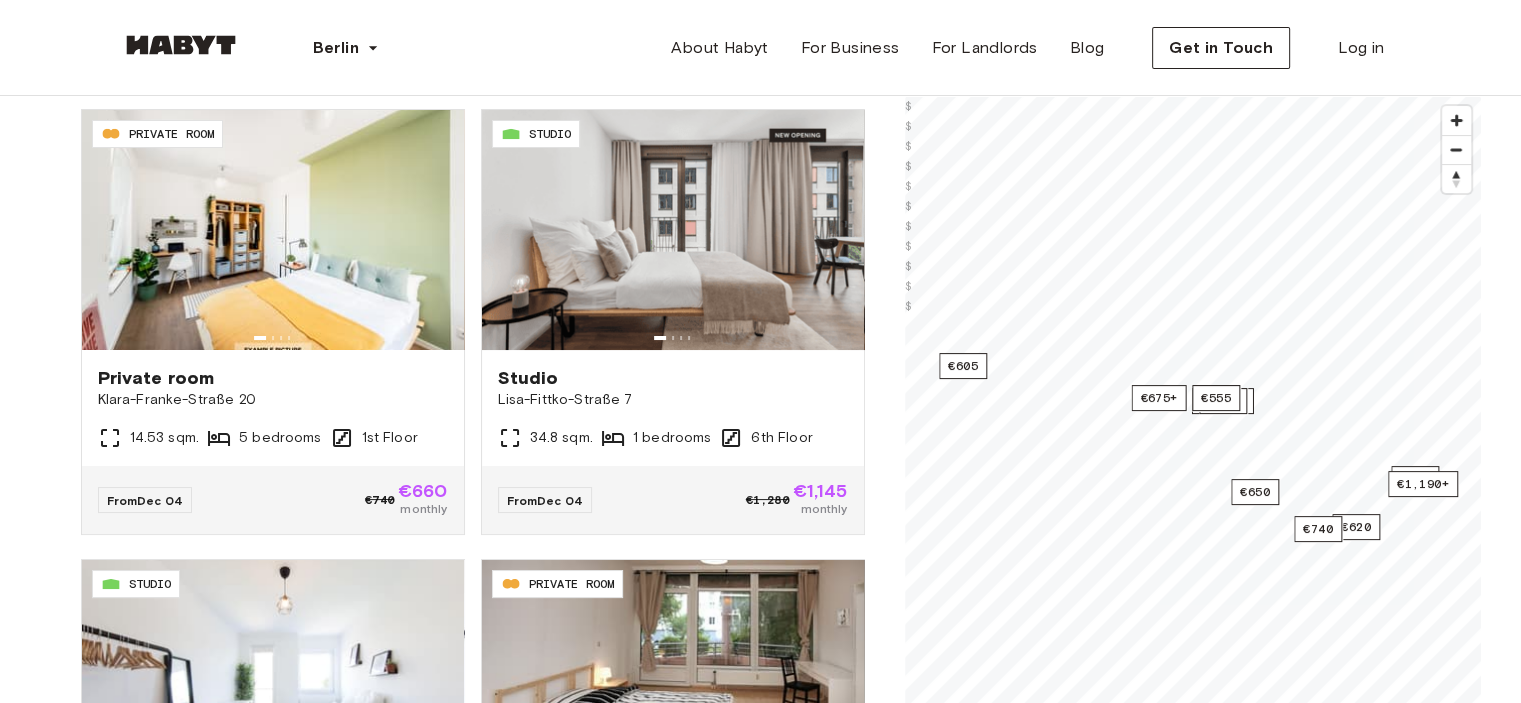 click on "**********" at bounding box center (473, 371) 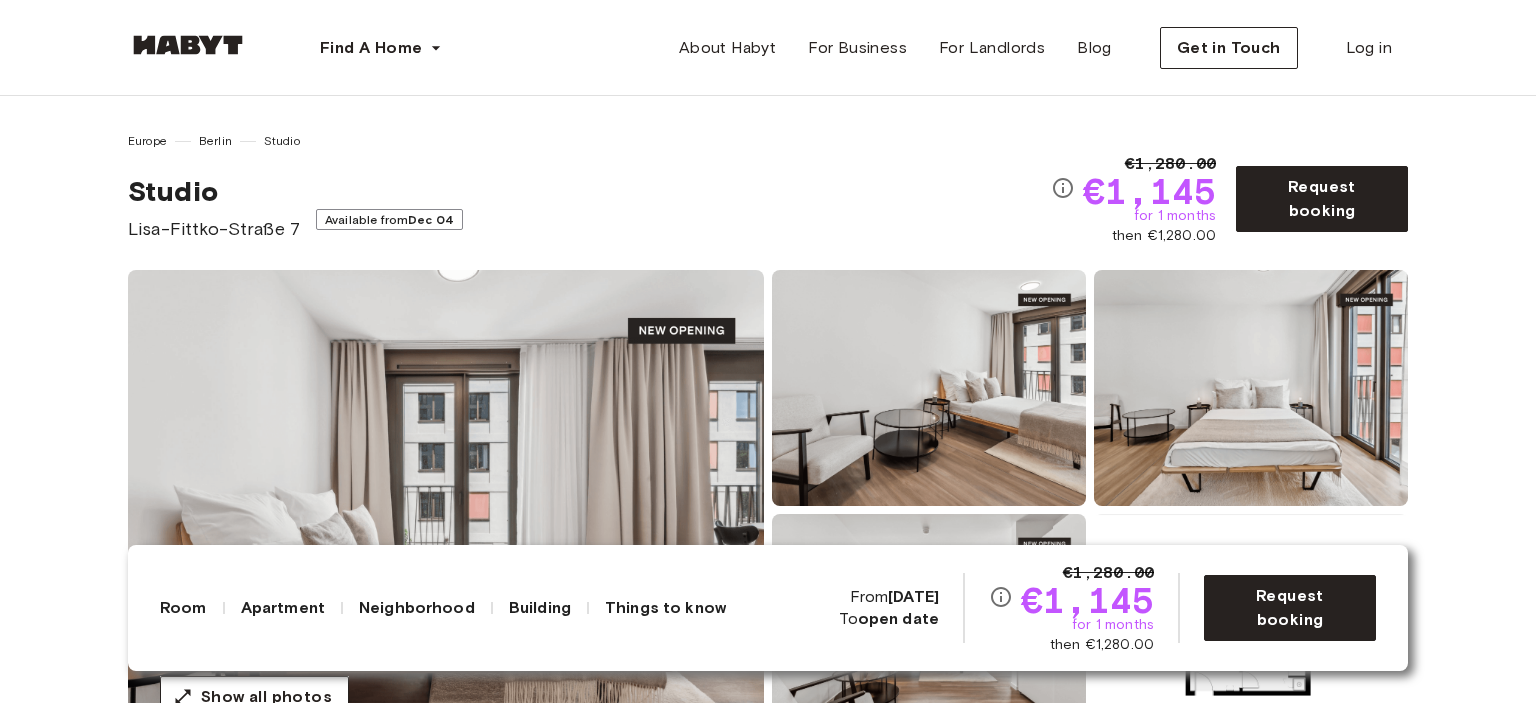 scroll, scrollTop: 0, scrollLeft: 0, axis: both 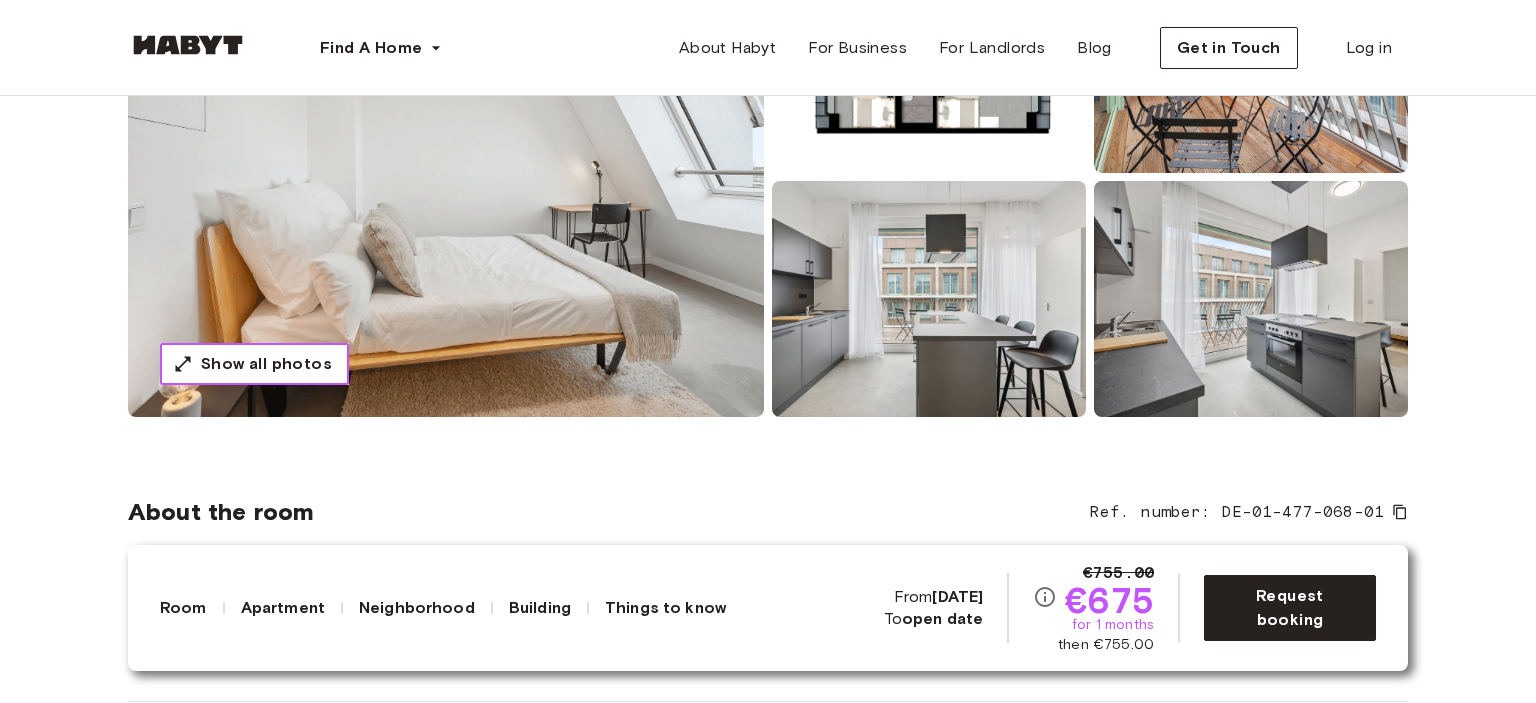 click on "Show all photos" at bounding box center [266, 364] 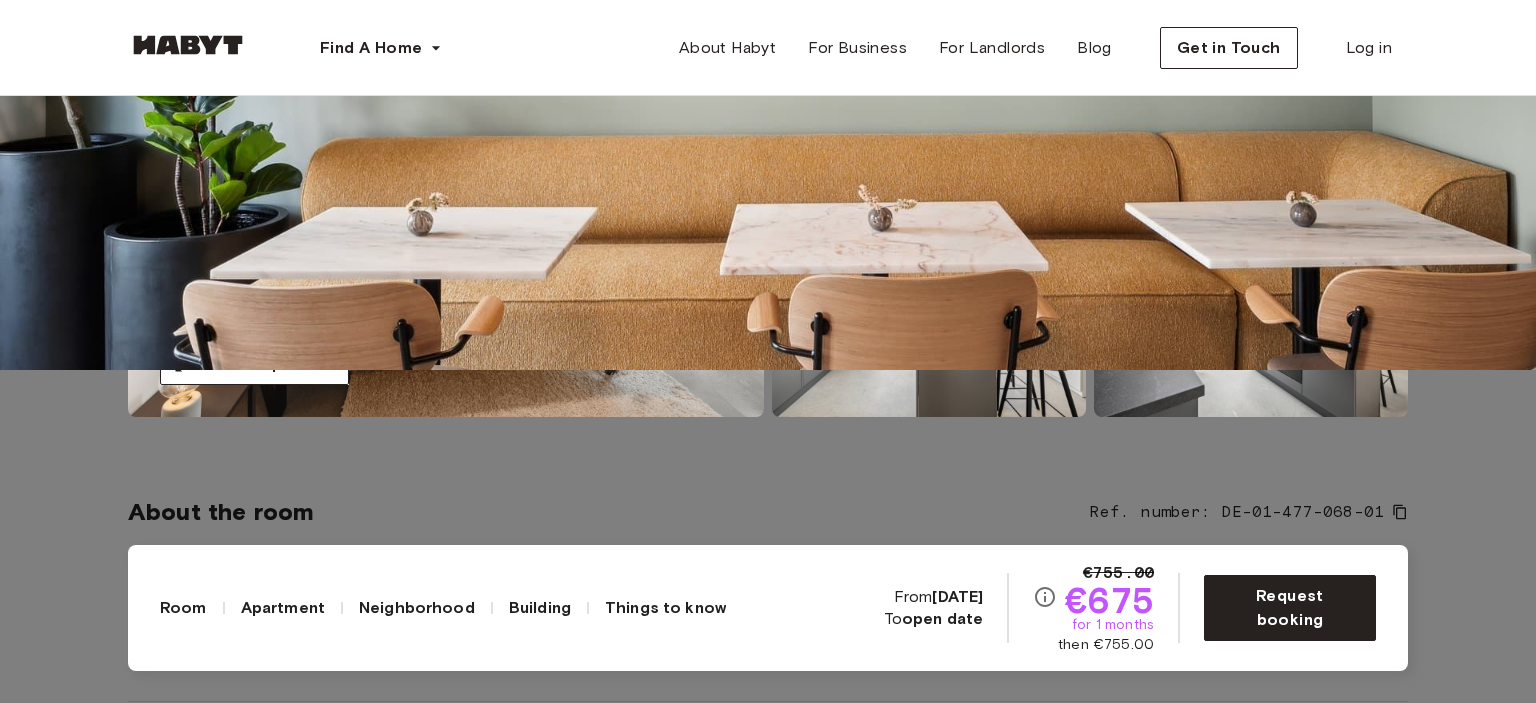 click at bounding box center (768, 18) 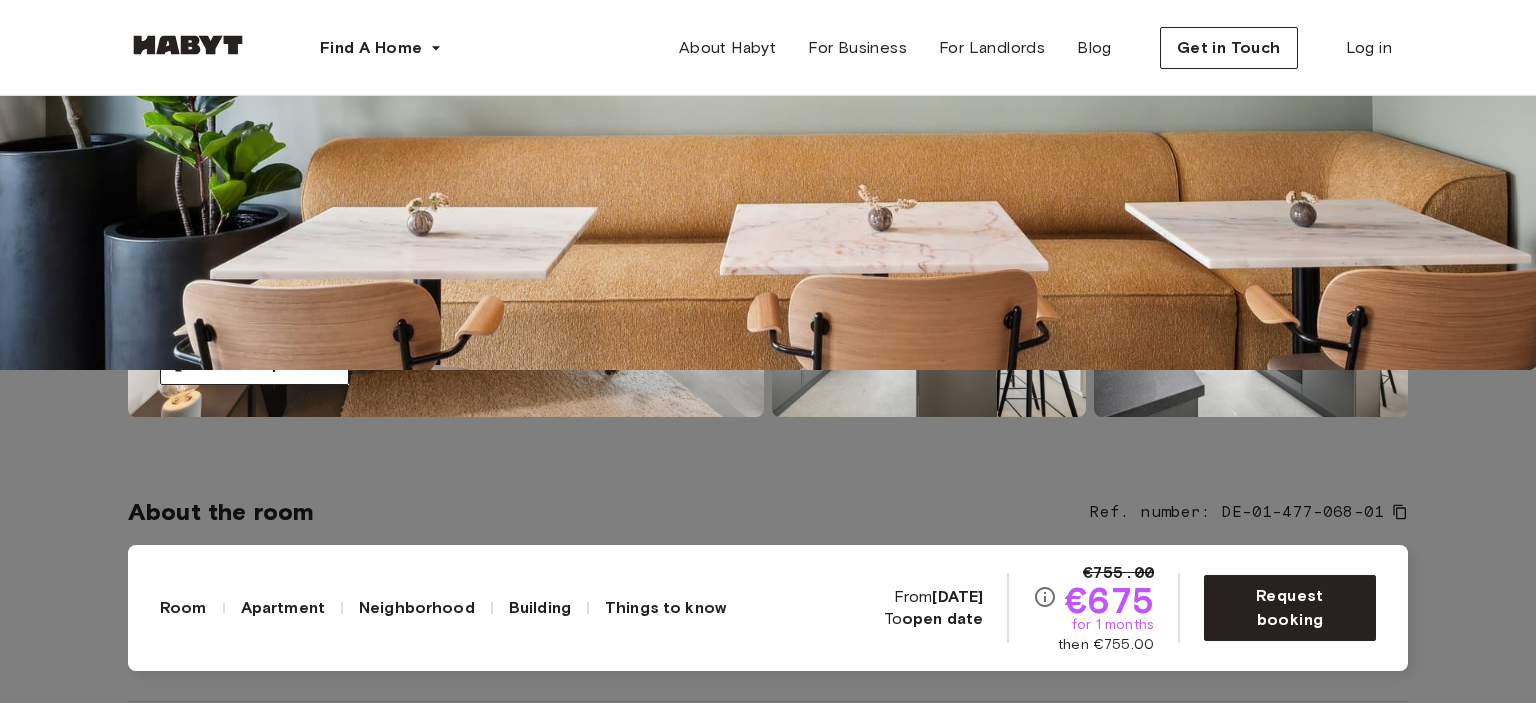 click at bounding box center [768, 18] 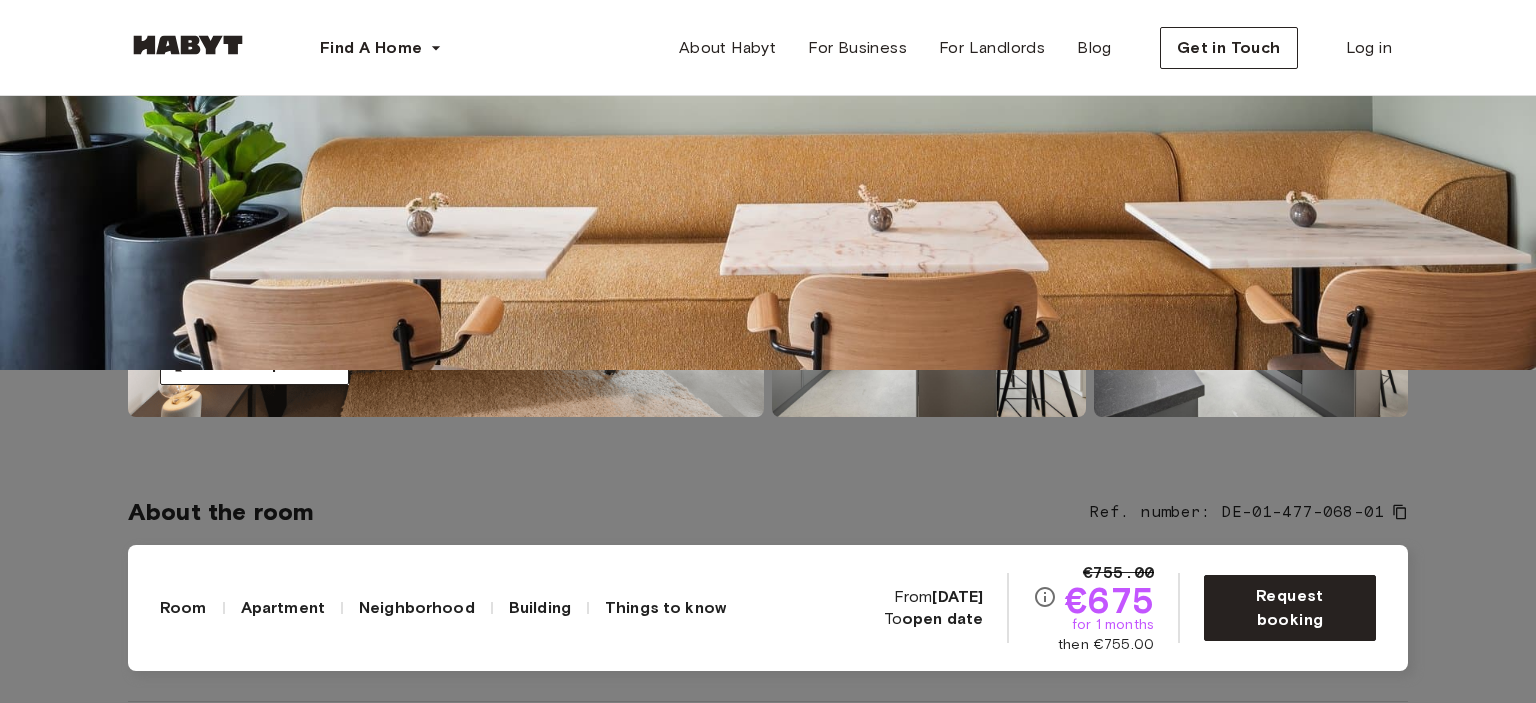 click at bounding box center [768, 18] 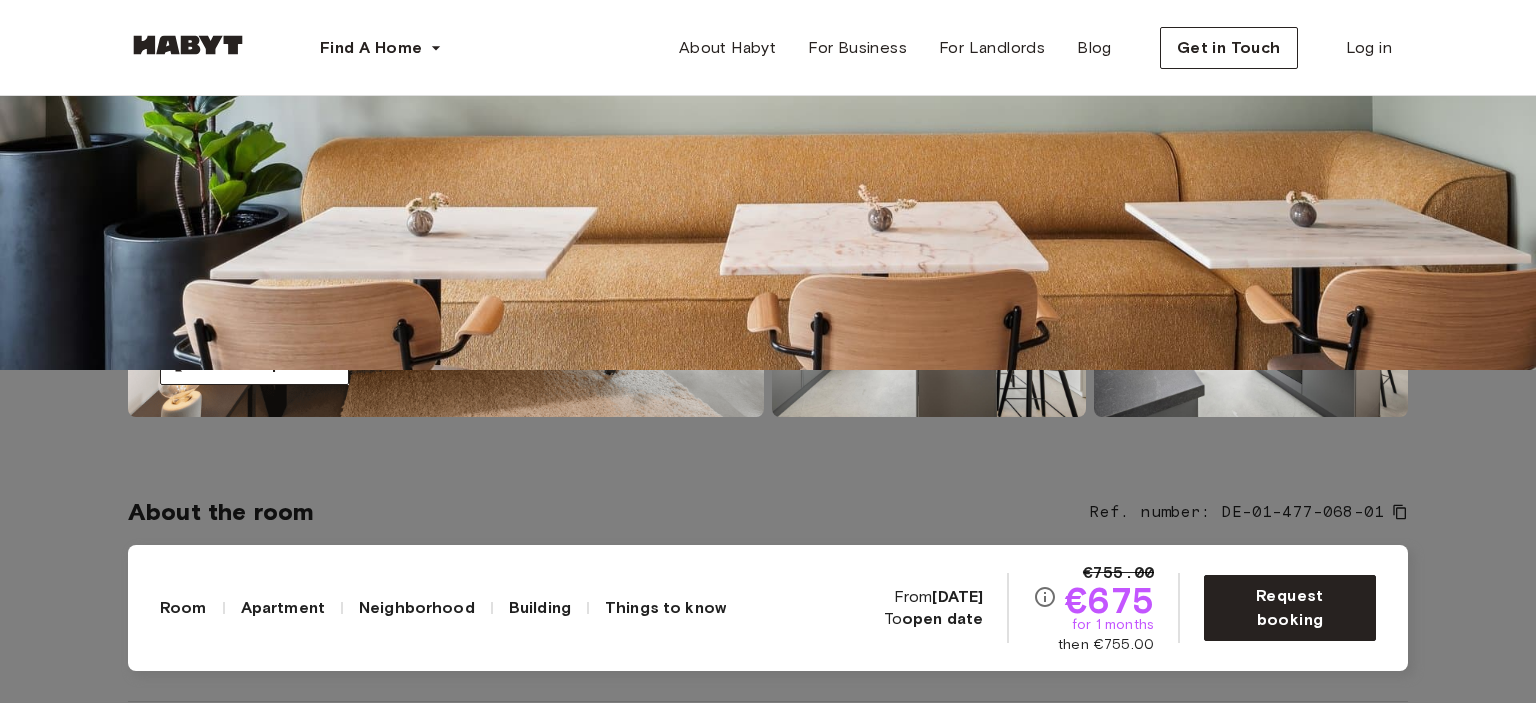click at bounding box center (768, 18) 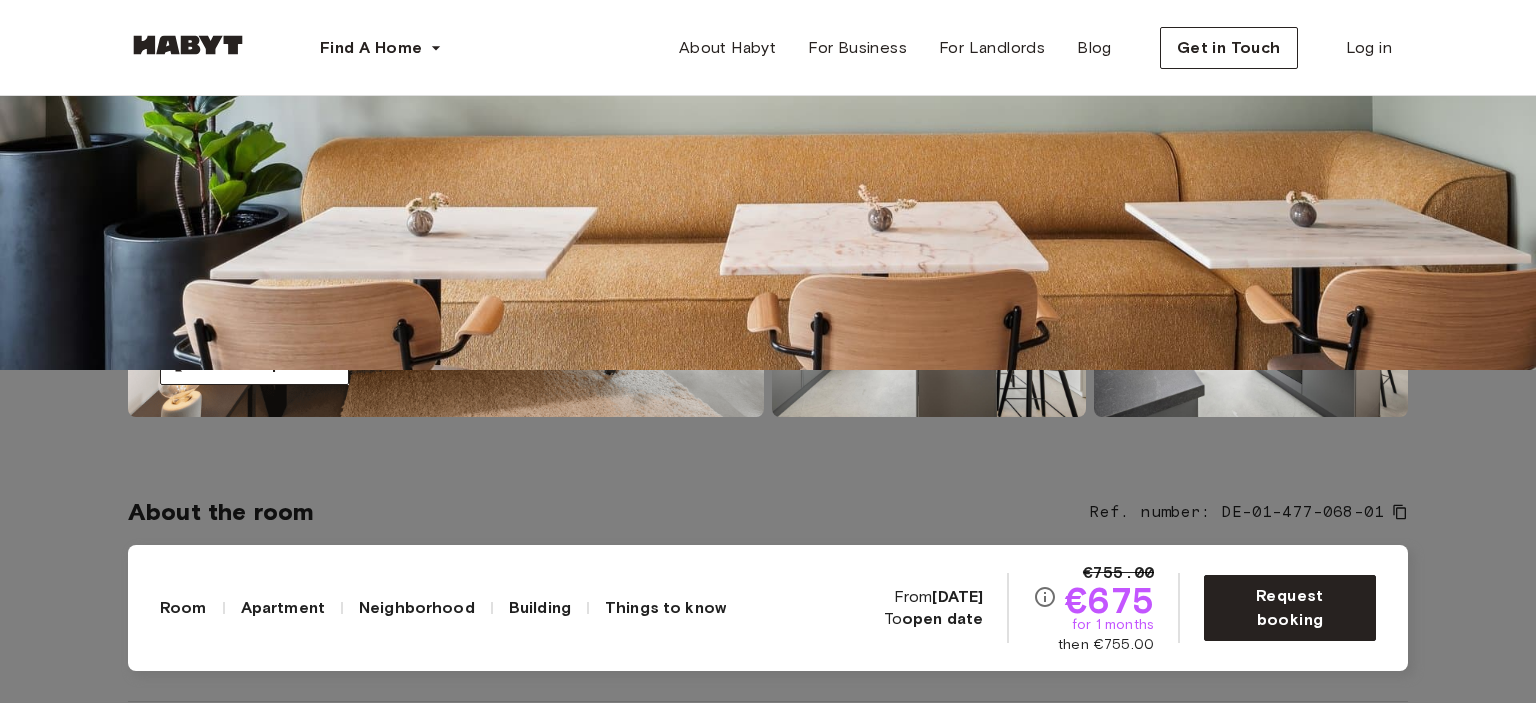 click at bounding box center [768, 18] 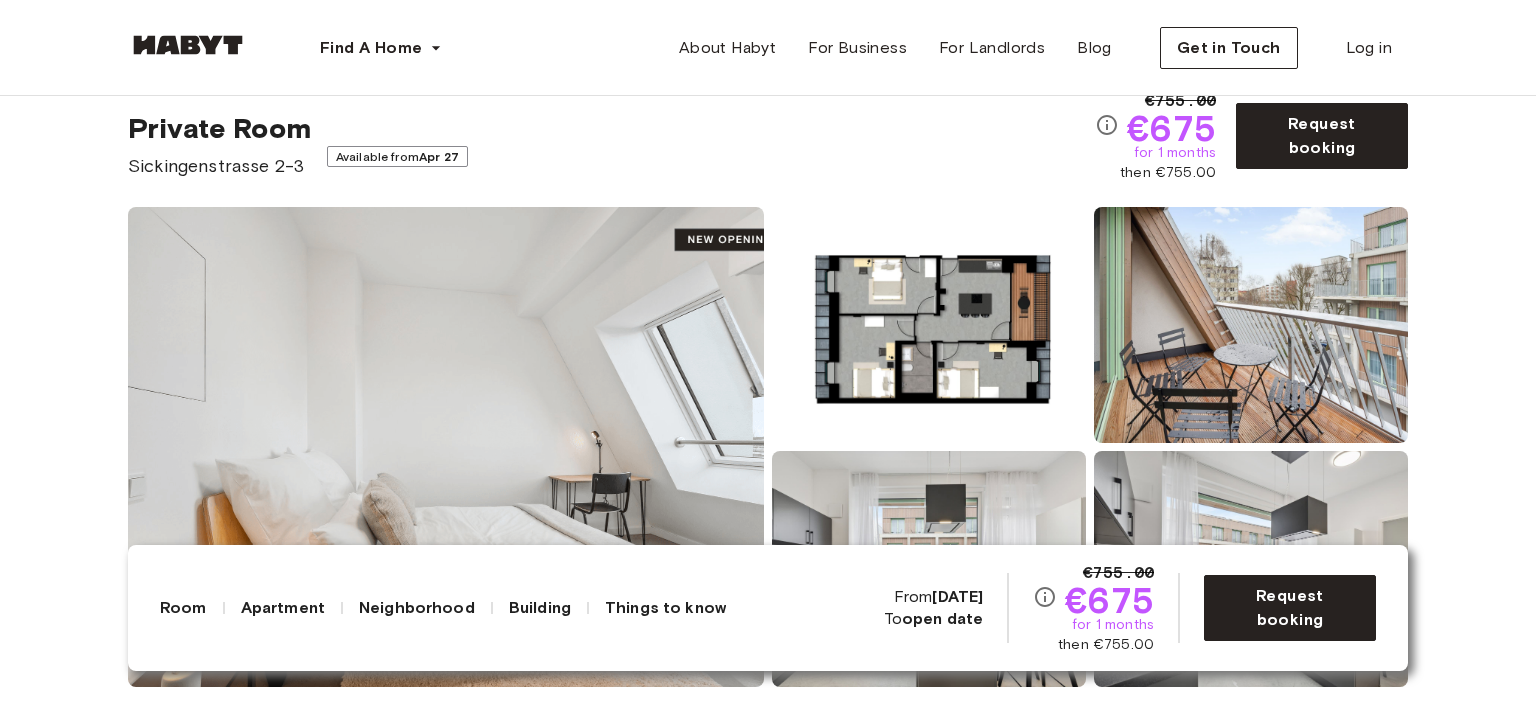 scroll, scrollTop: 0, scrollLeft: 0, axis: both 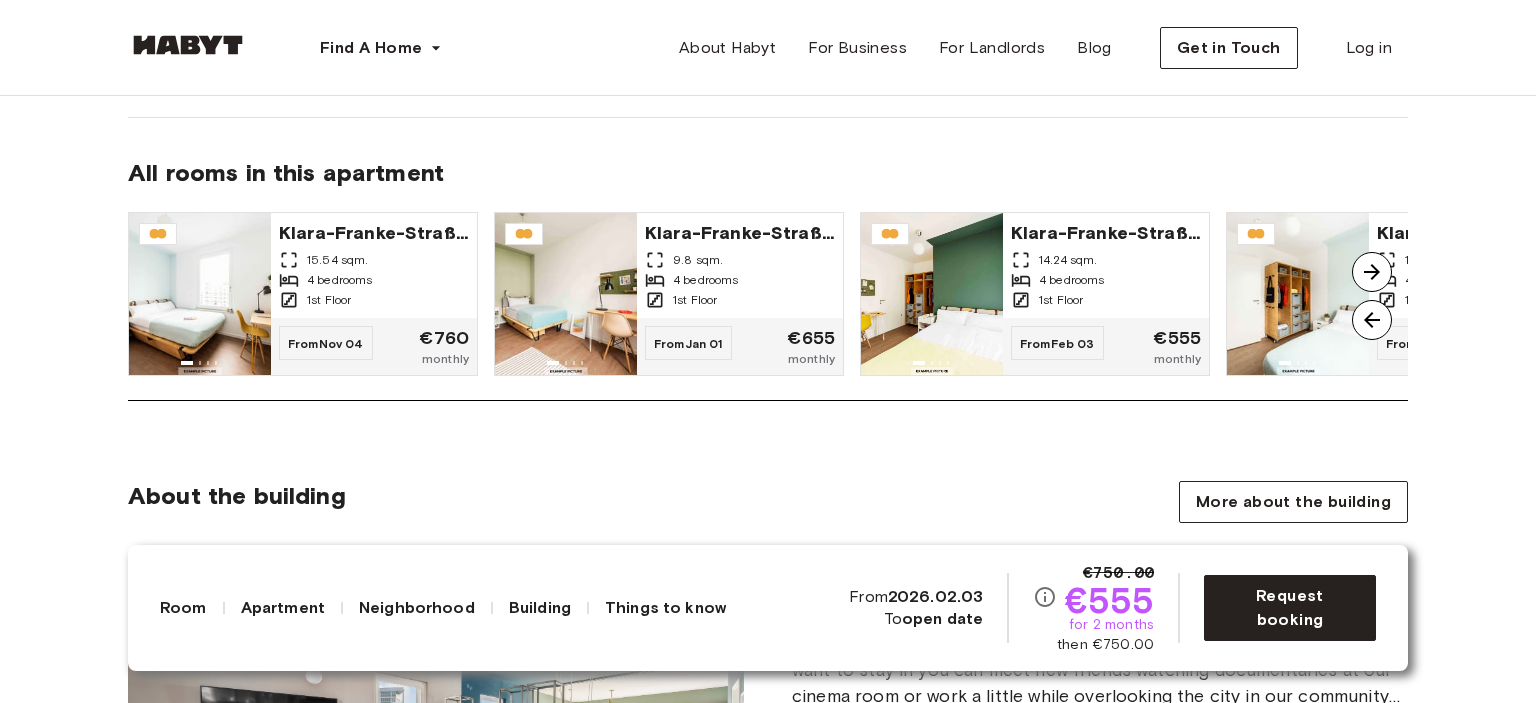 click at bounding box center [1372, 272] 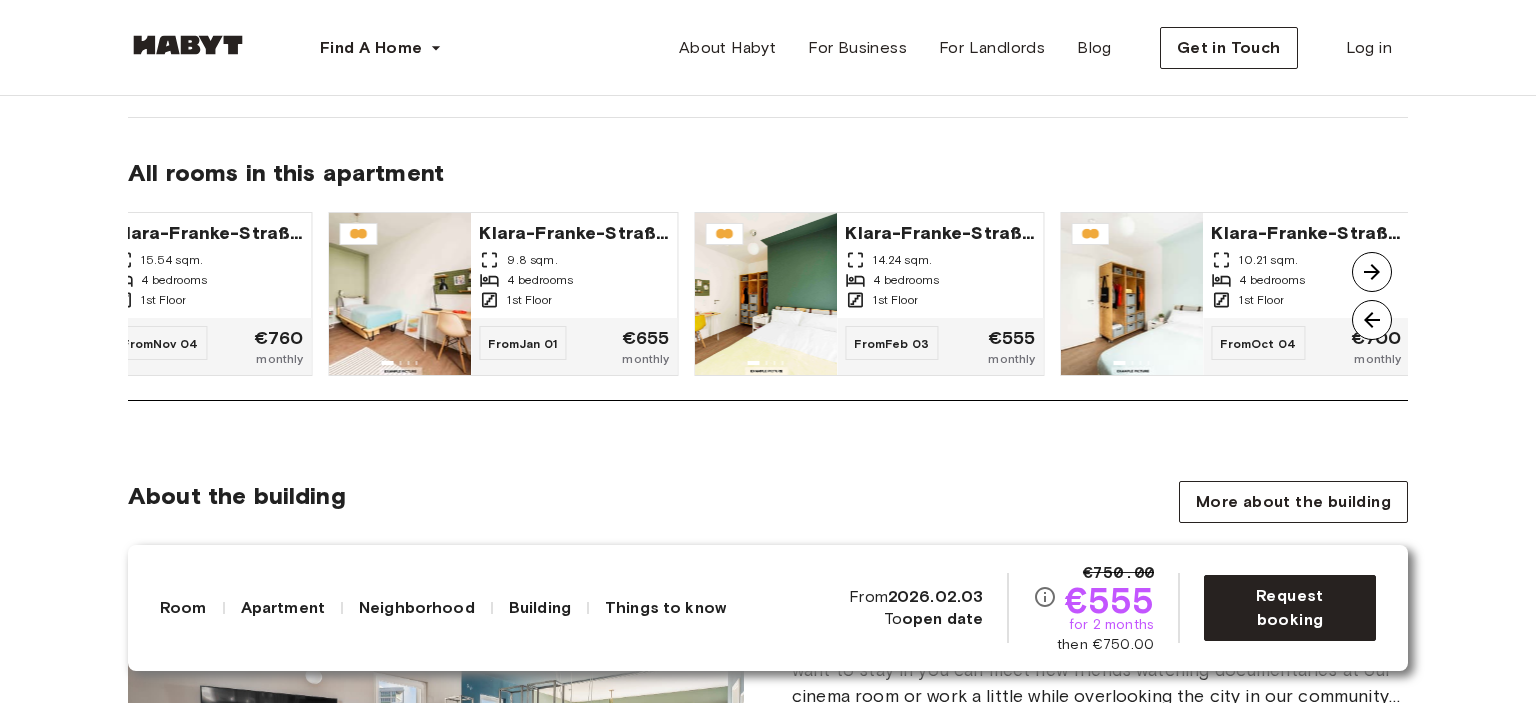 click at bounding box center [1372, 272] 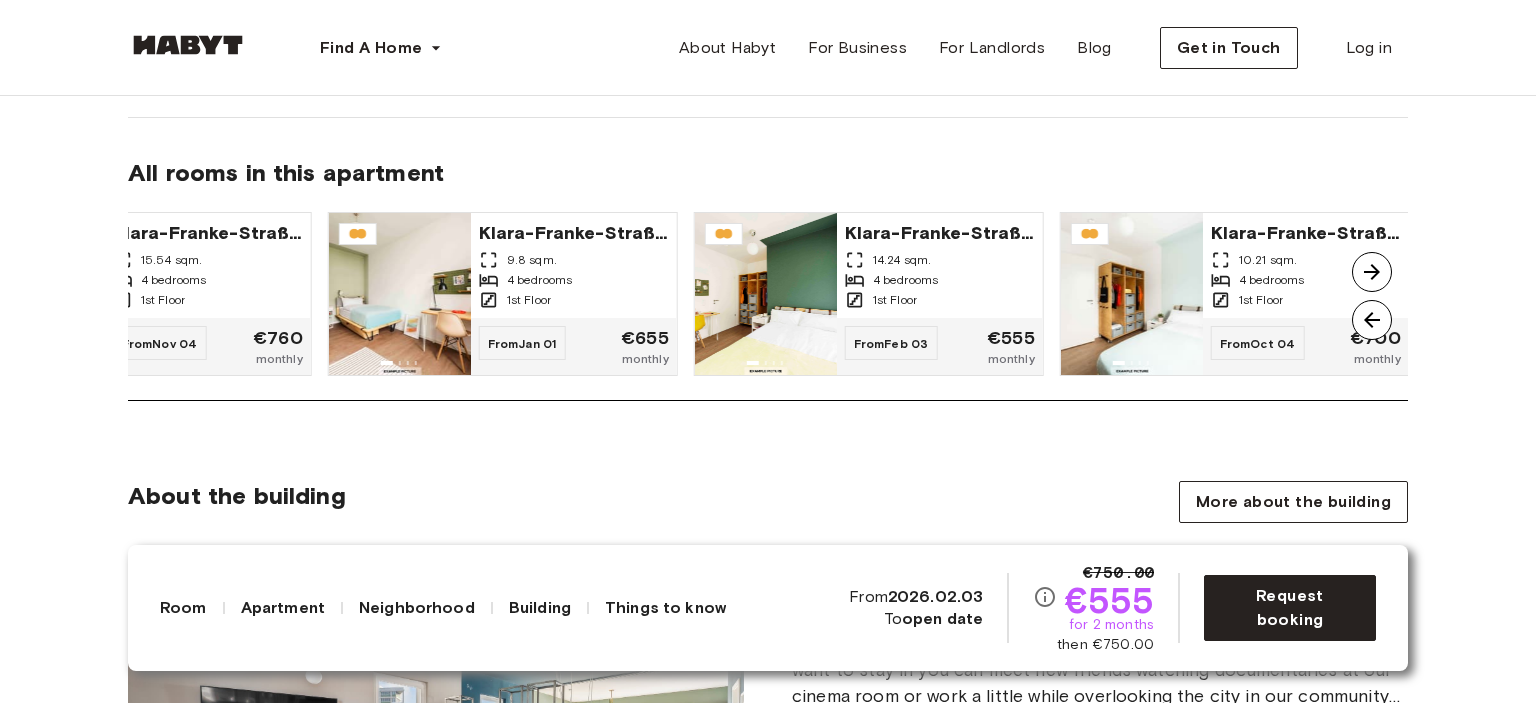 click at bounding box center [1372, 272] 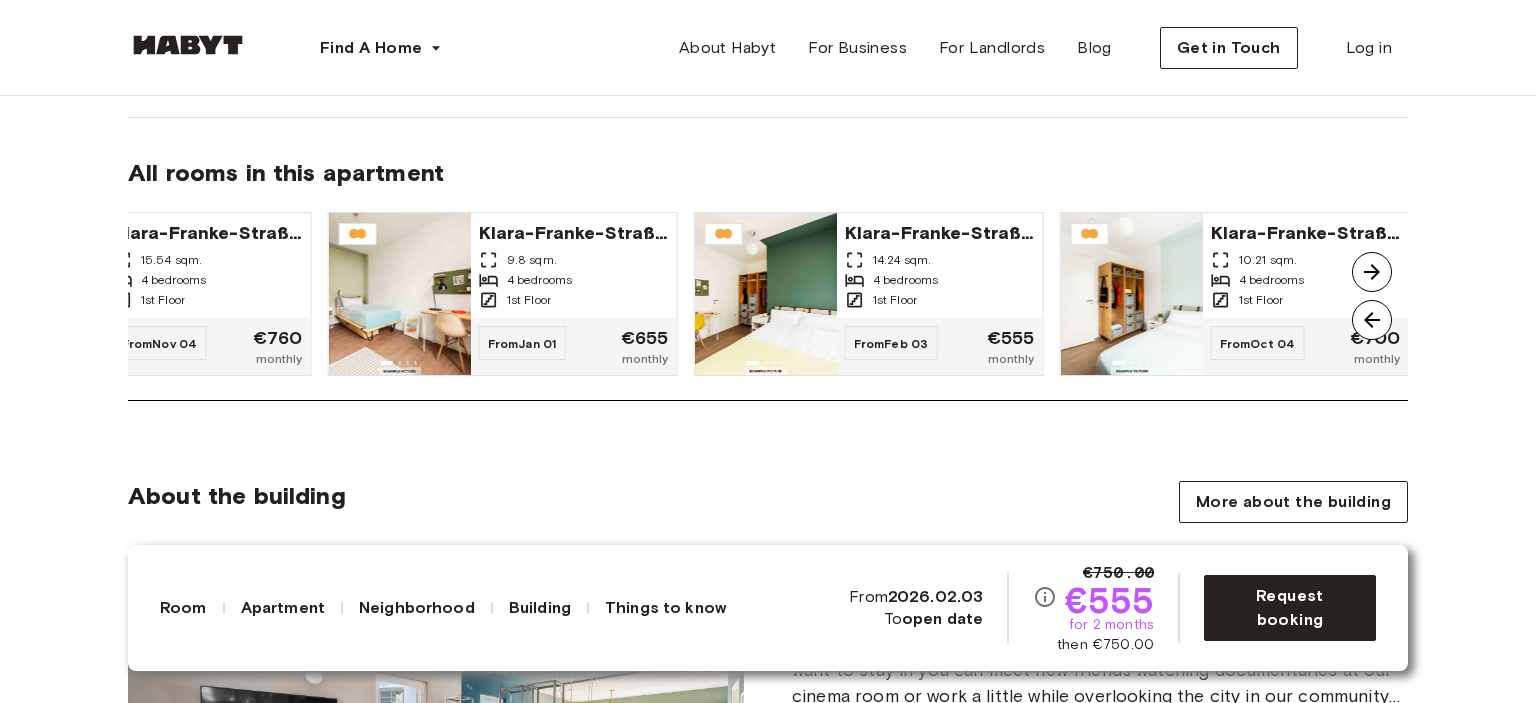 click at bounding box center [1372, 272] 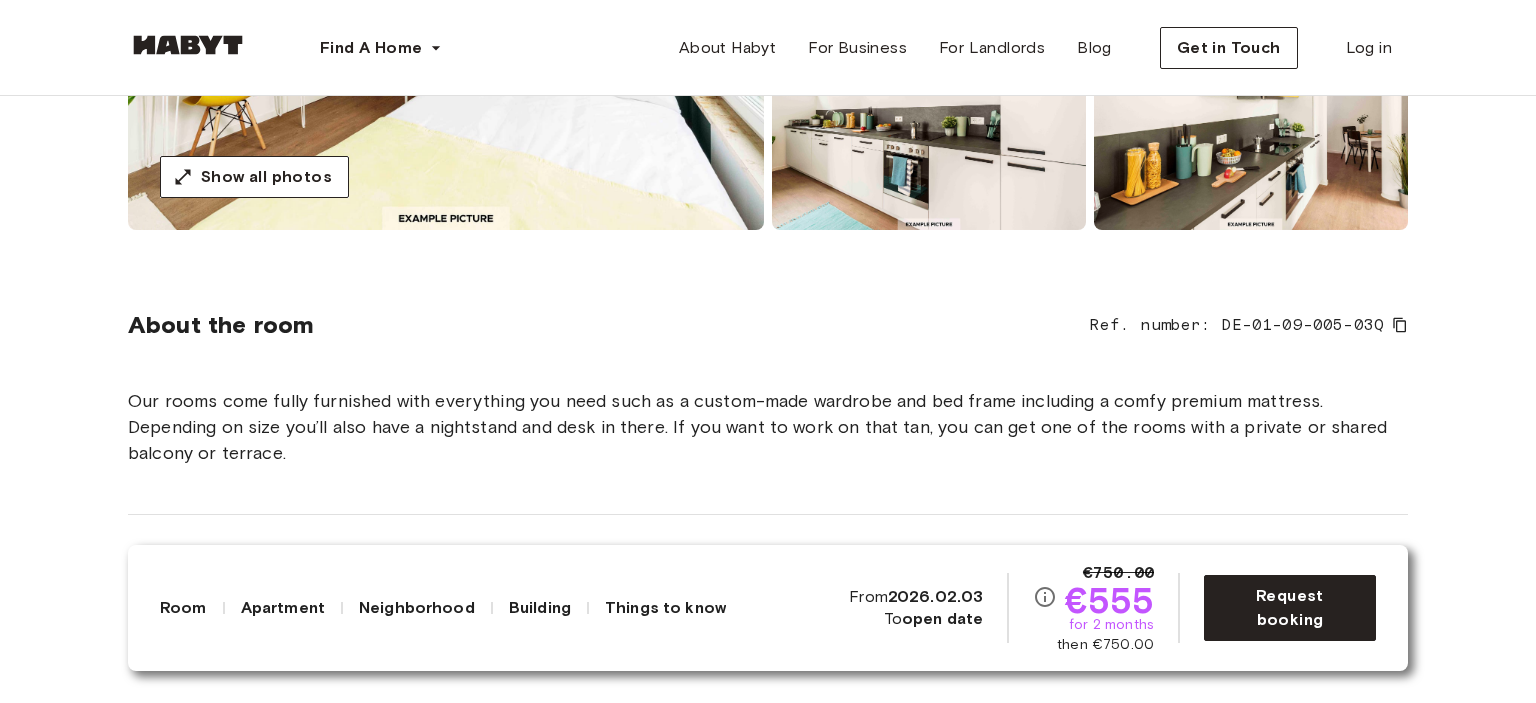 scroll, scrollTop: 0, scrollLeft: 0, axis: both 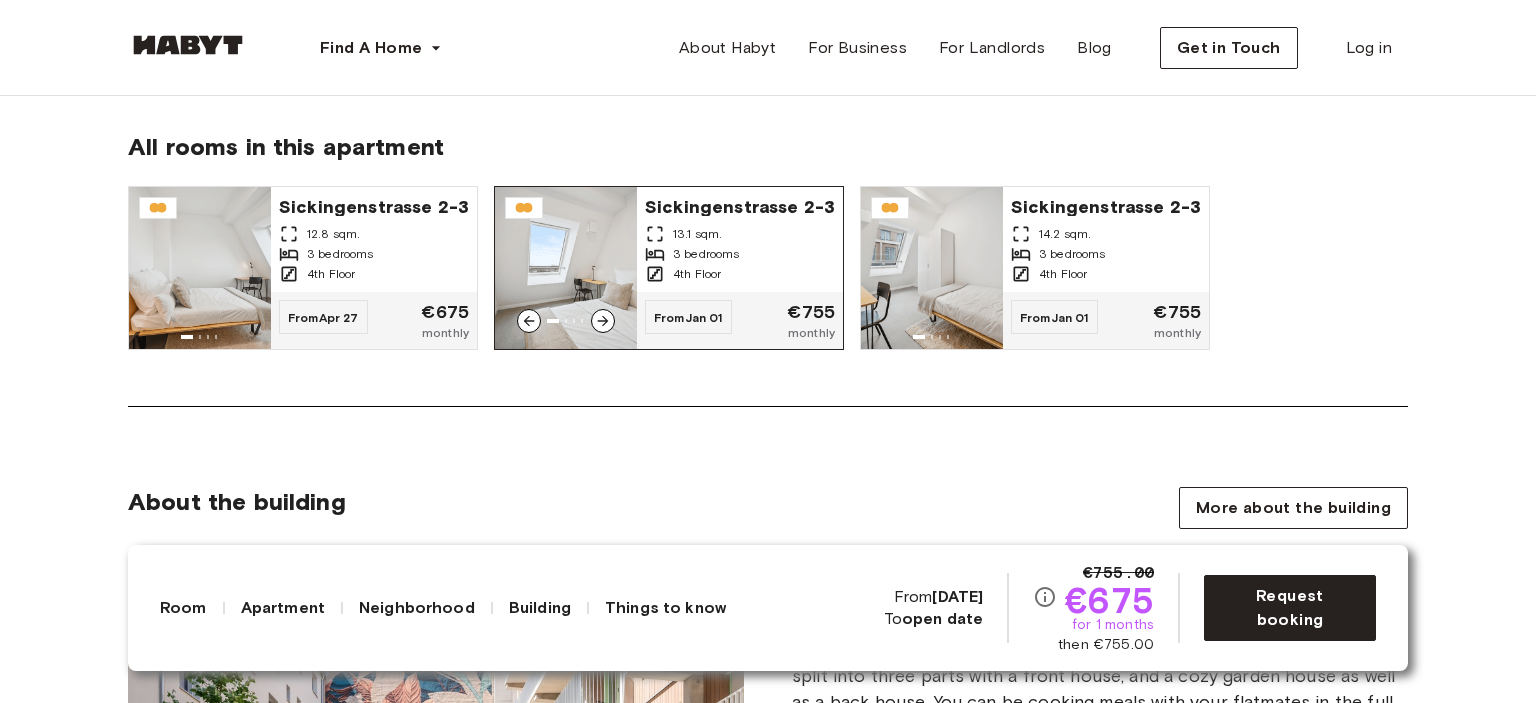click on "Sickingenstrasse 2-3" at bounding box center [740, 205] 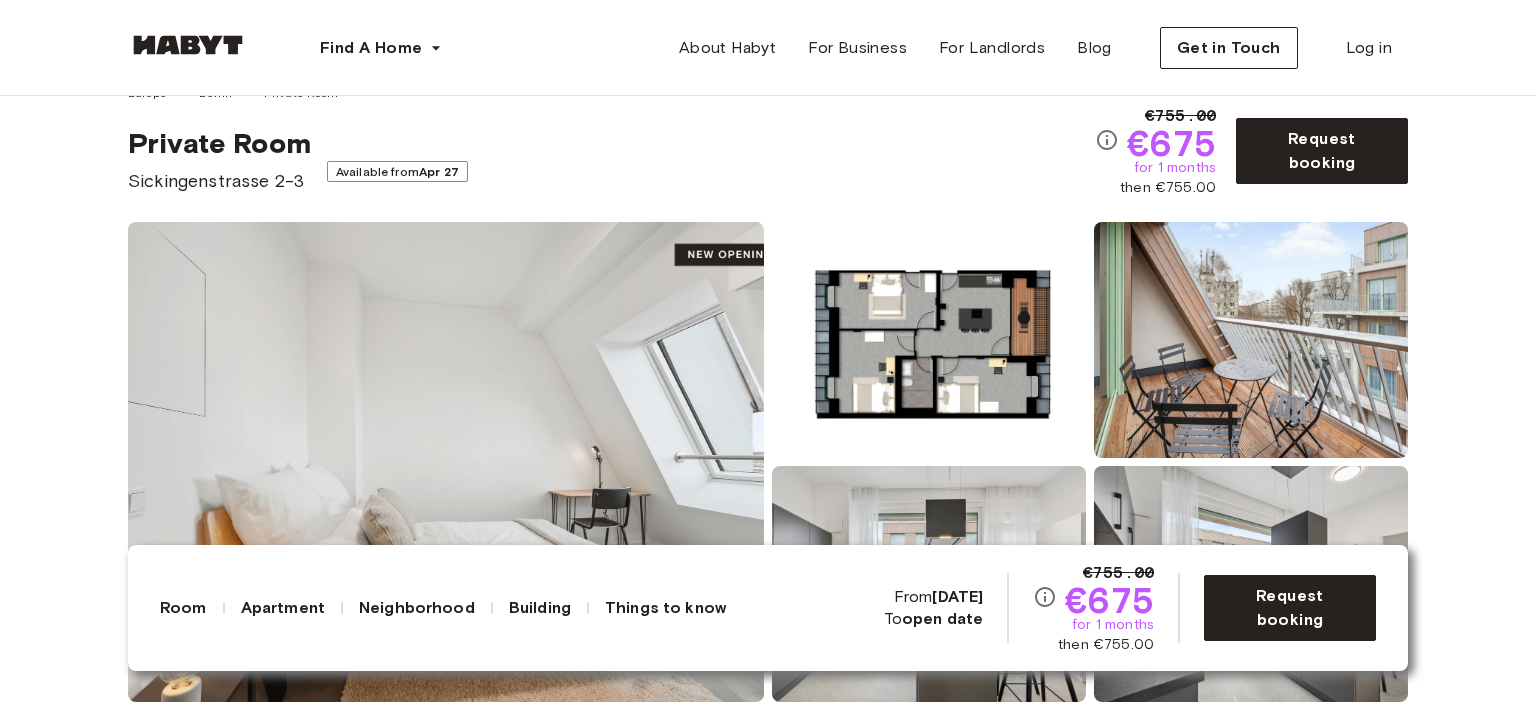 scroll, scrollTop: 0, scrollLeft: 0, axis: both 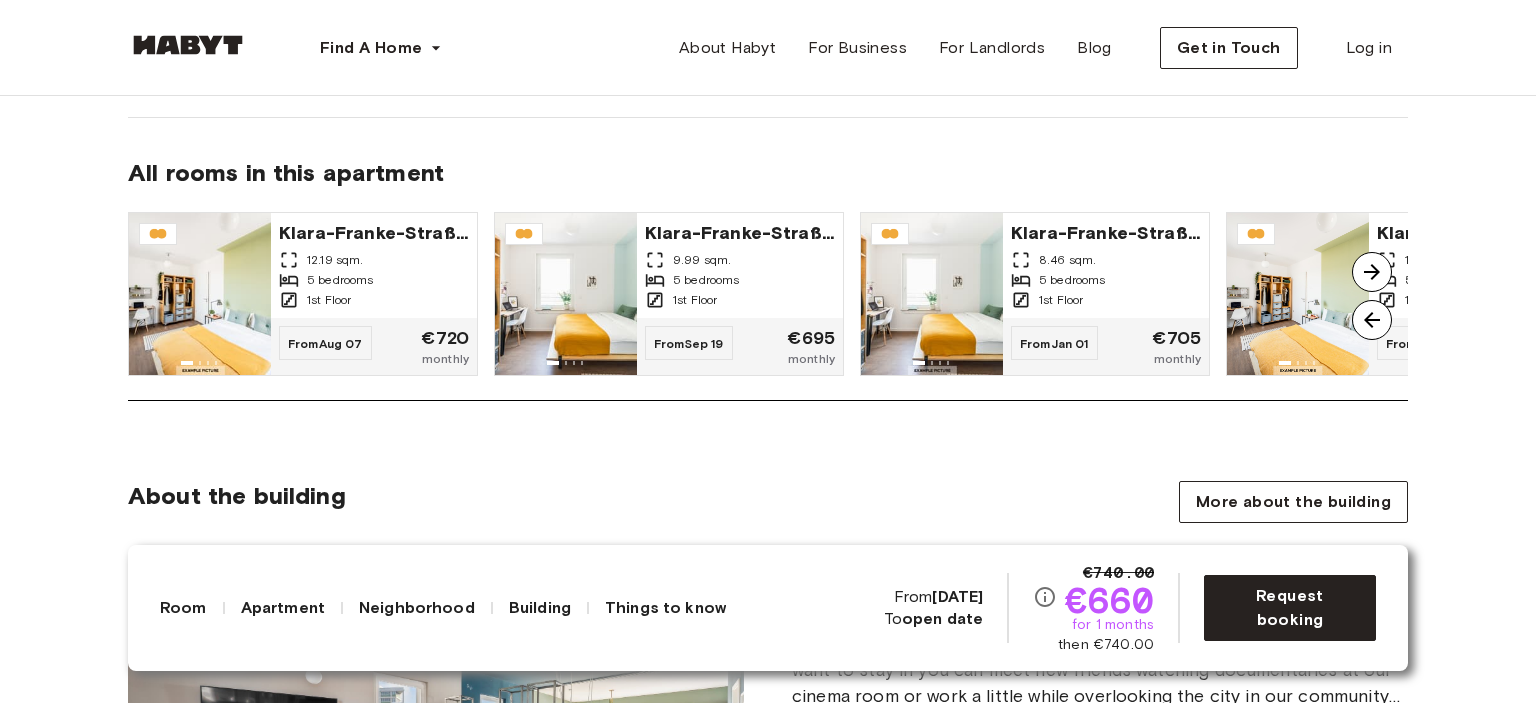 click at bounding box center (1372, 272) 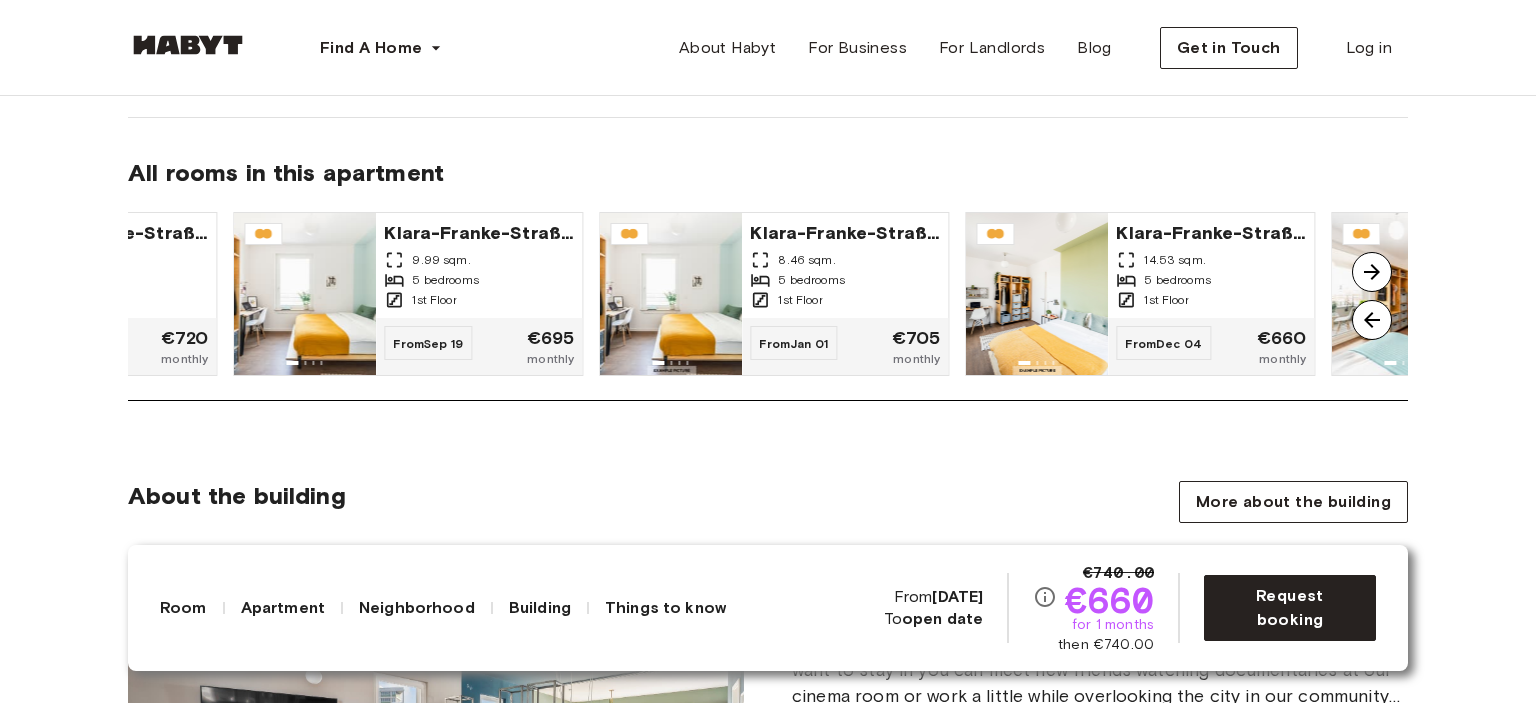click at bounding box center [1372, 272] 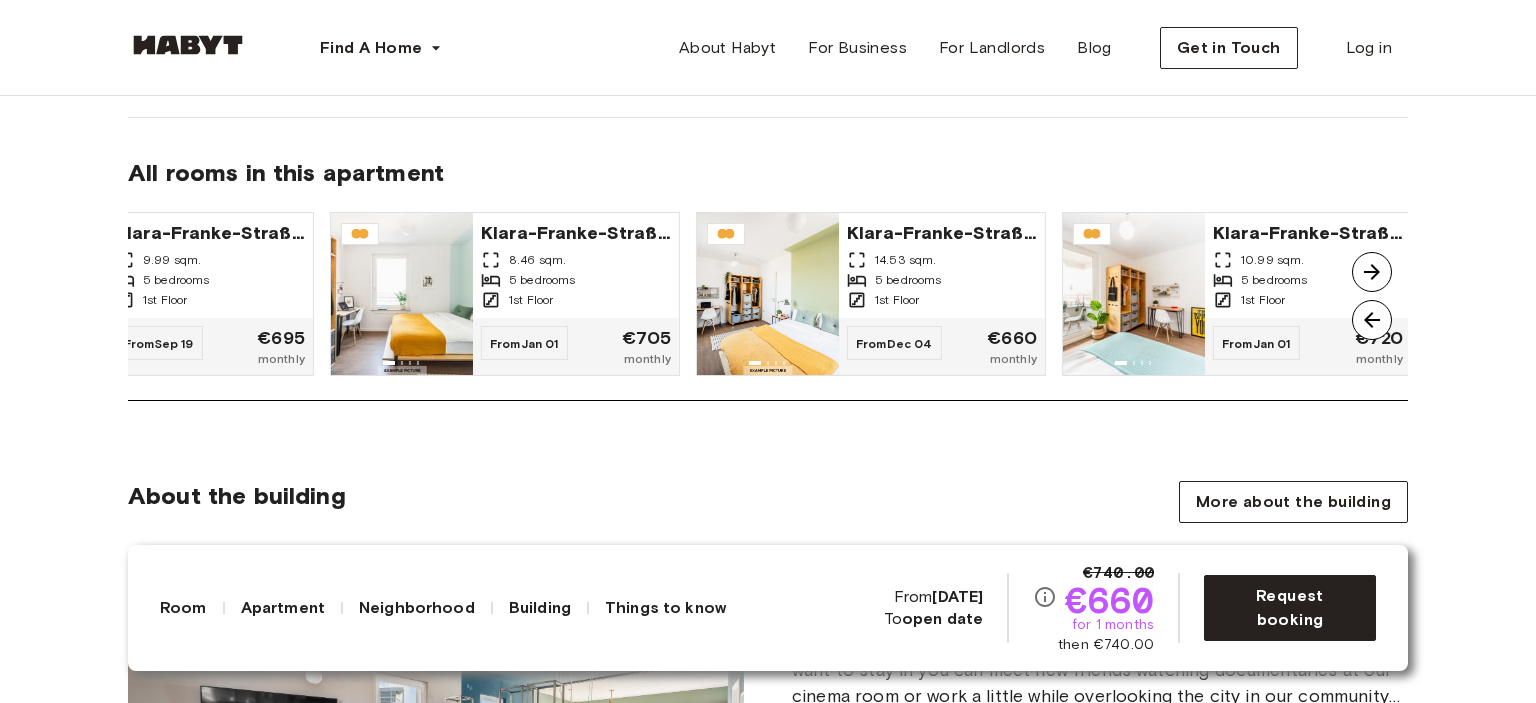 click at bounding box center (1372, 272) 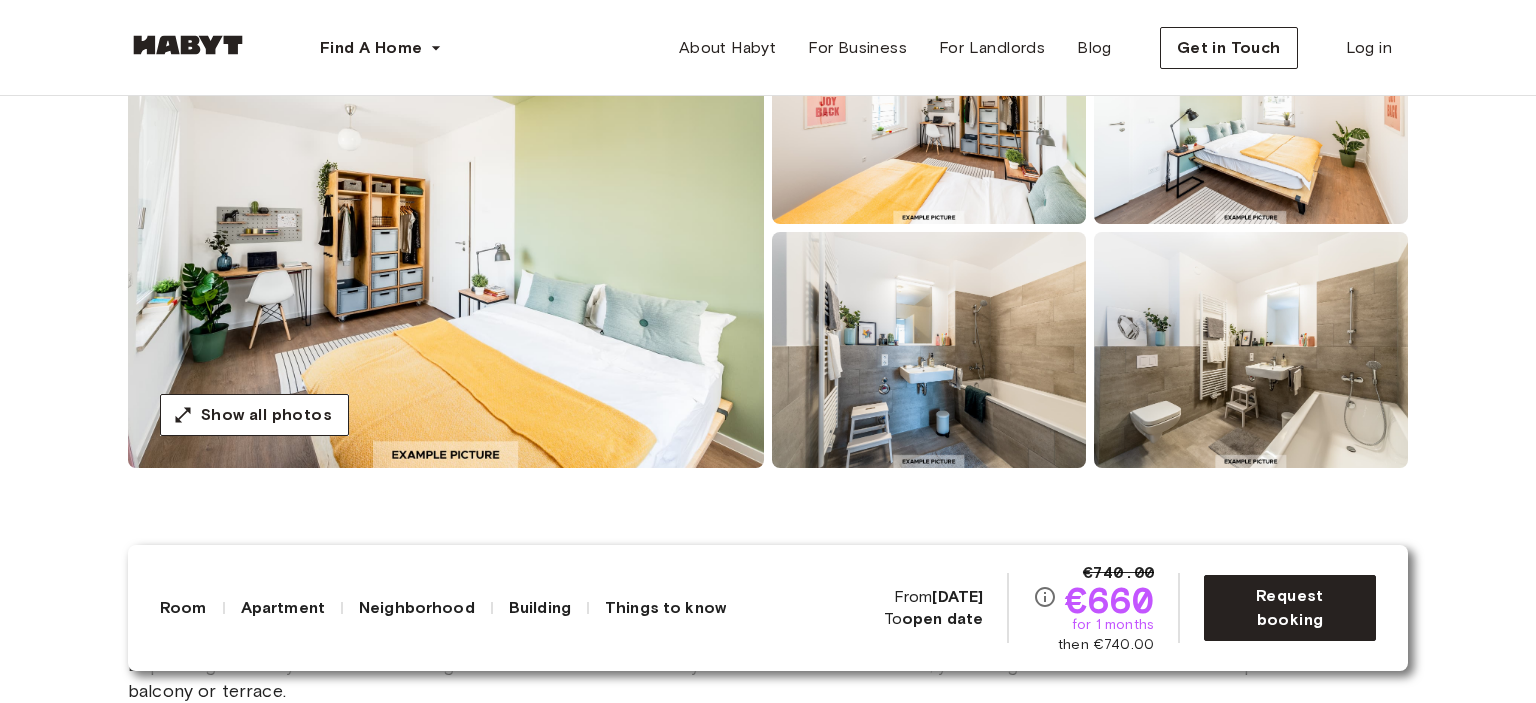 scroll, scrollTop: 500, scrollLeft: 0, axis: vertical 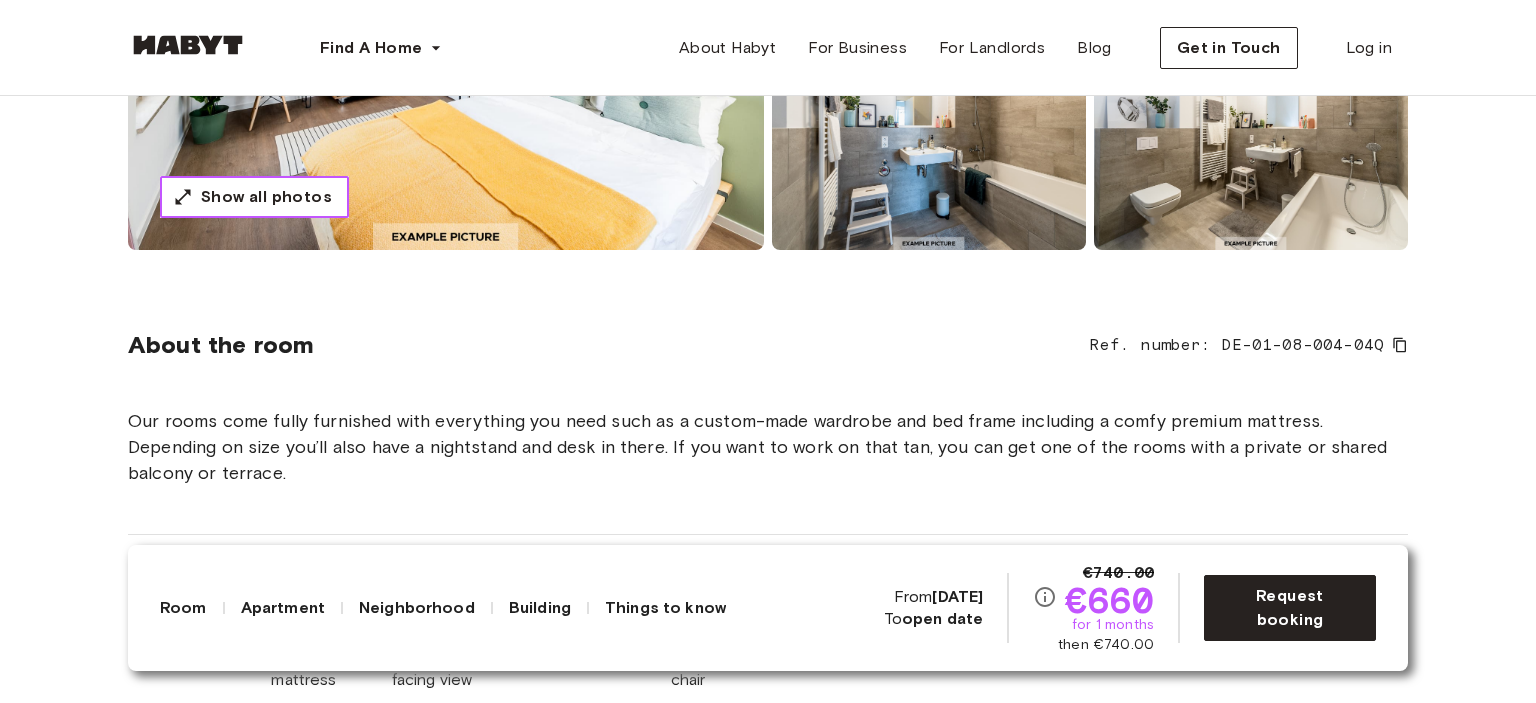 click on "Show all photos" at bounding box center (266, 197) 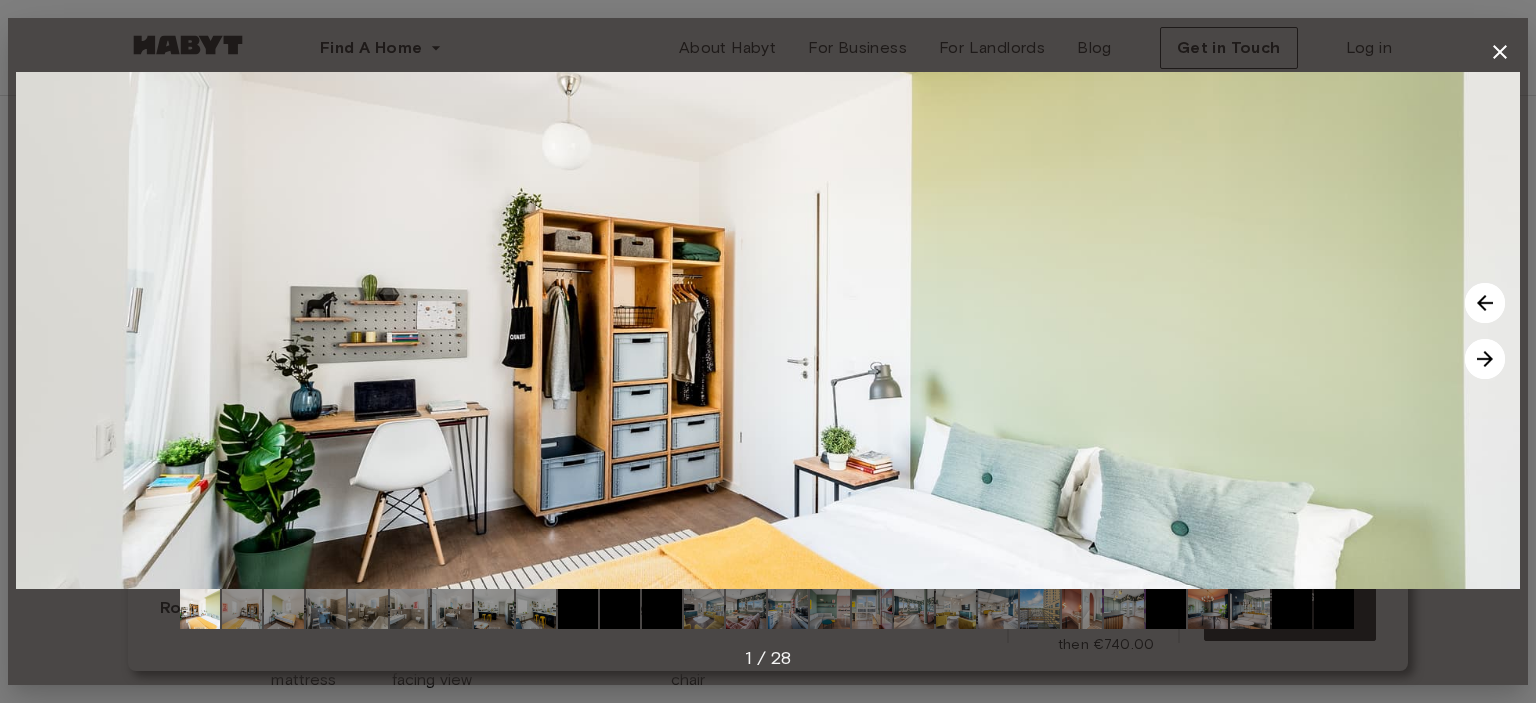 click at bounding box center (1485, 359) 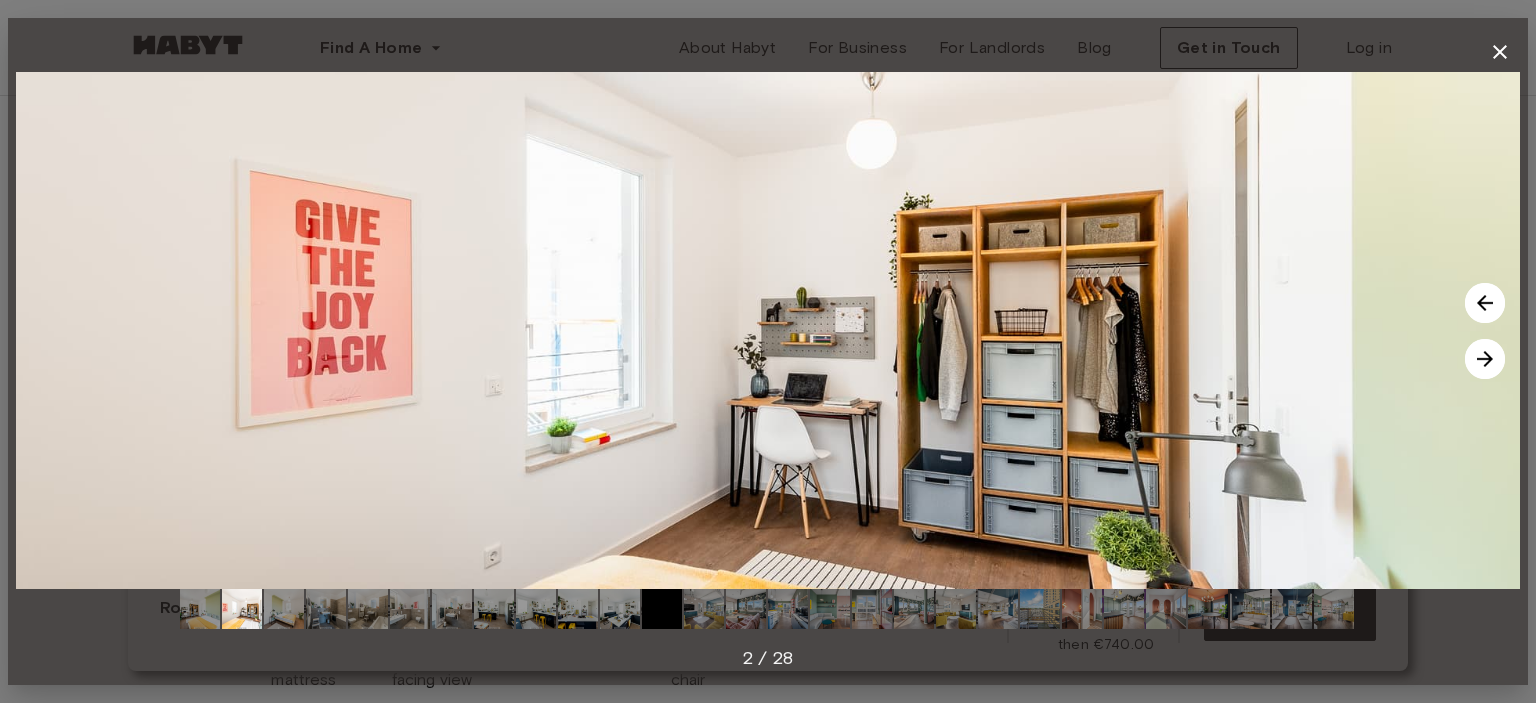 click at bounding box center [1485, 359] 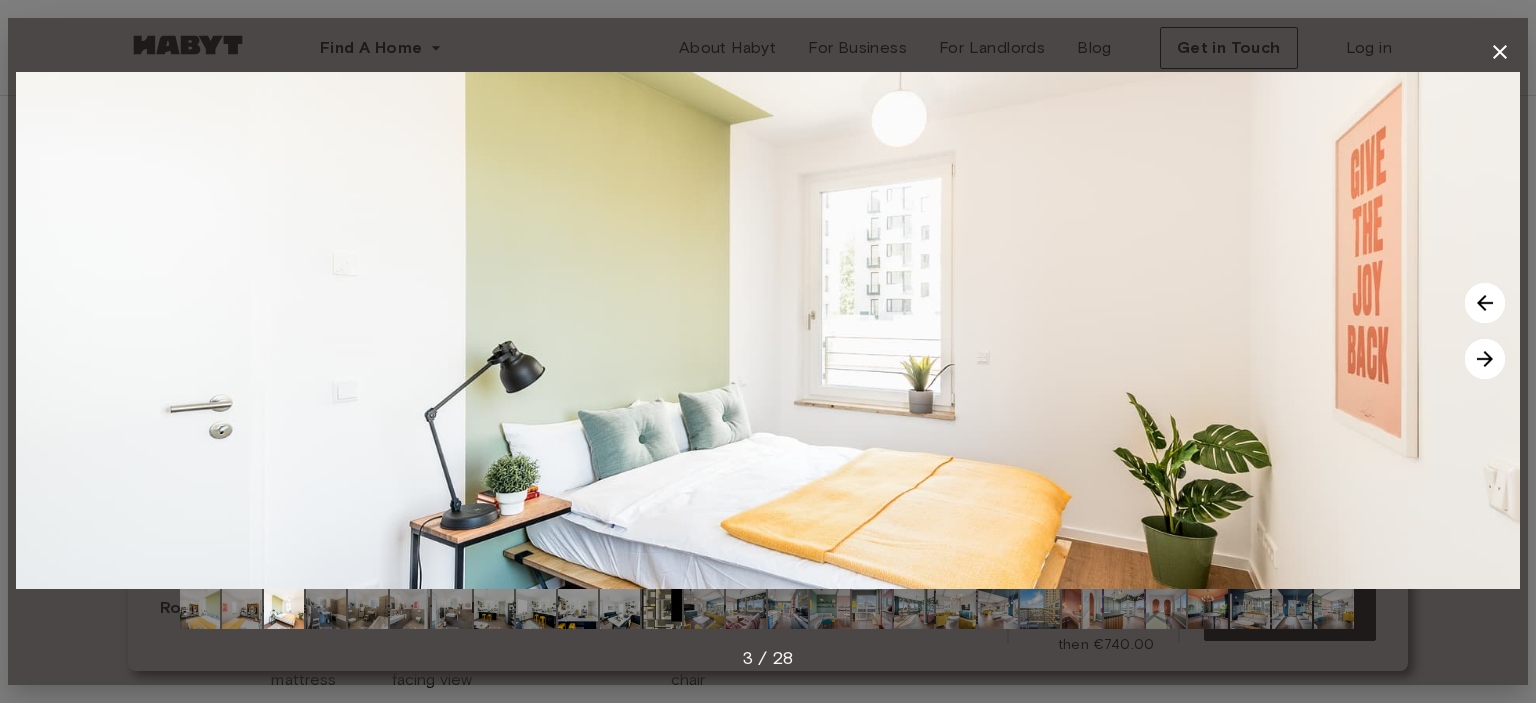 click at bounding box center (1485, 359) 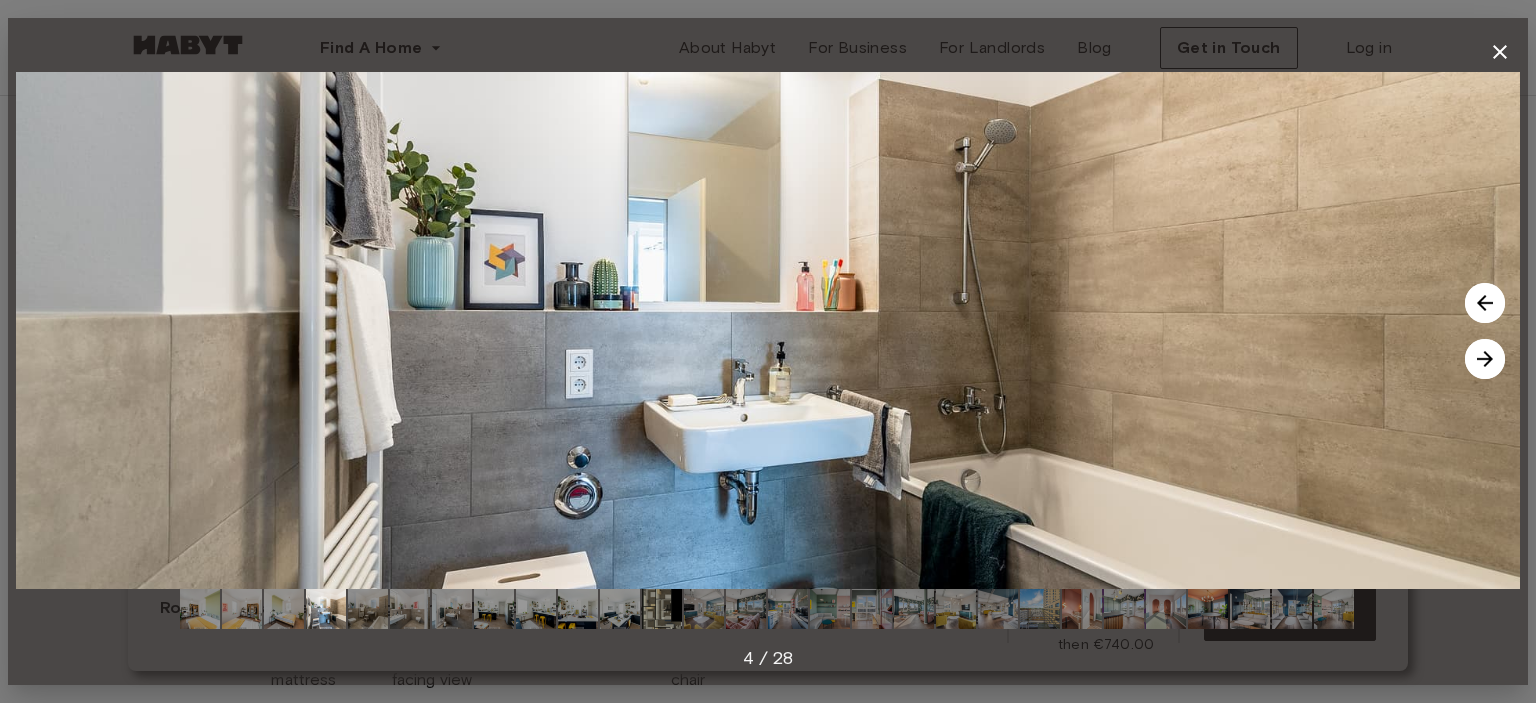 click at bounding box center (1485, 359) 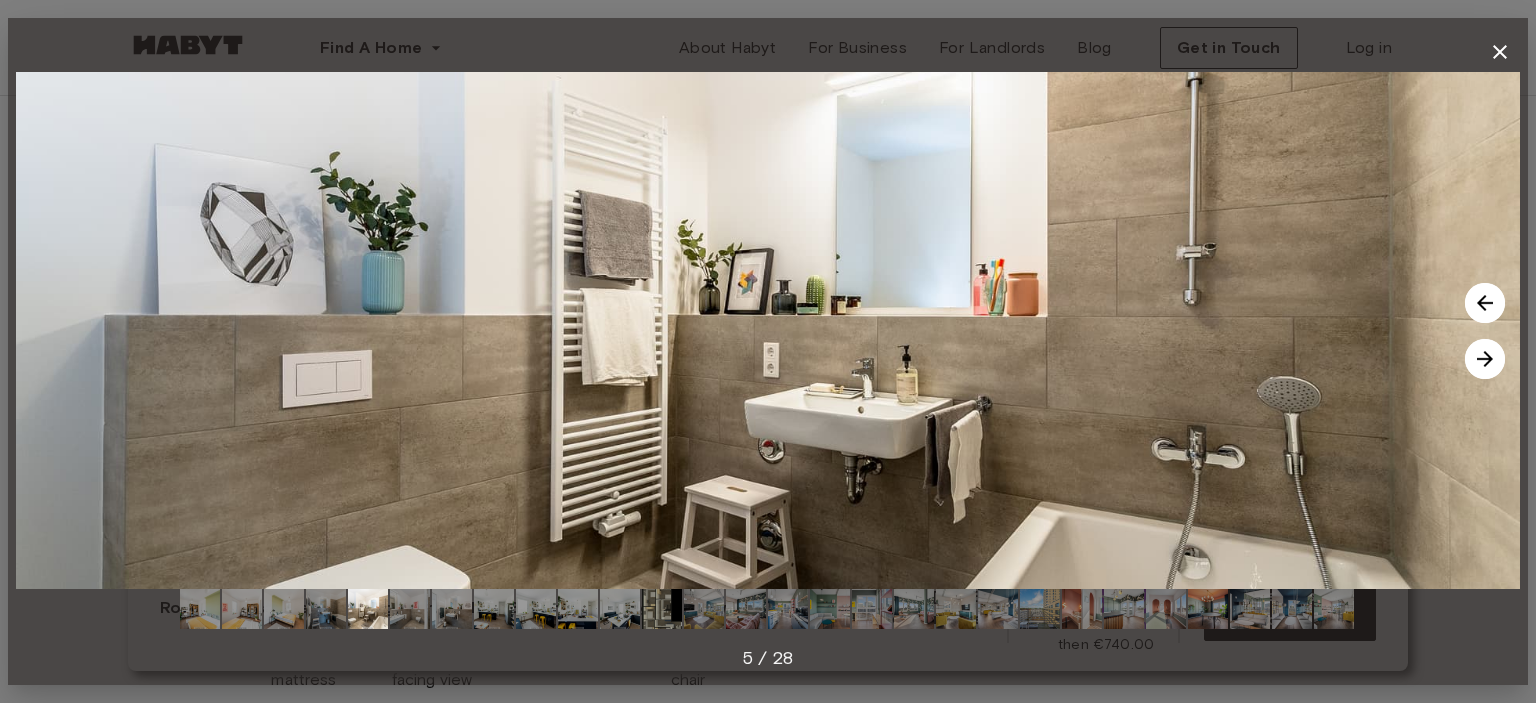 click at bounding box center (1485, 359) 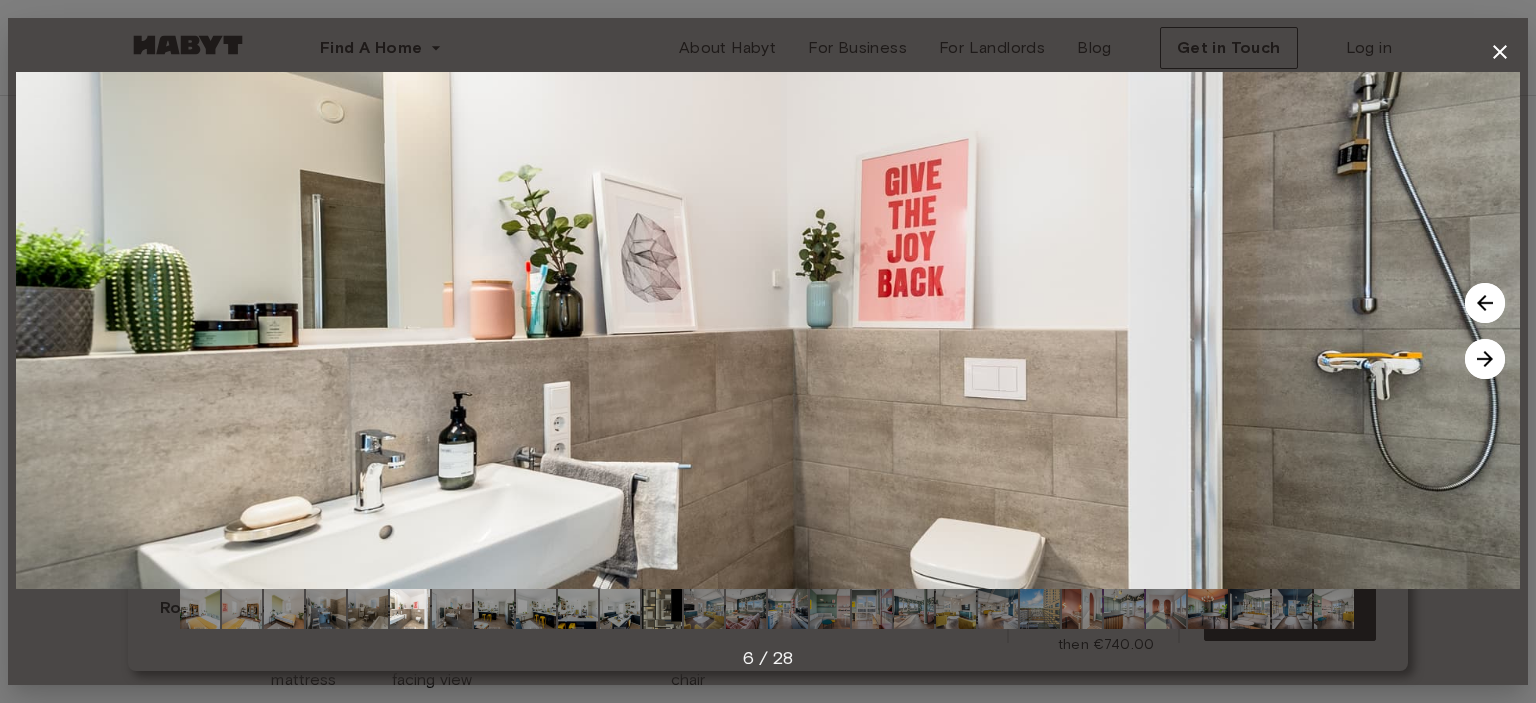 click at bounding box center [1485, 359] 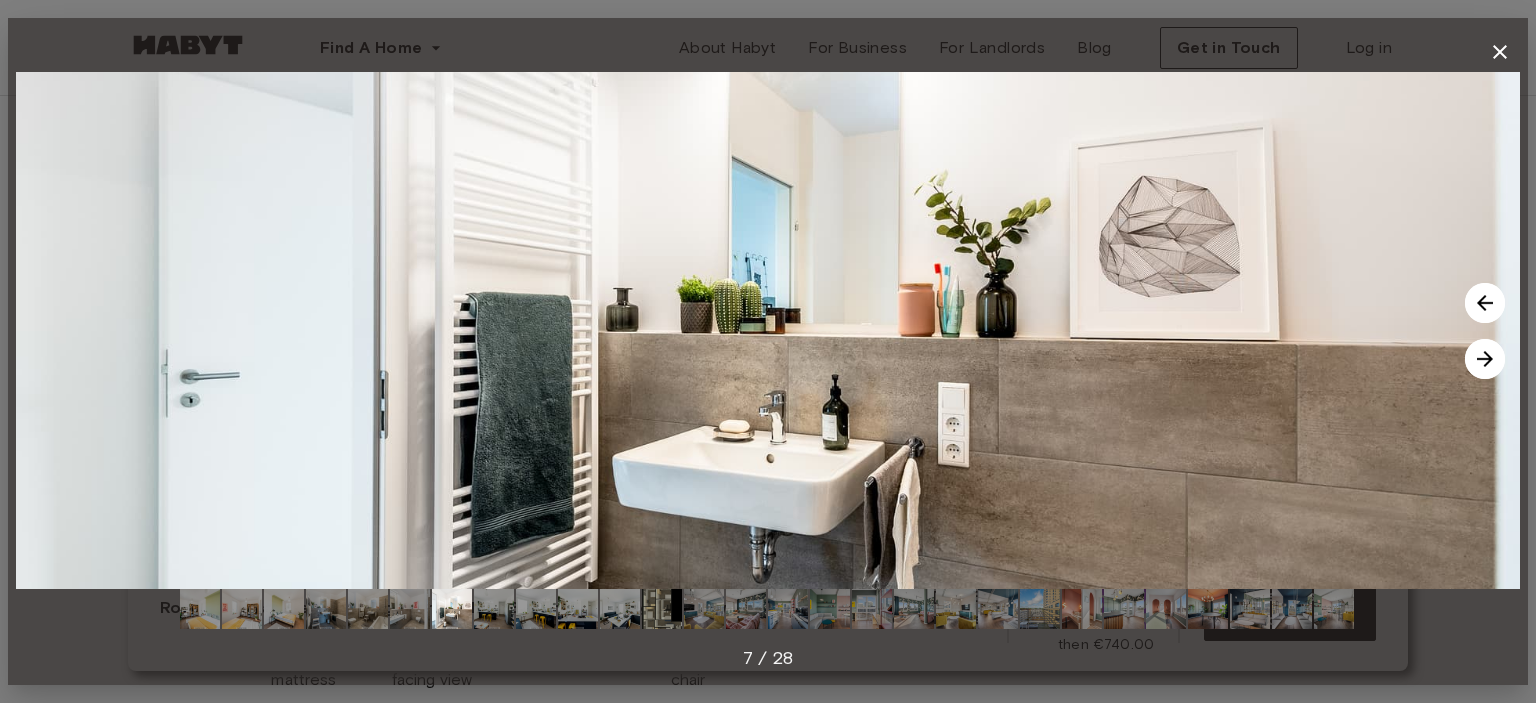 click at bounding box center (1485, 359) 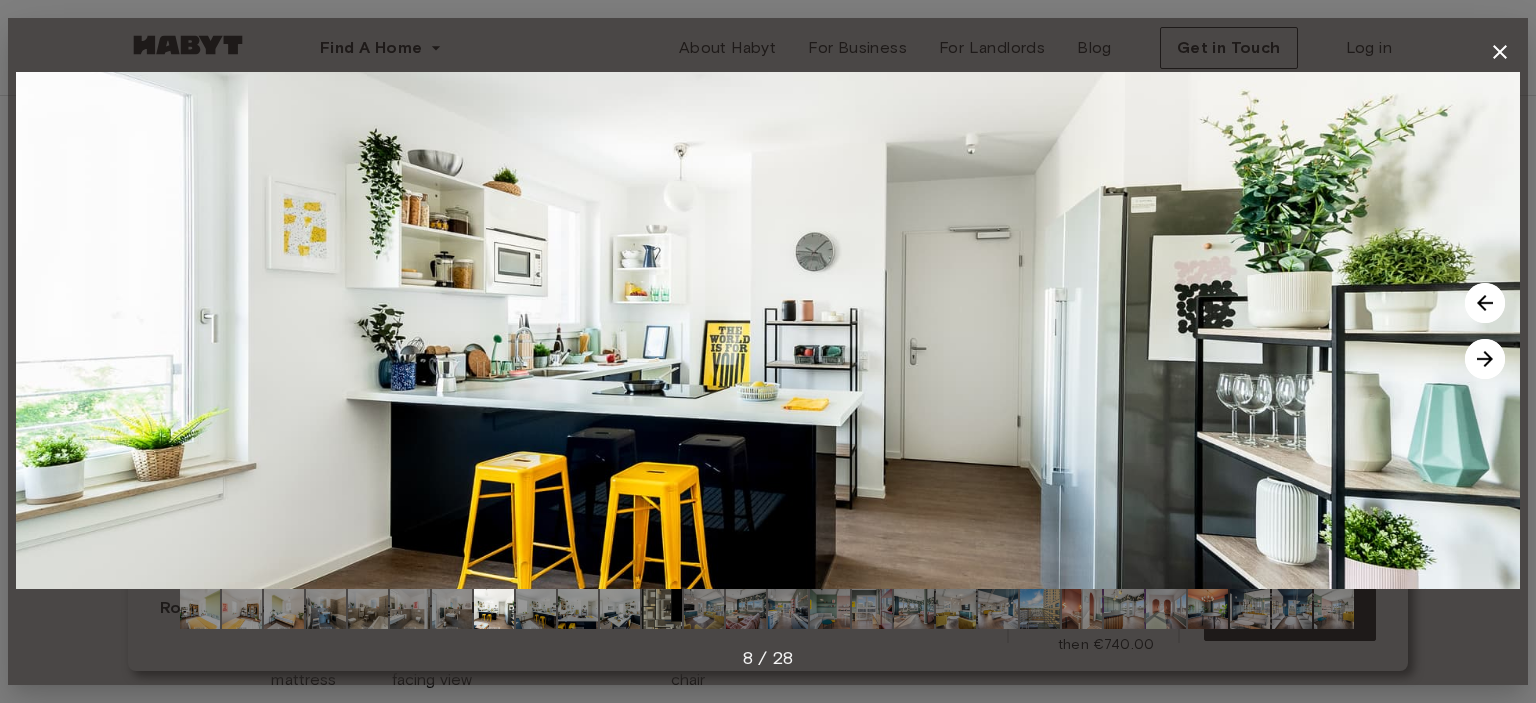 click at bounding box center (1485, 359) 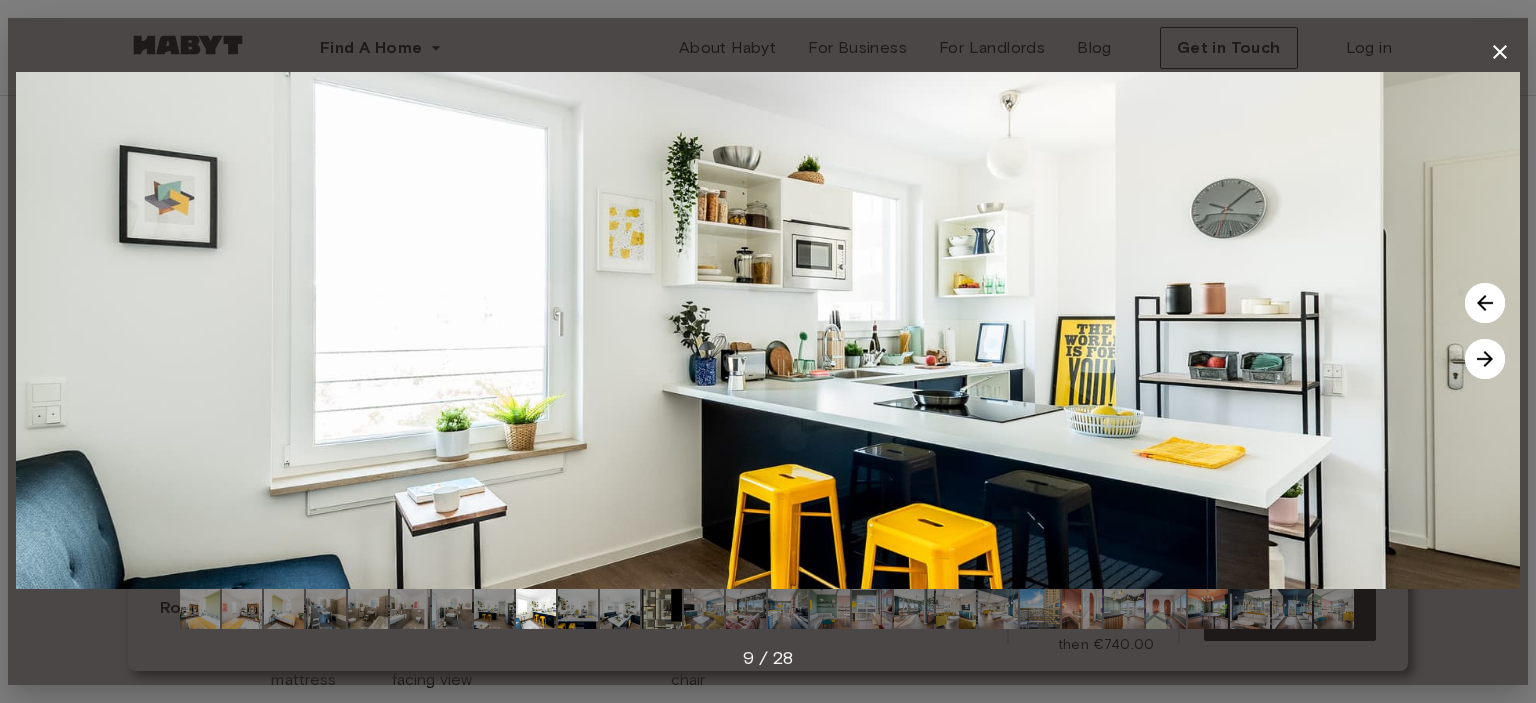 click at bounding box center [1485, 359] 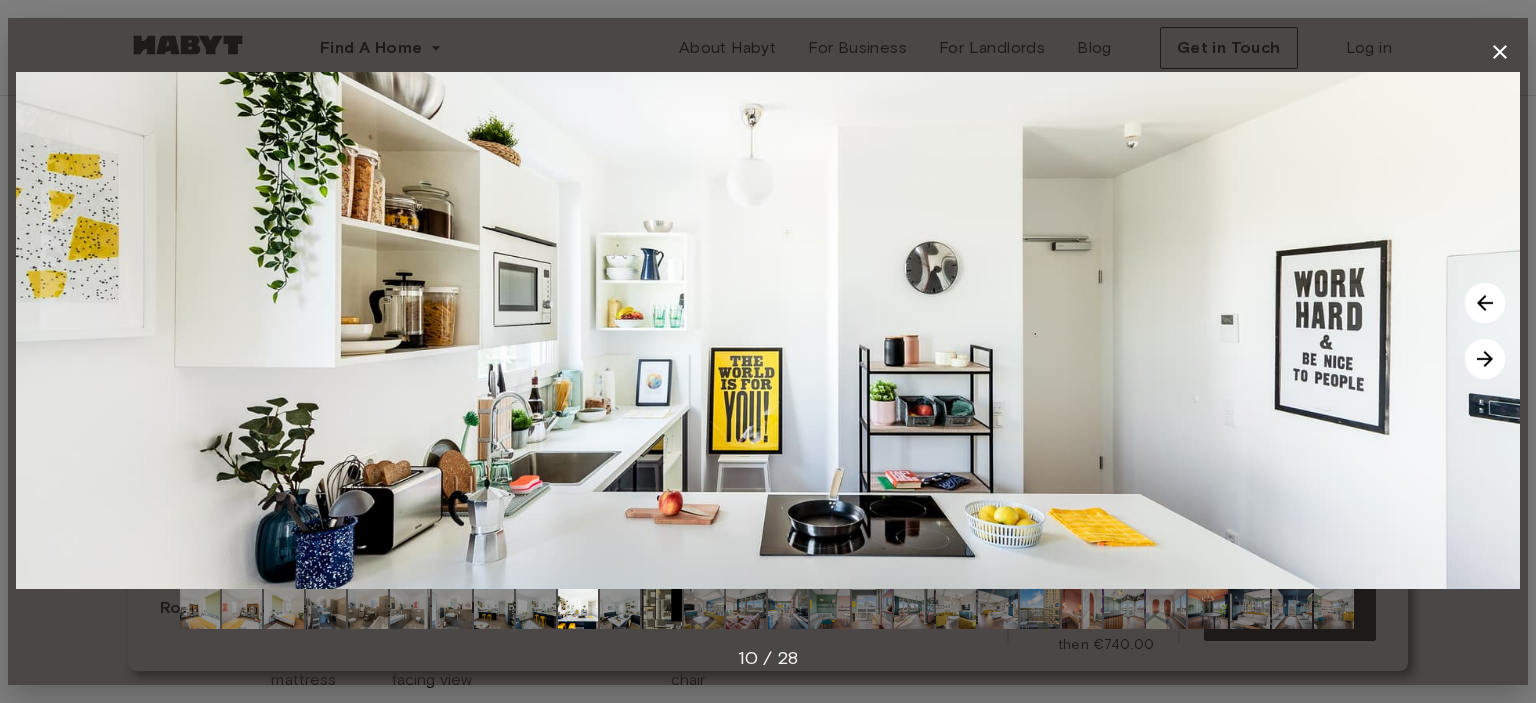click at bounding box center [1485, 359] 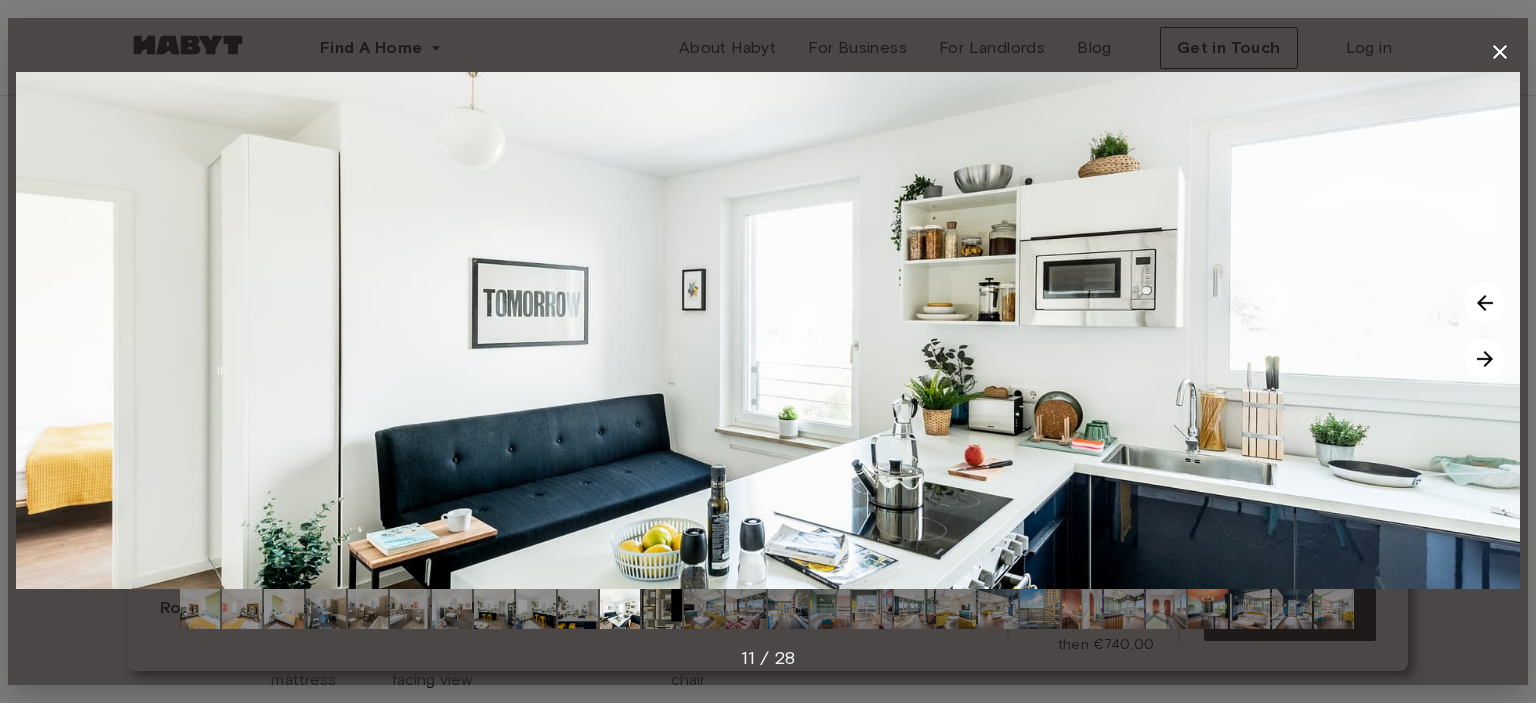 click at bounding box center (1485, 303) 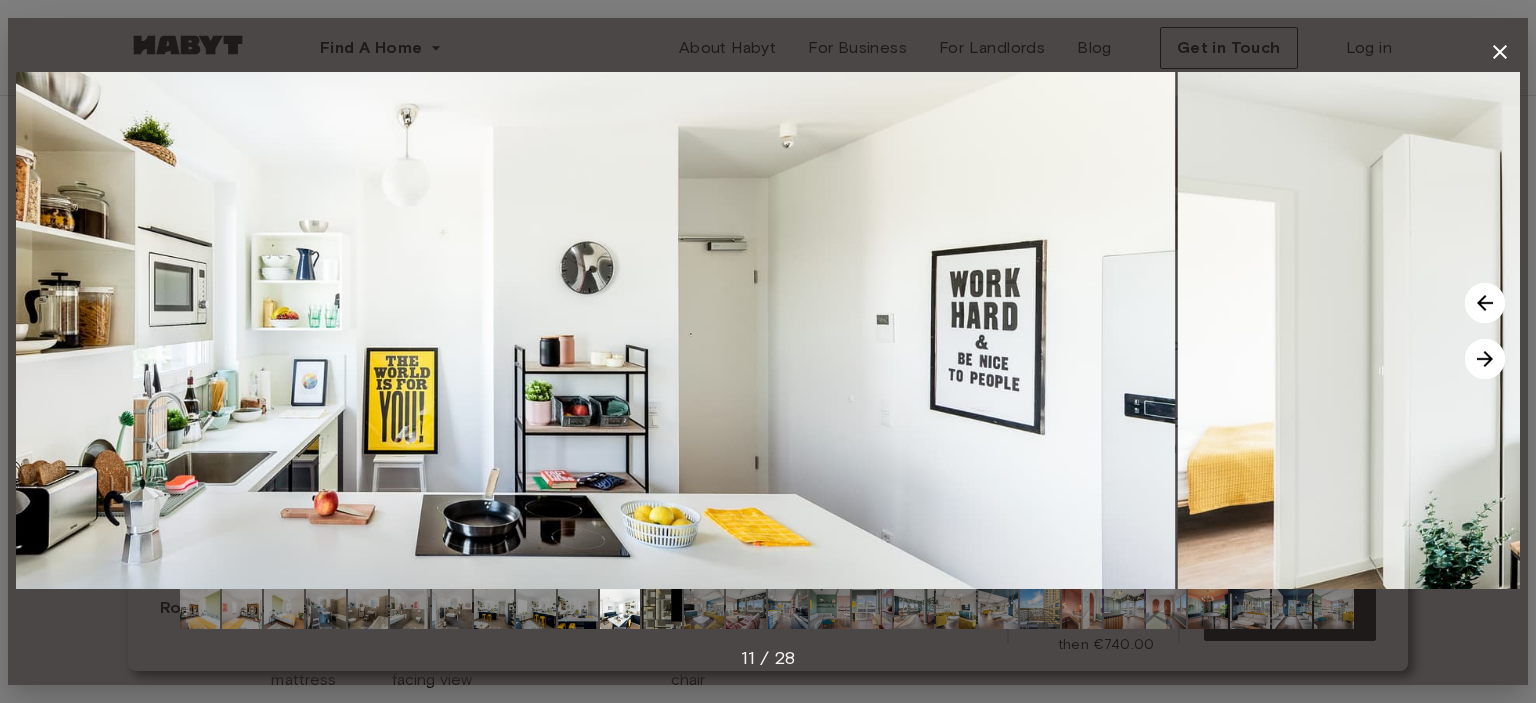 click at bounding box center [1485, 303] 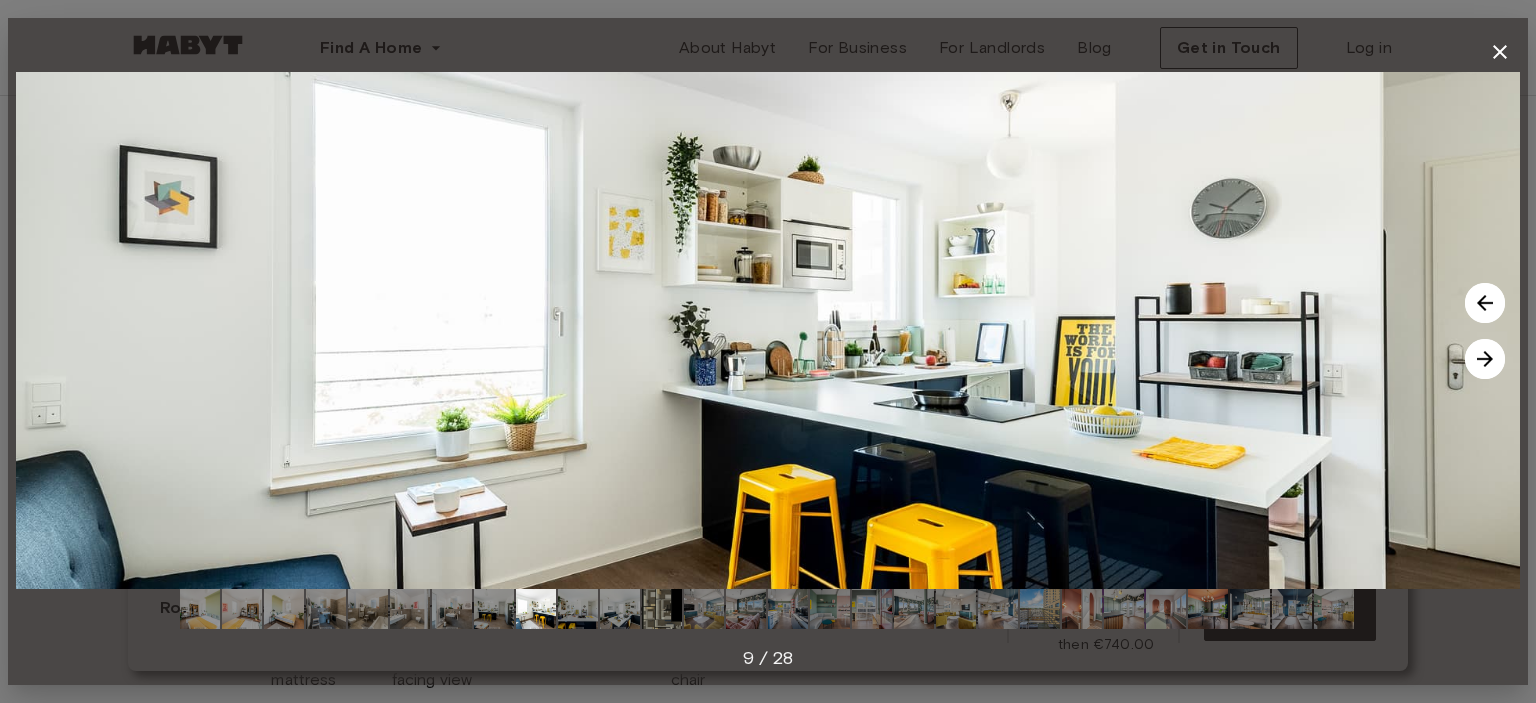 click at bounding box center [1485, 303] 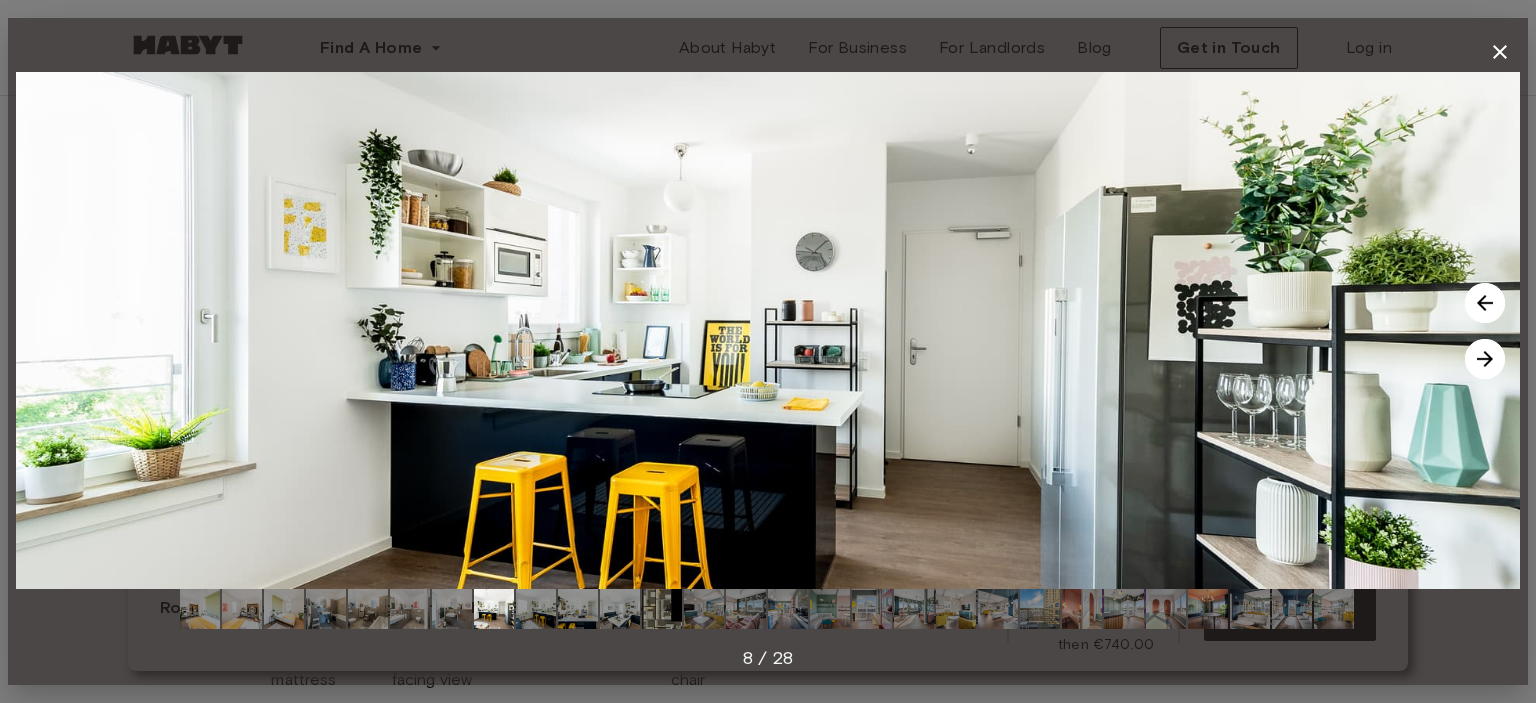 click at bounding box center (1485, 303) 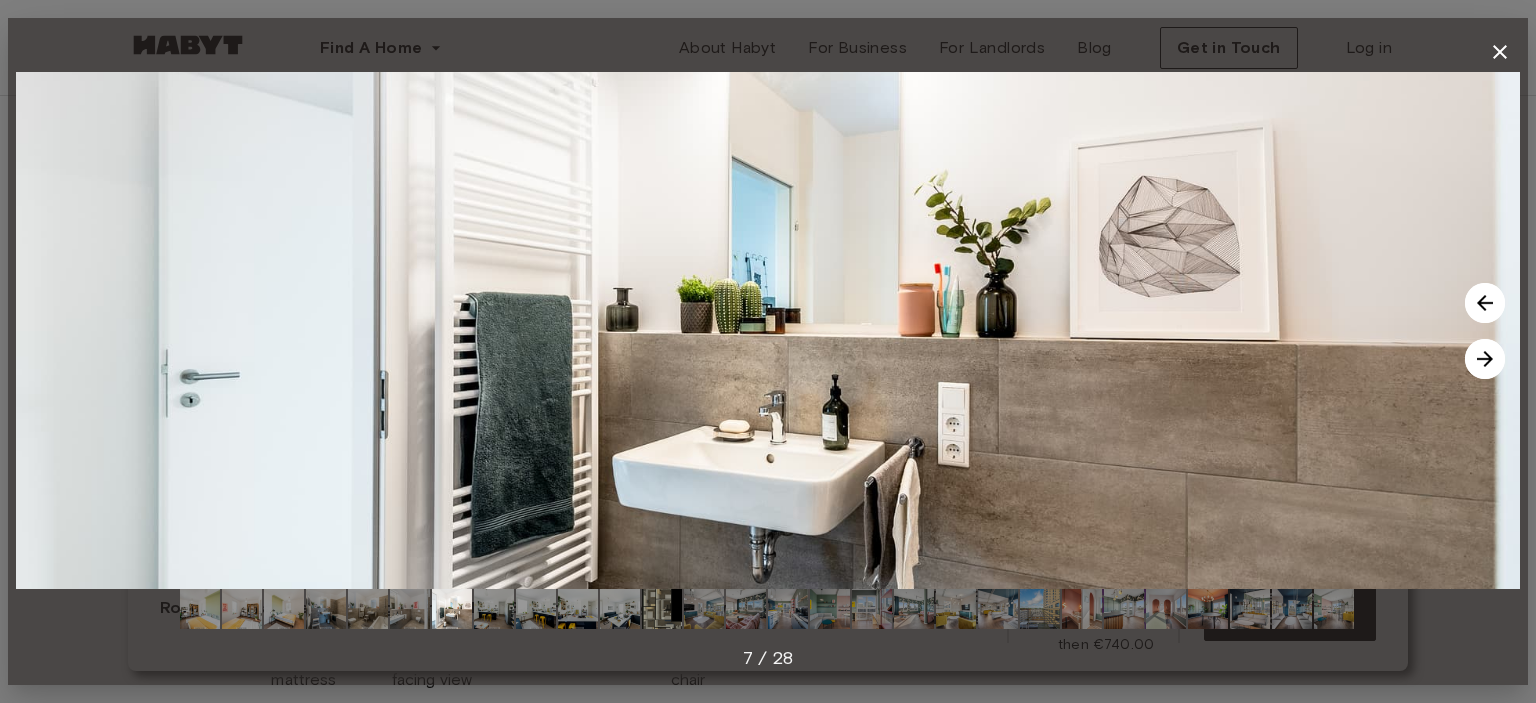 click at bounding box center [1485, 359] 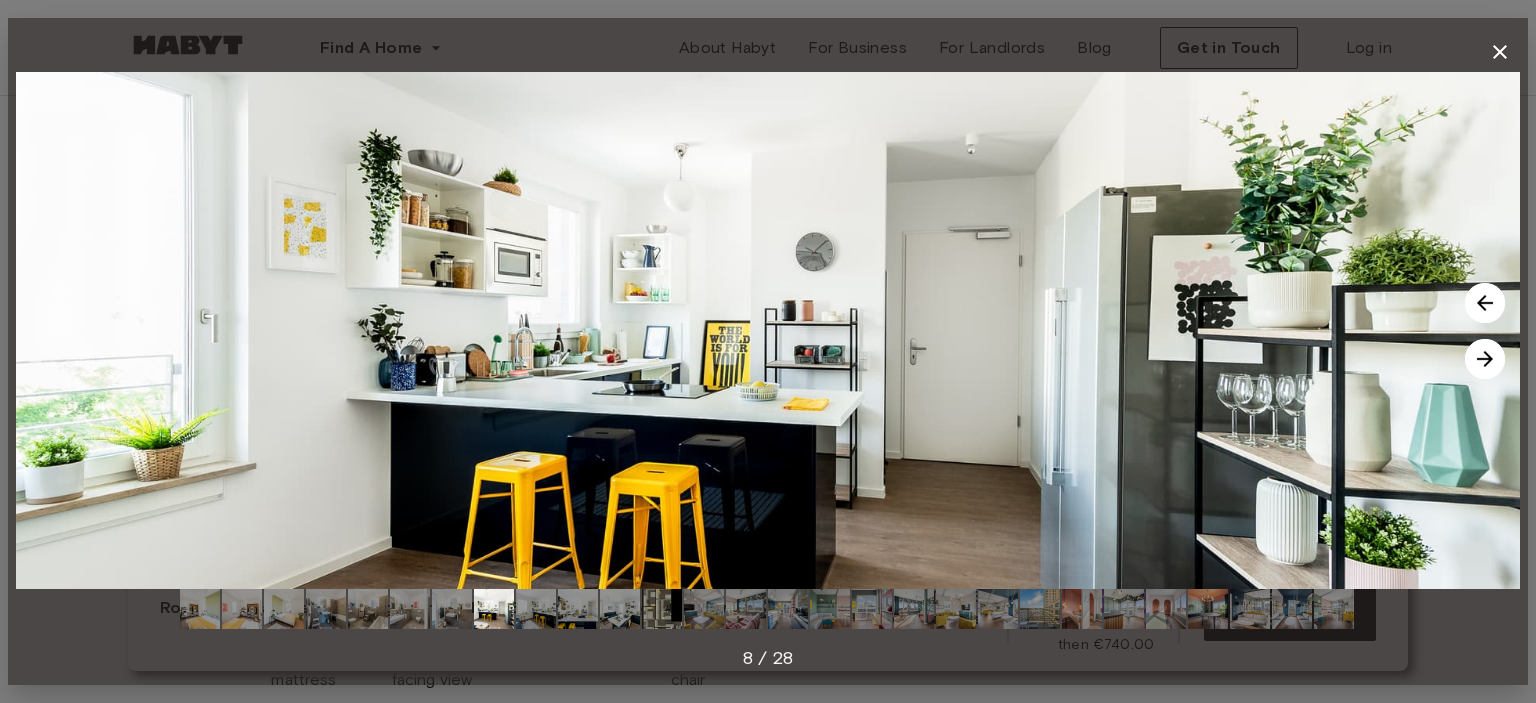 click at bounding box center [1485, 359] 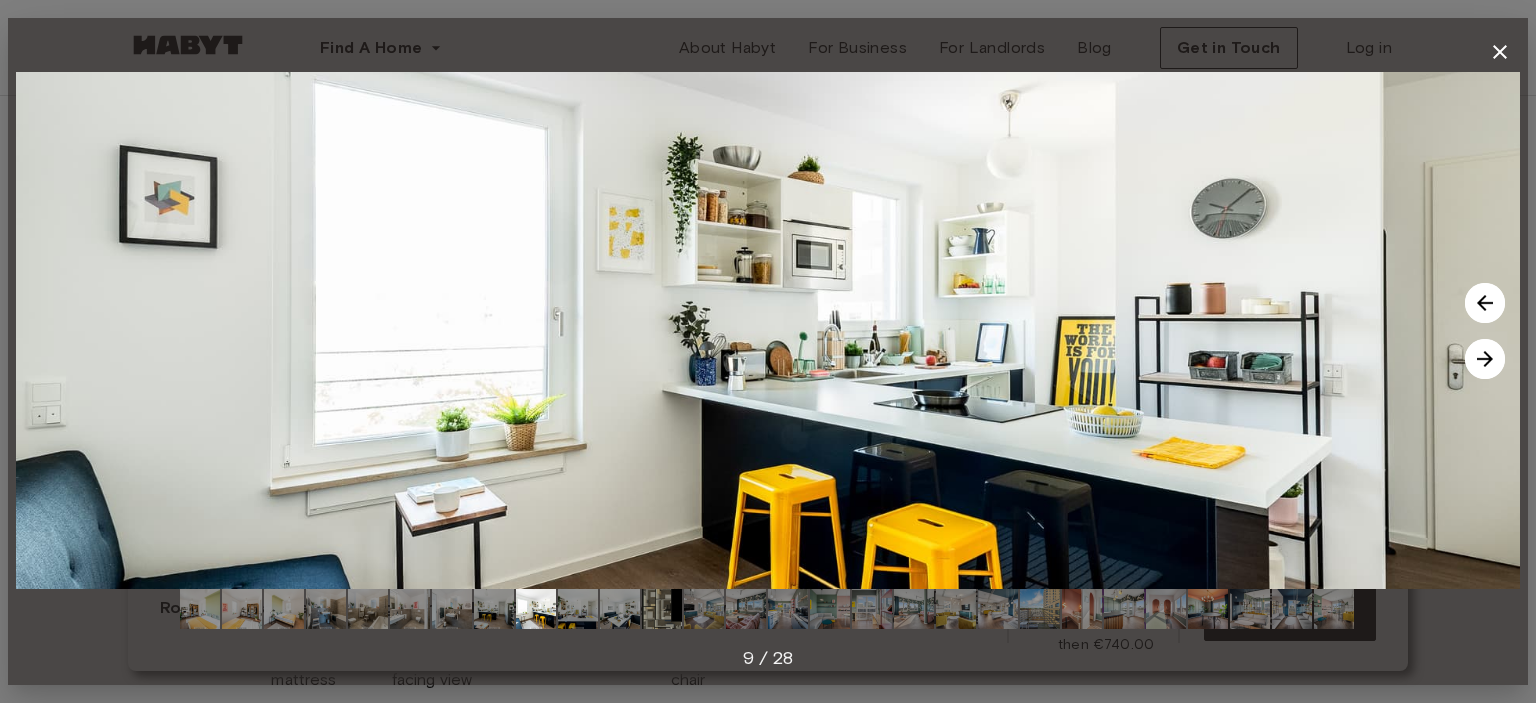 click at bounding box center [1485, 359] 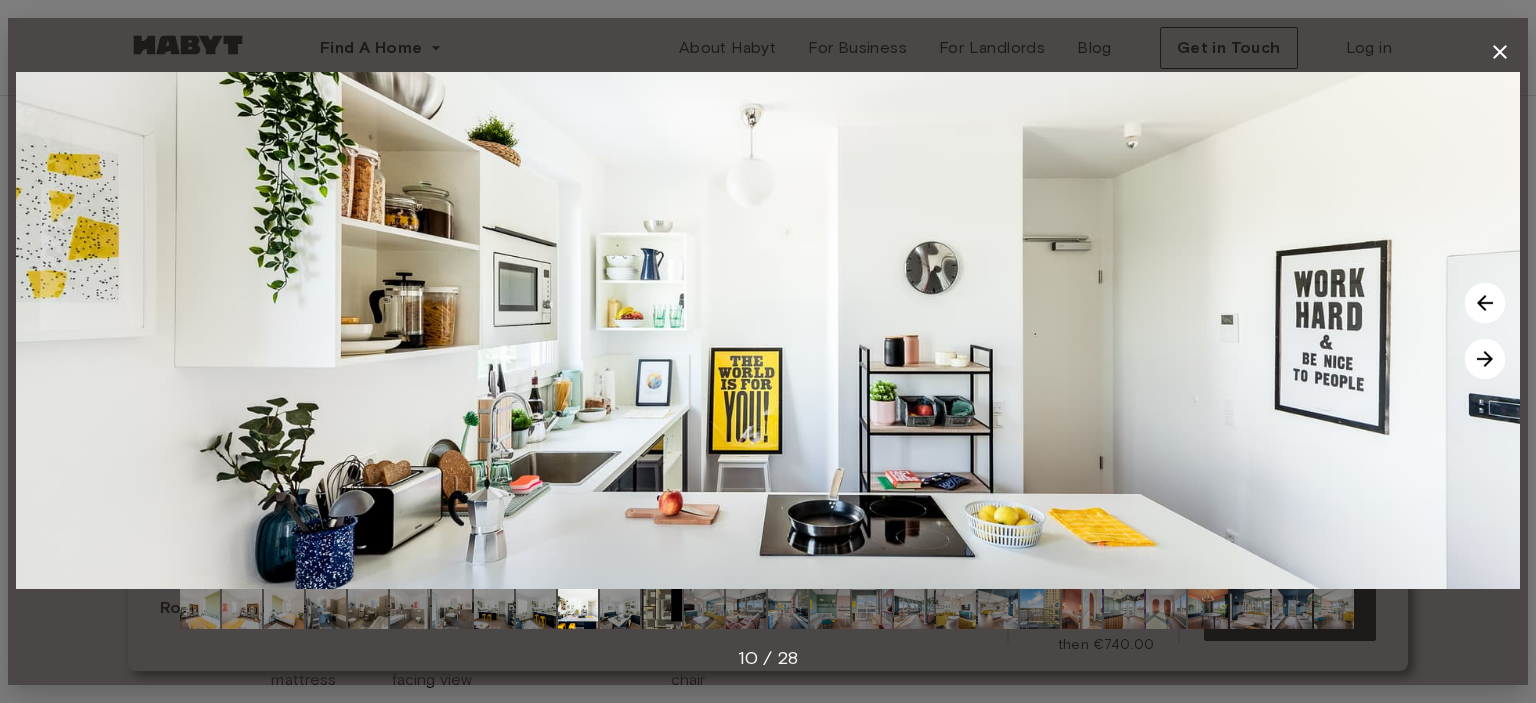 click at bounding box center [1485, 359] 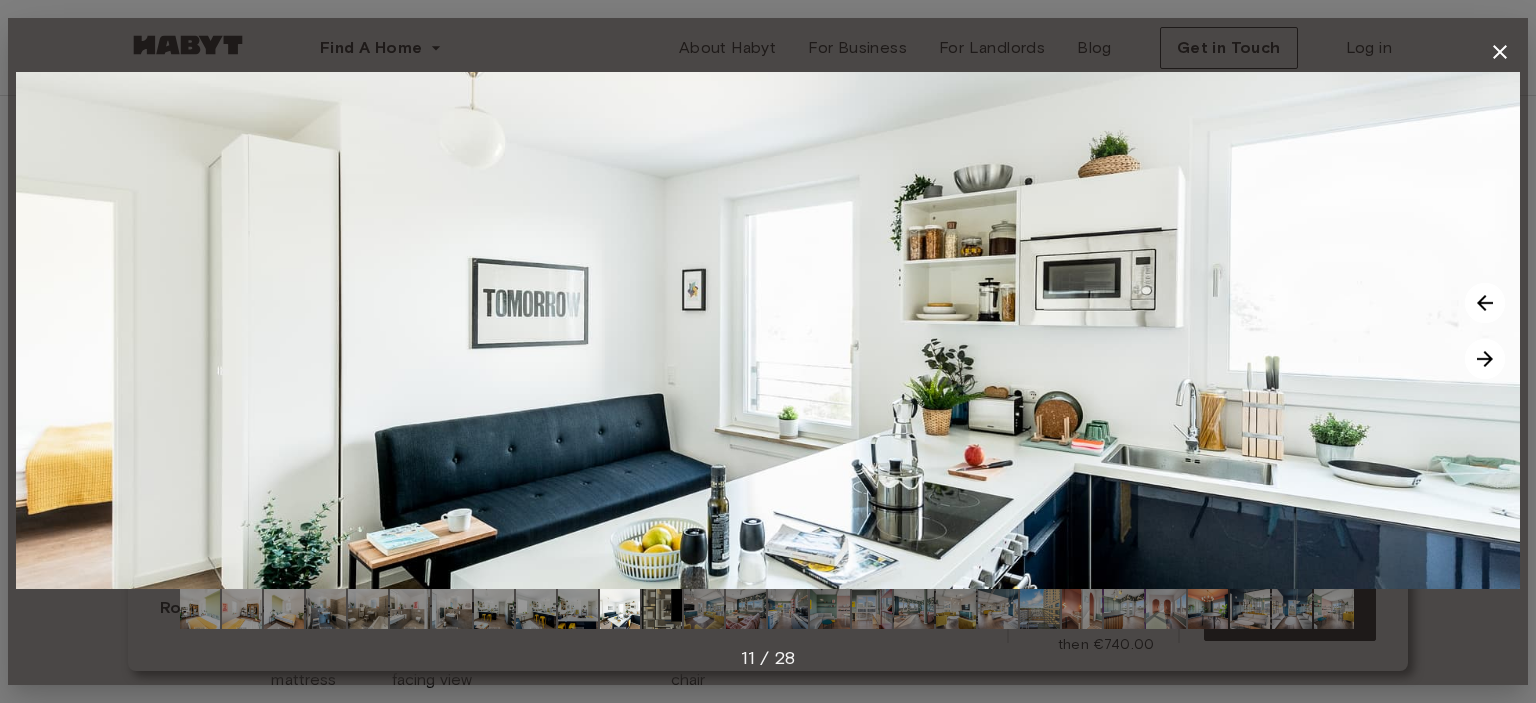 click at bounding box center (1485, 359) 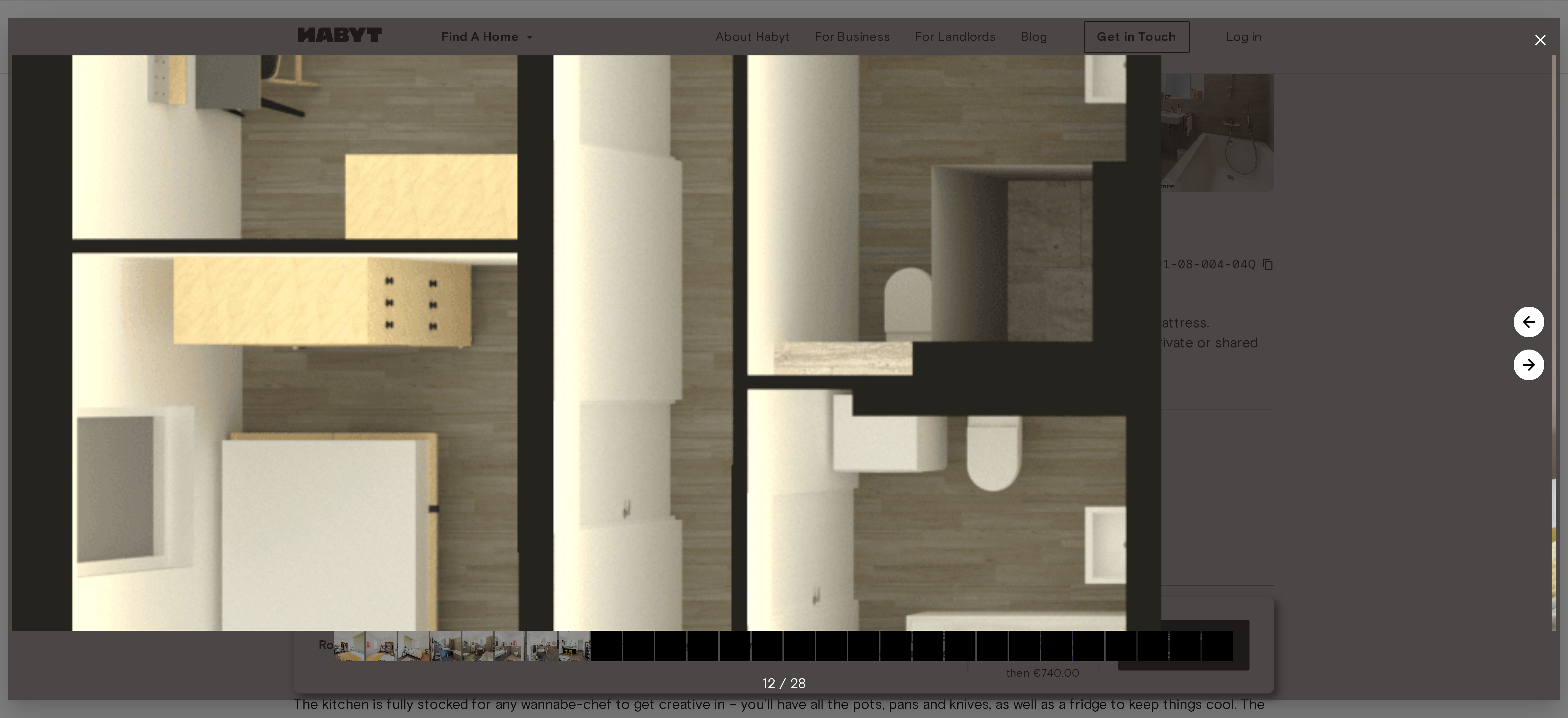 scroll, scrollTop: 128, scrollLeft: 0, axis: vertical 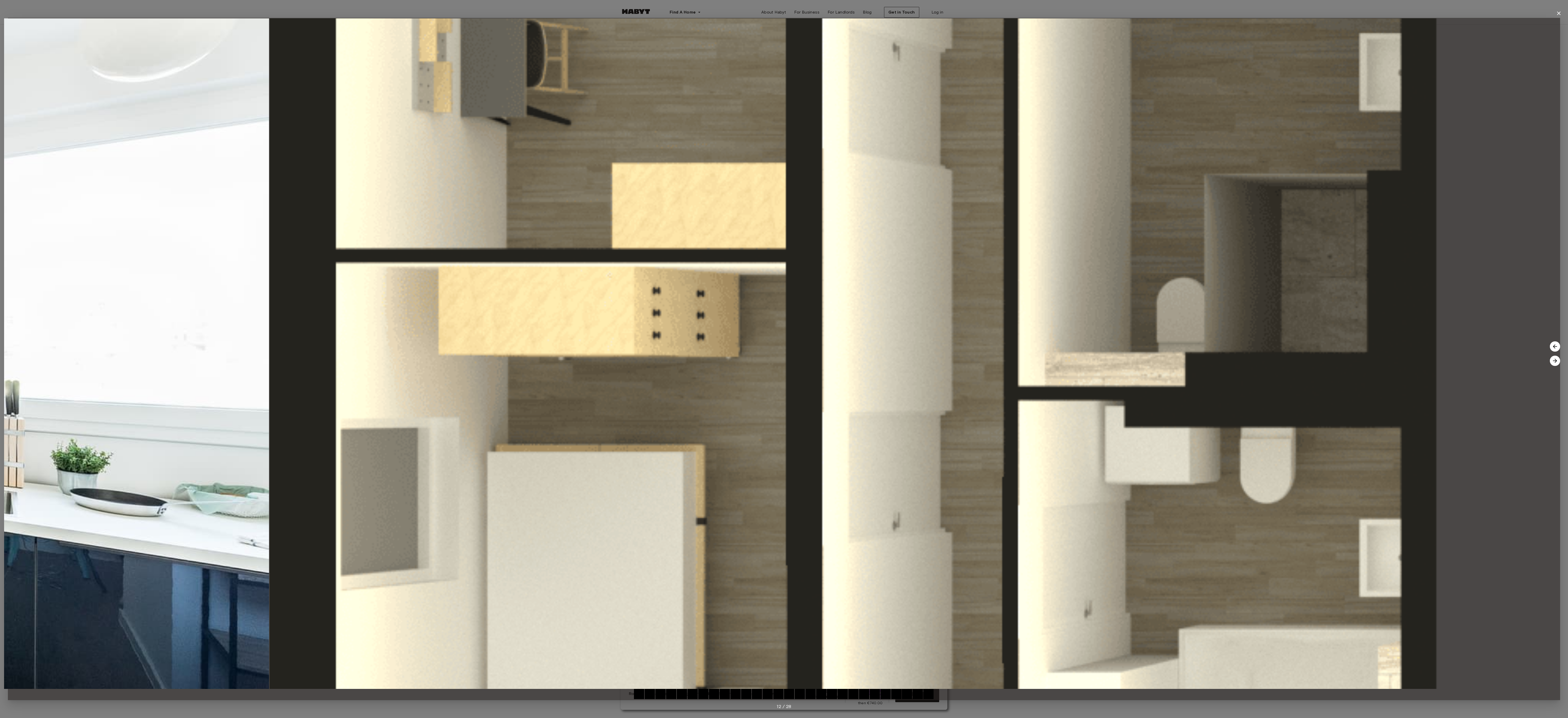drag, startPoint x: 638, startPoint y: 458, endPoint x: 836, endPoint y: 479, distance: 199.1105 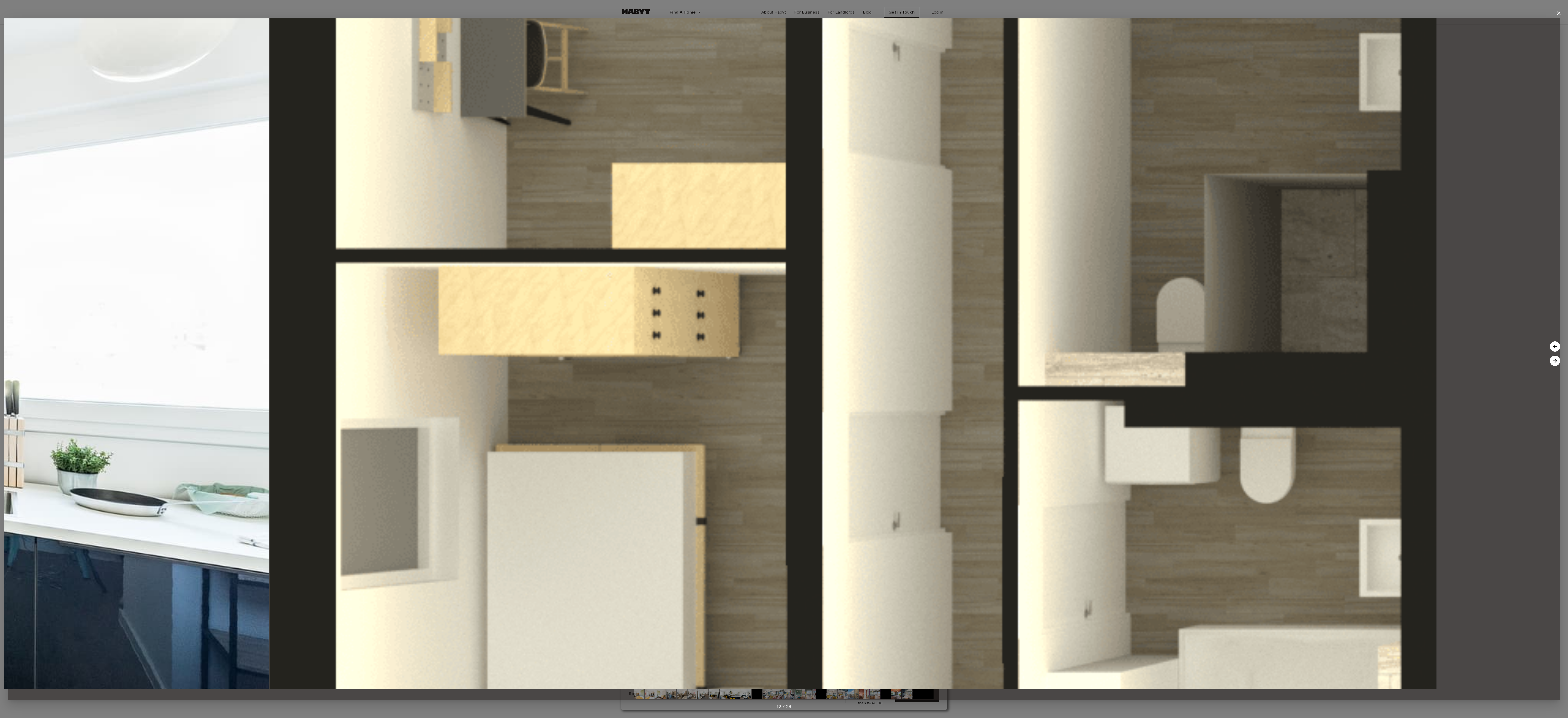 click at bounding box center [1049, 354] 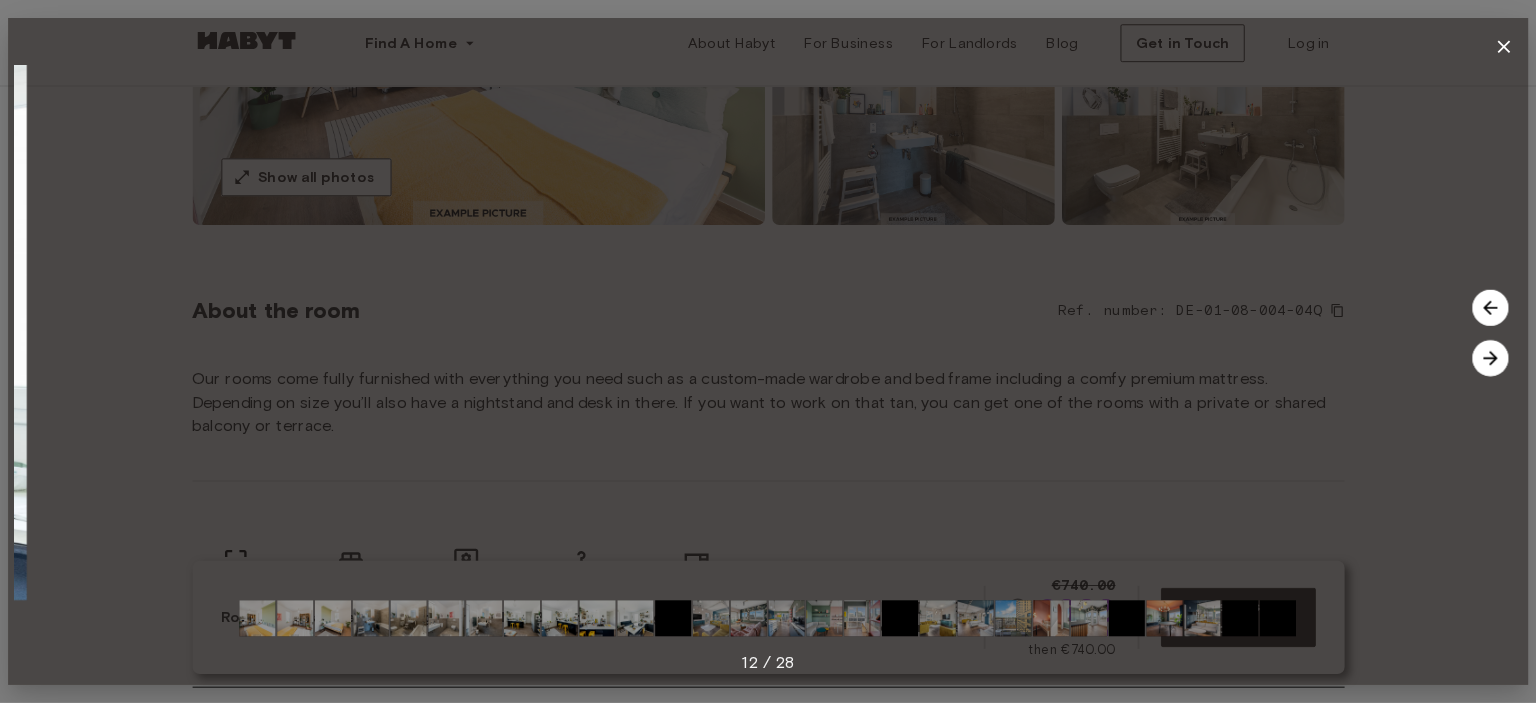scroll, scrollTop: 500, scrollLeft: 0, axis: vertical 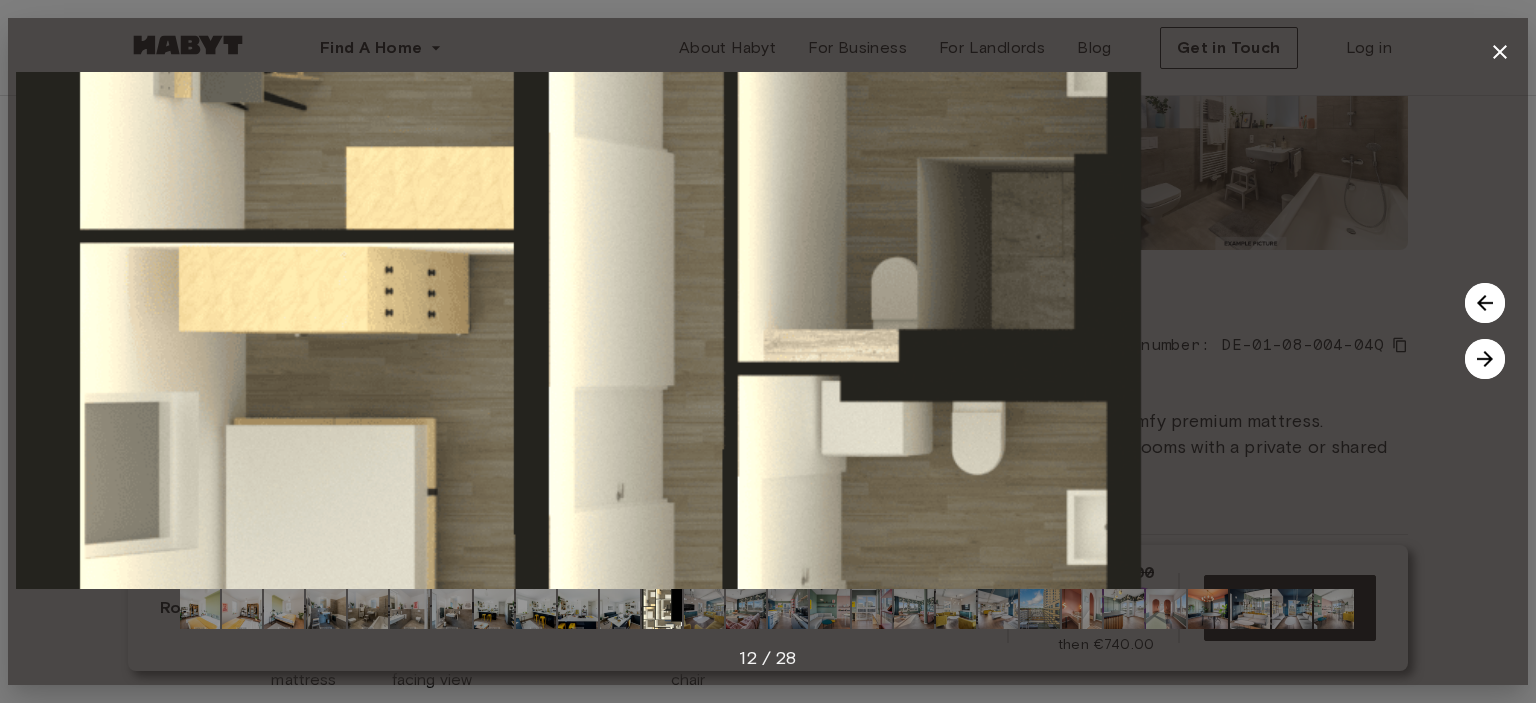 click at bounding box center (1485, 359) 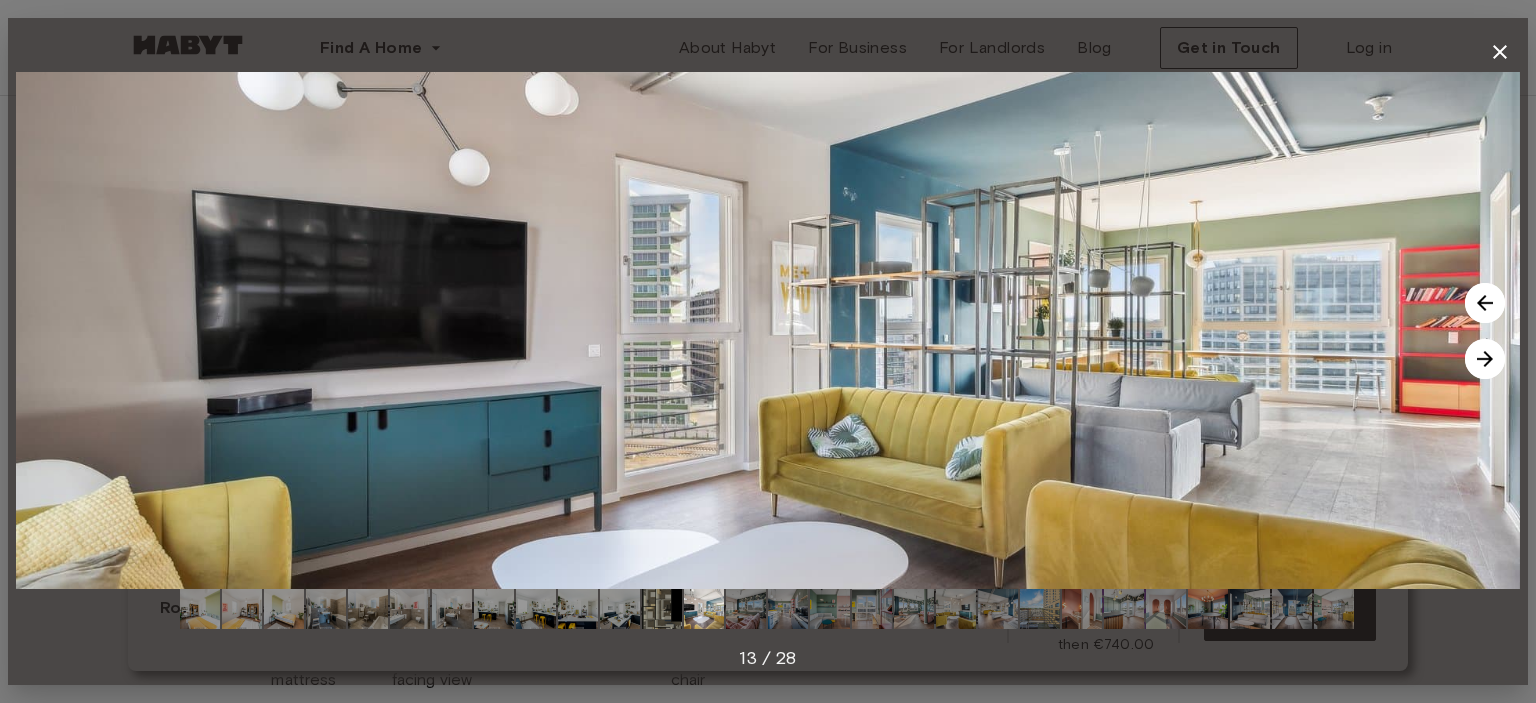 click at bounding box center [1485, 359] 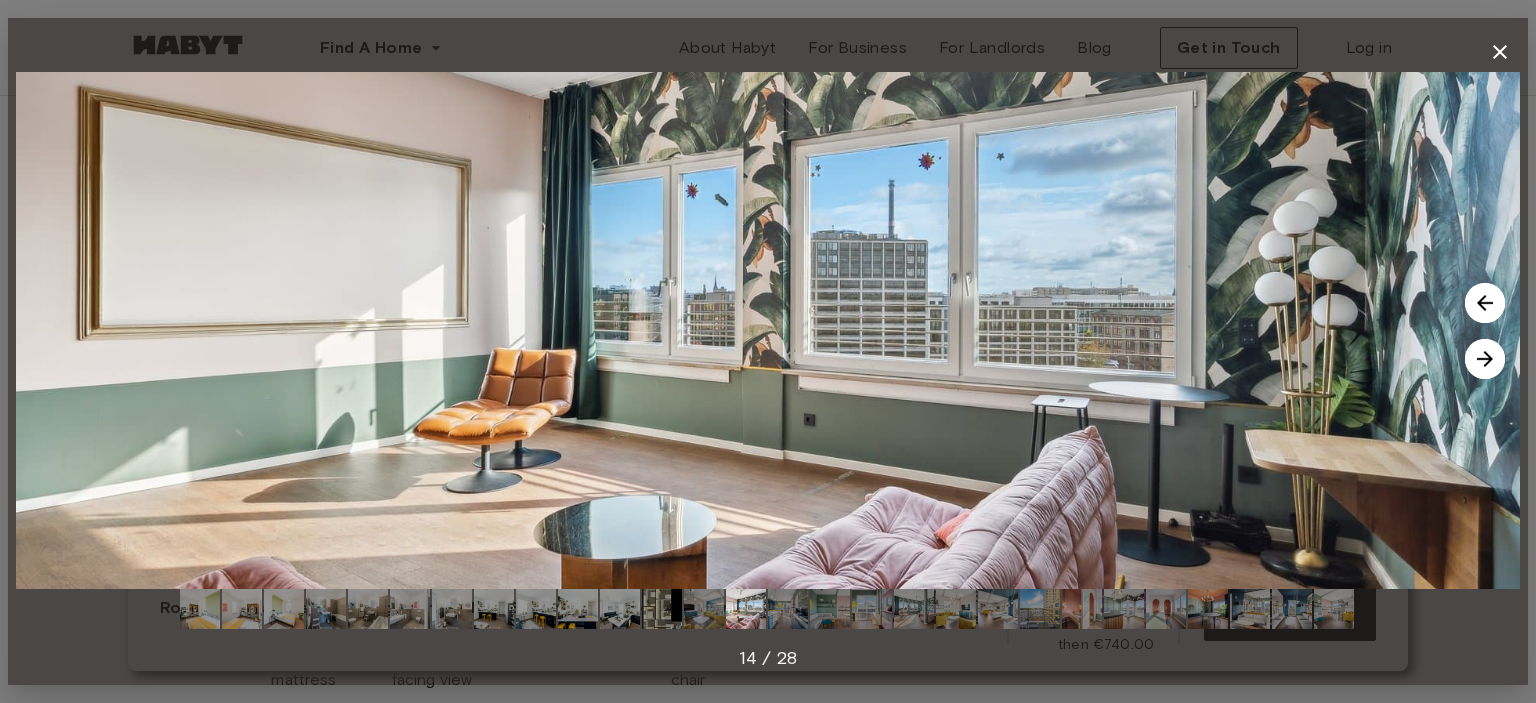 click at bounding box center [1485, 359] 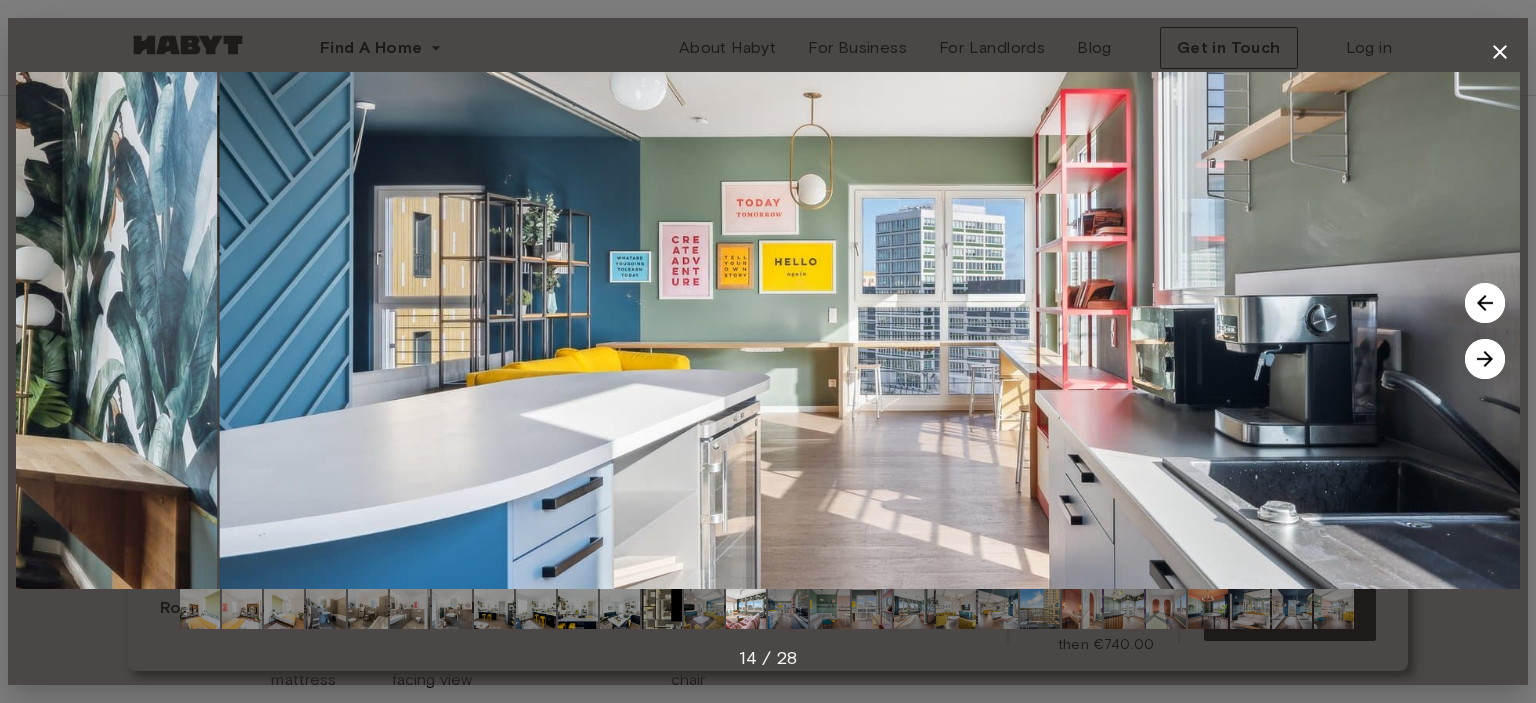 click at bounding box center (1485, 359) 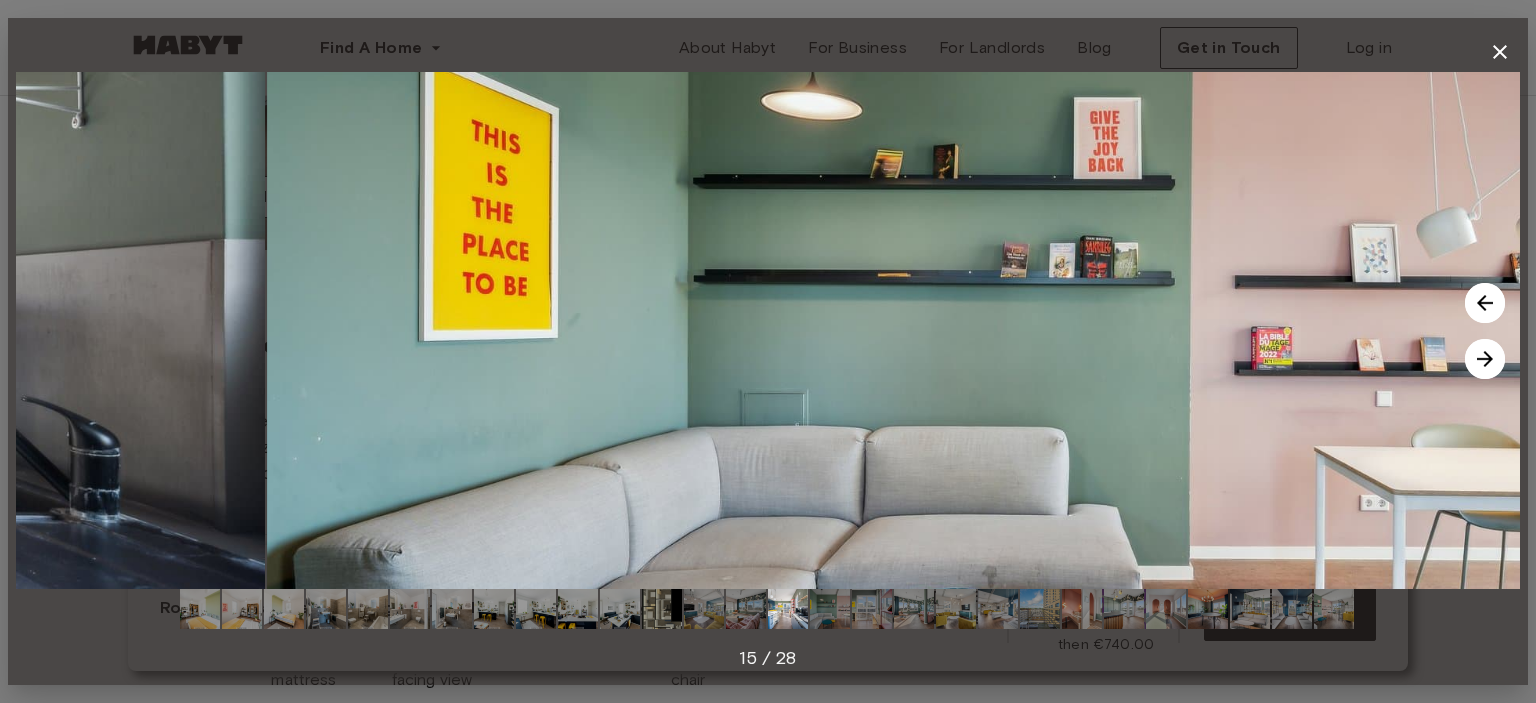 click at bounding box center (1485, 359) 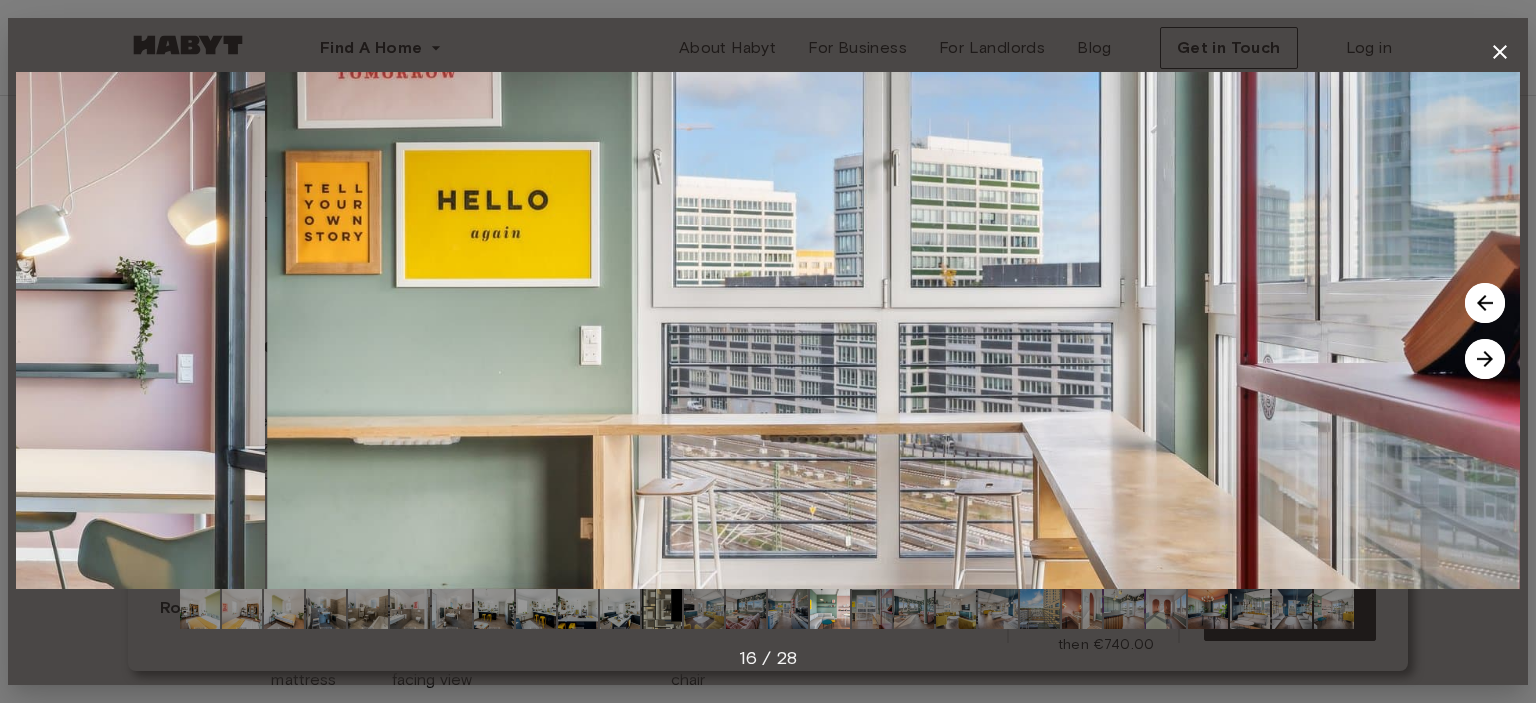 click at bounding box center [1485, 359] 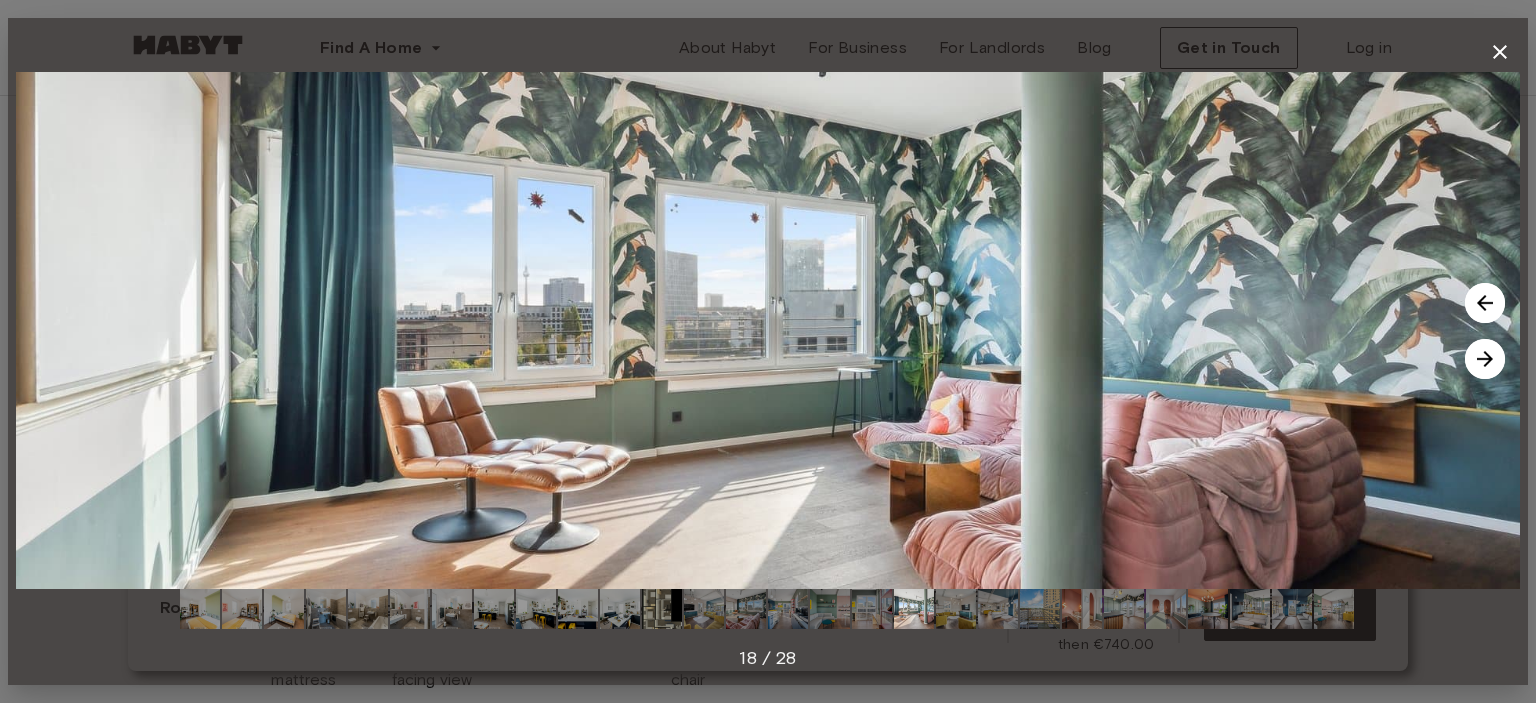 click at bounding box center (1485, 359) 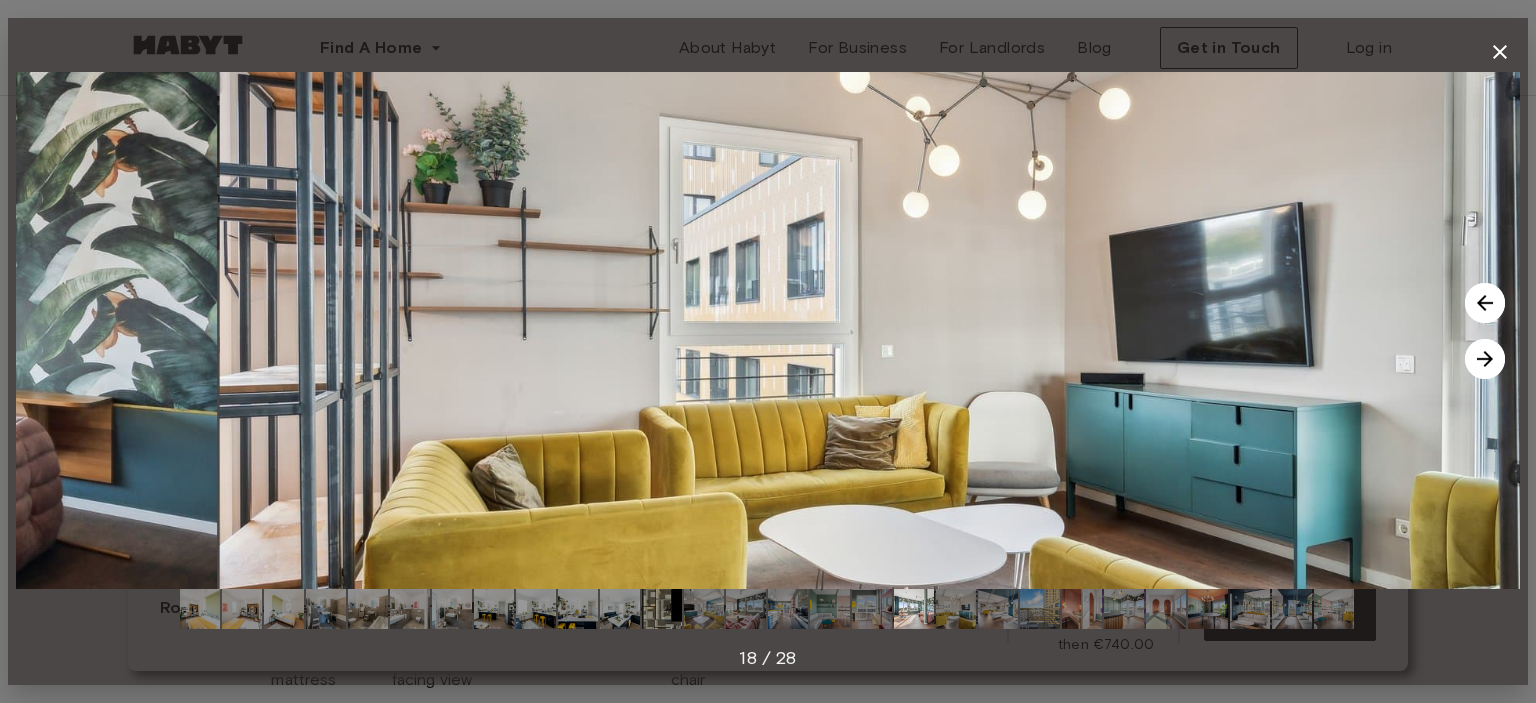 click at bounding box center (1485, 359) 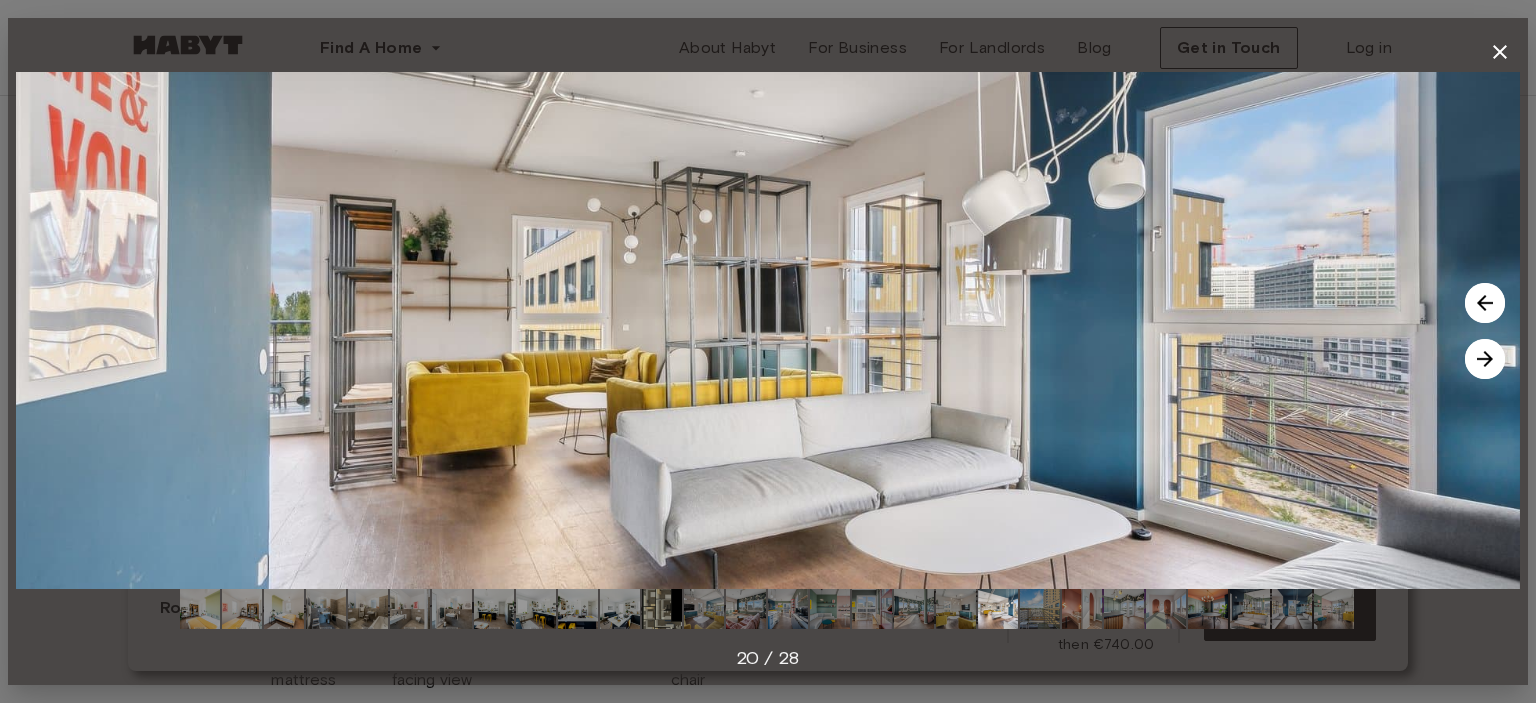 click at bounding box center [1485, 359] 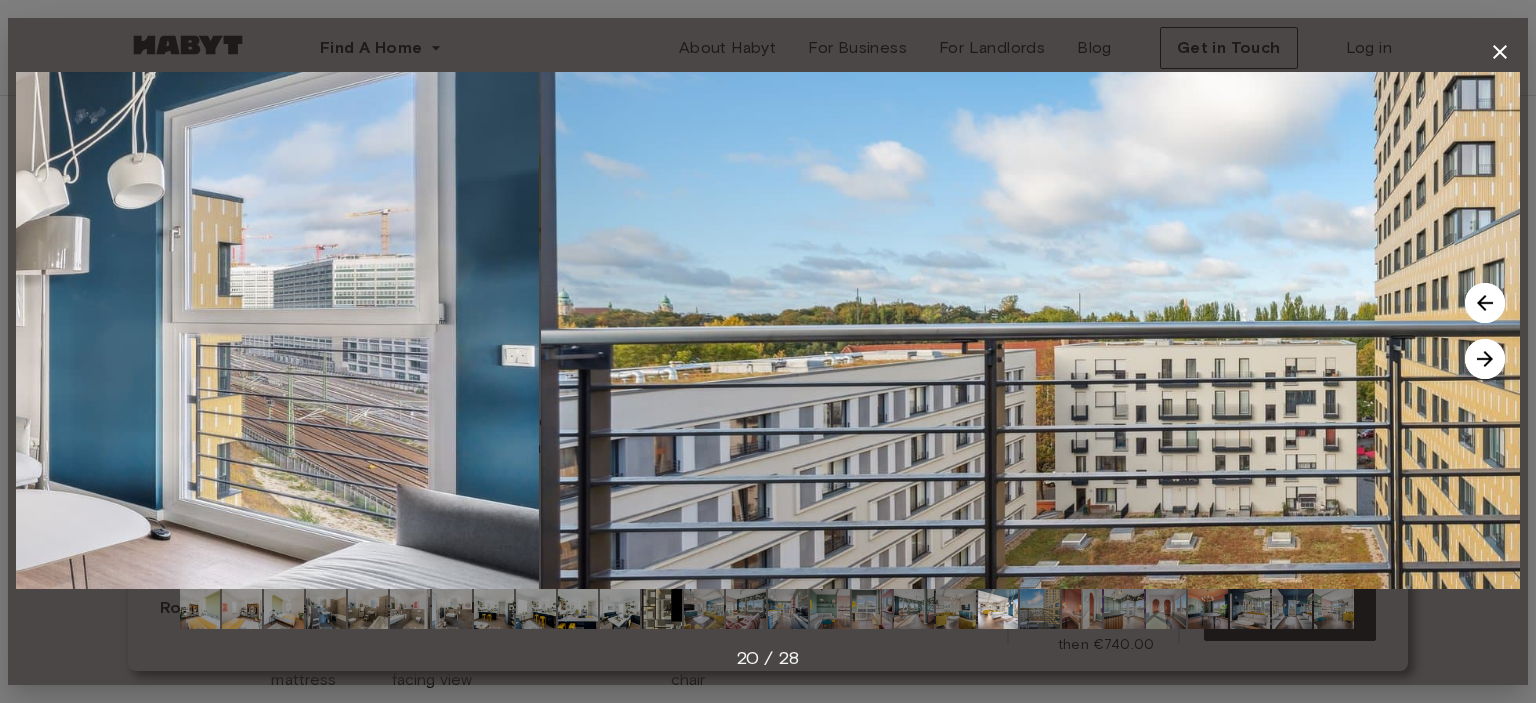 click at bounding box center (1485, 359) 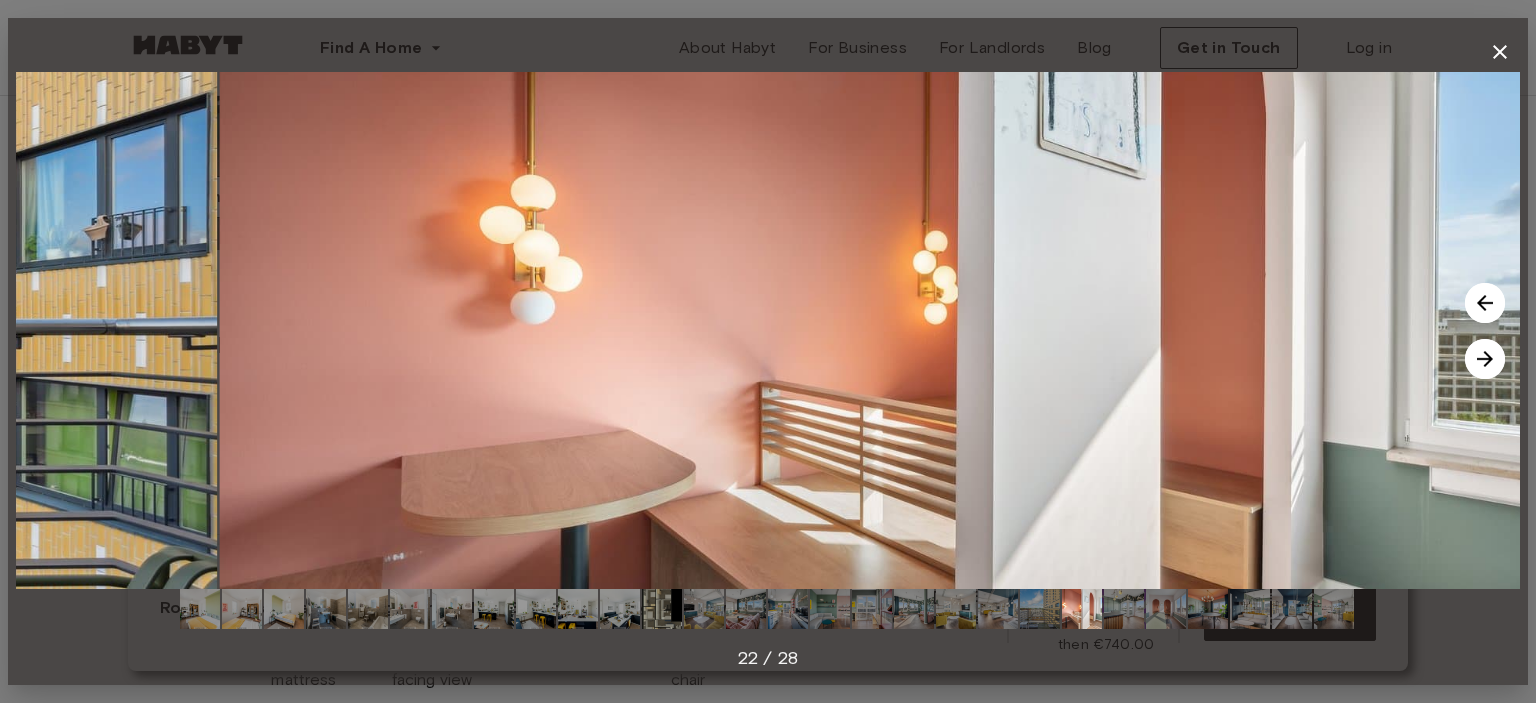 click at bounding box center [1485, 359] 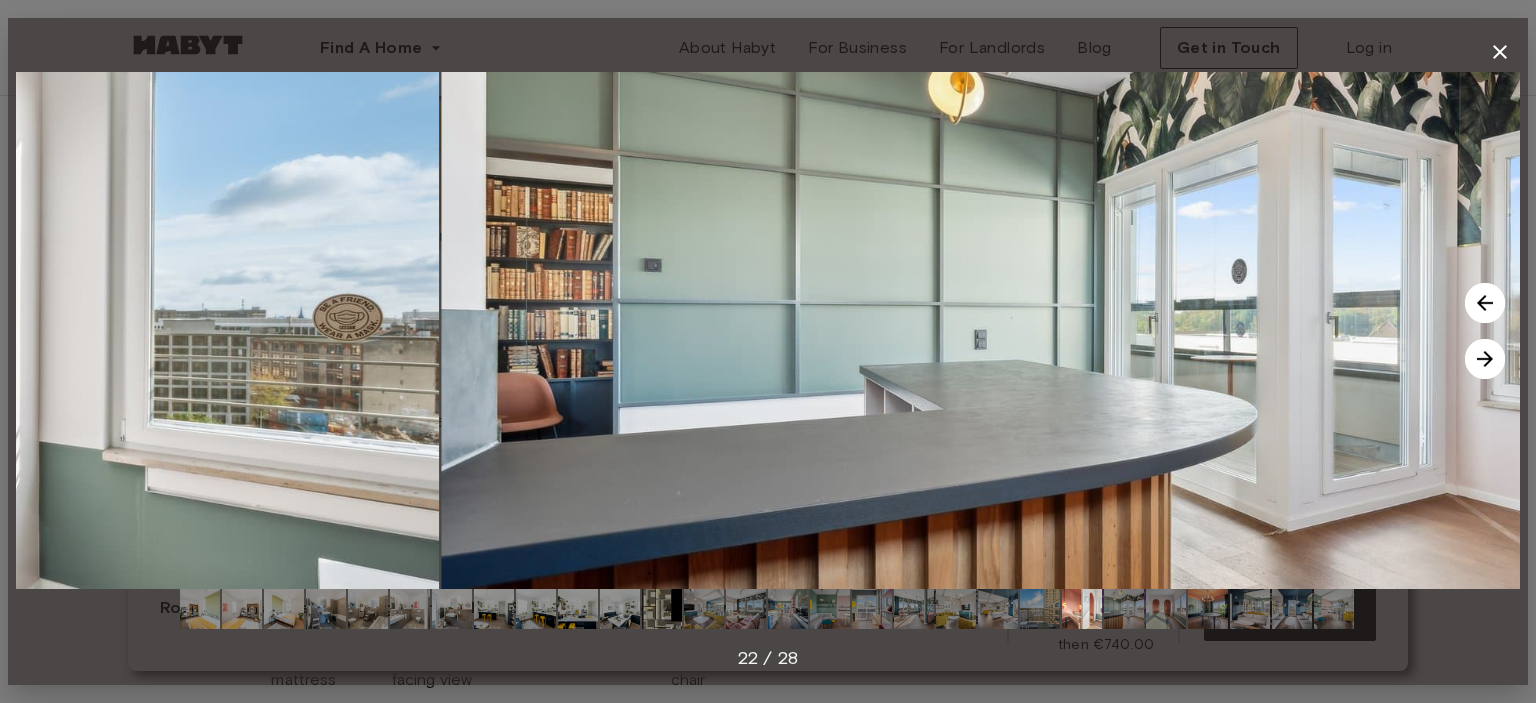 click at bounding box center [1485, 359] 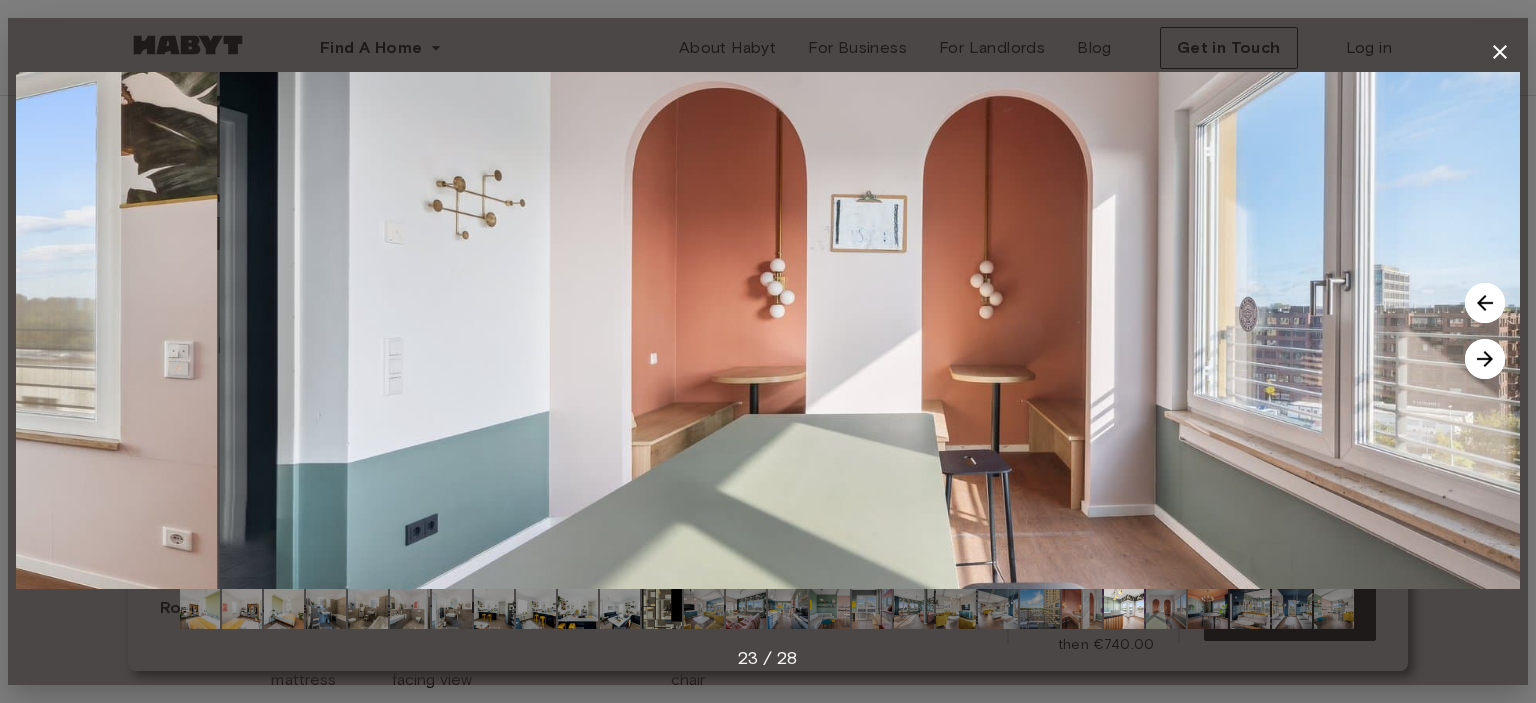 click at bounding box center (1485, 359) 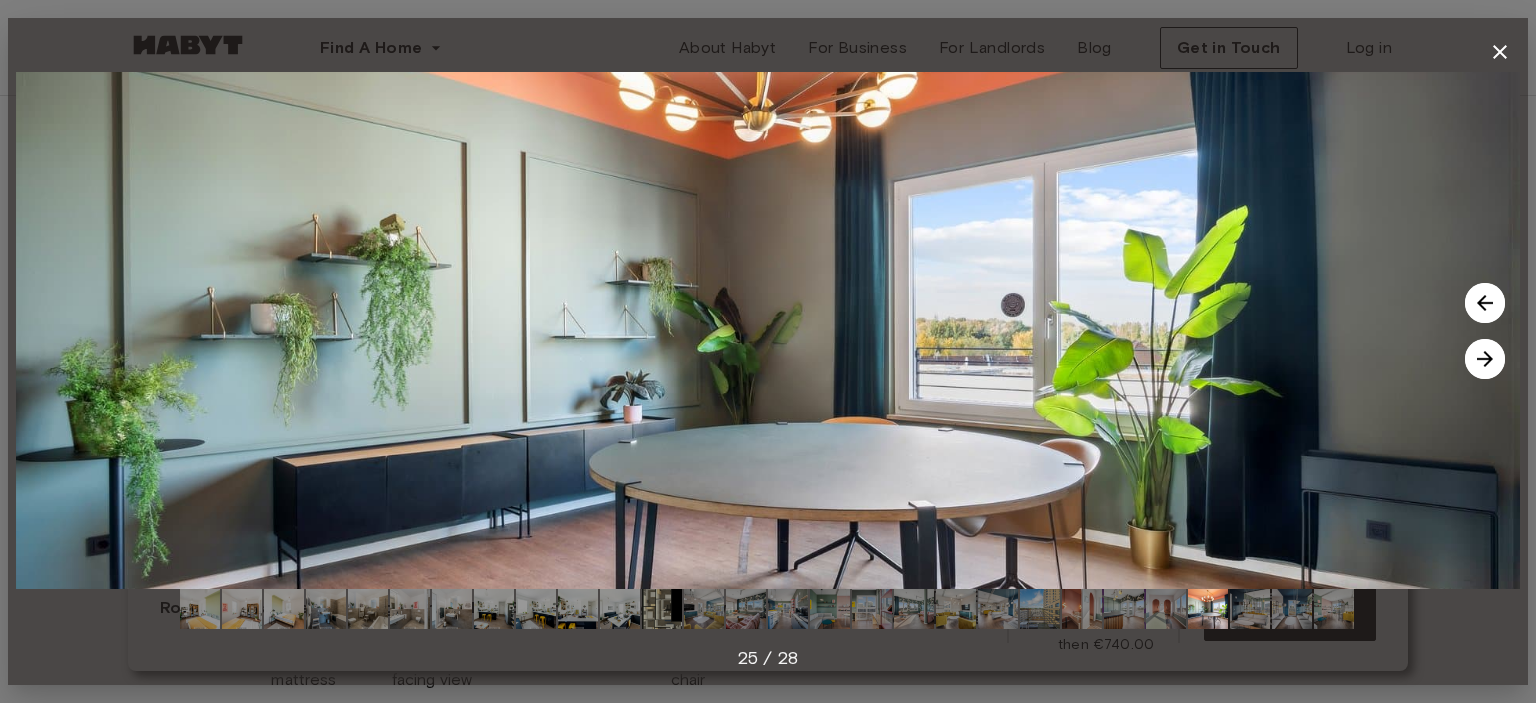 click at bounding box center [1485, 359] 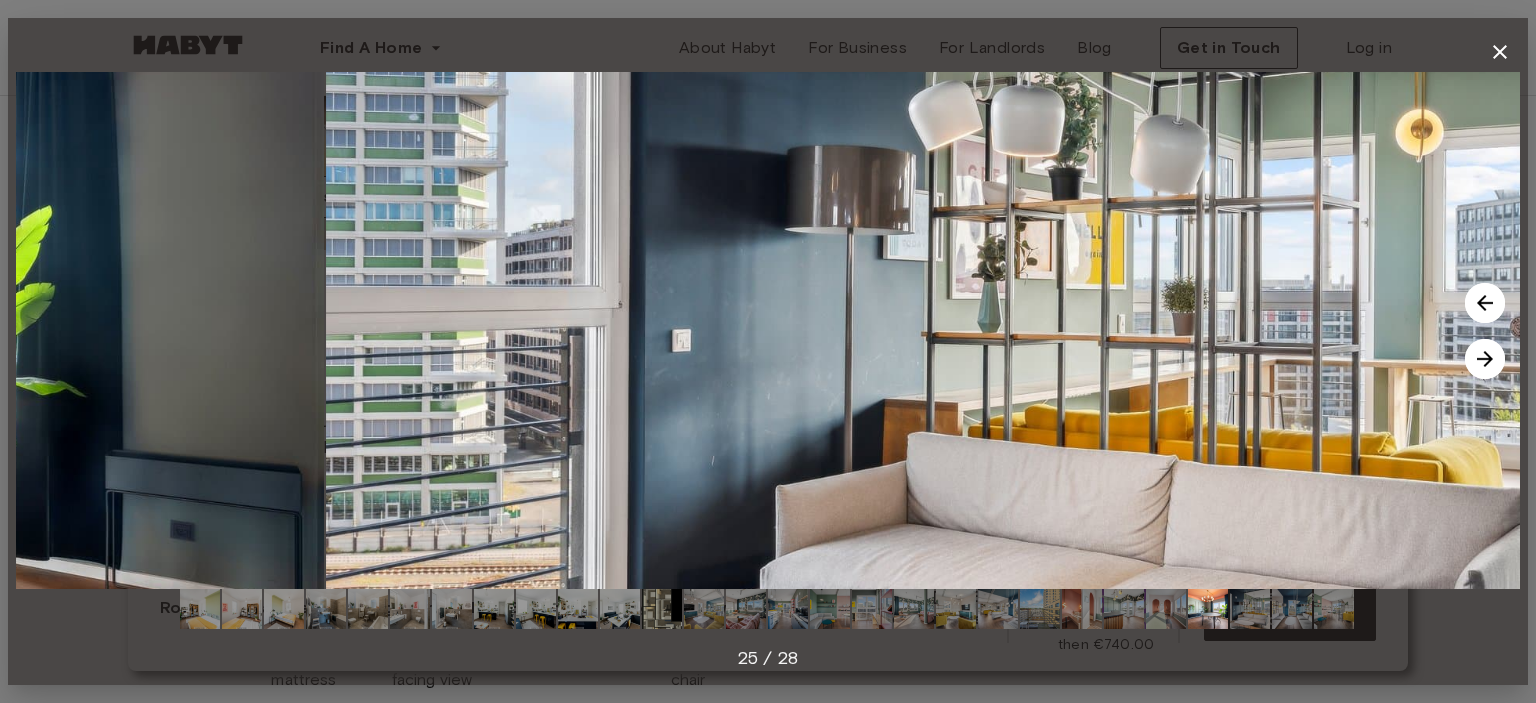 click at bounding box center [1485, 359] 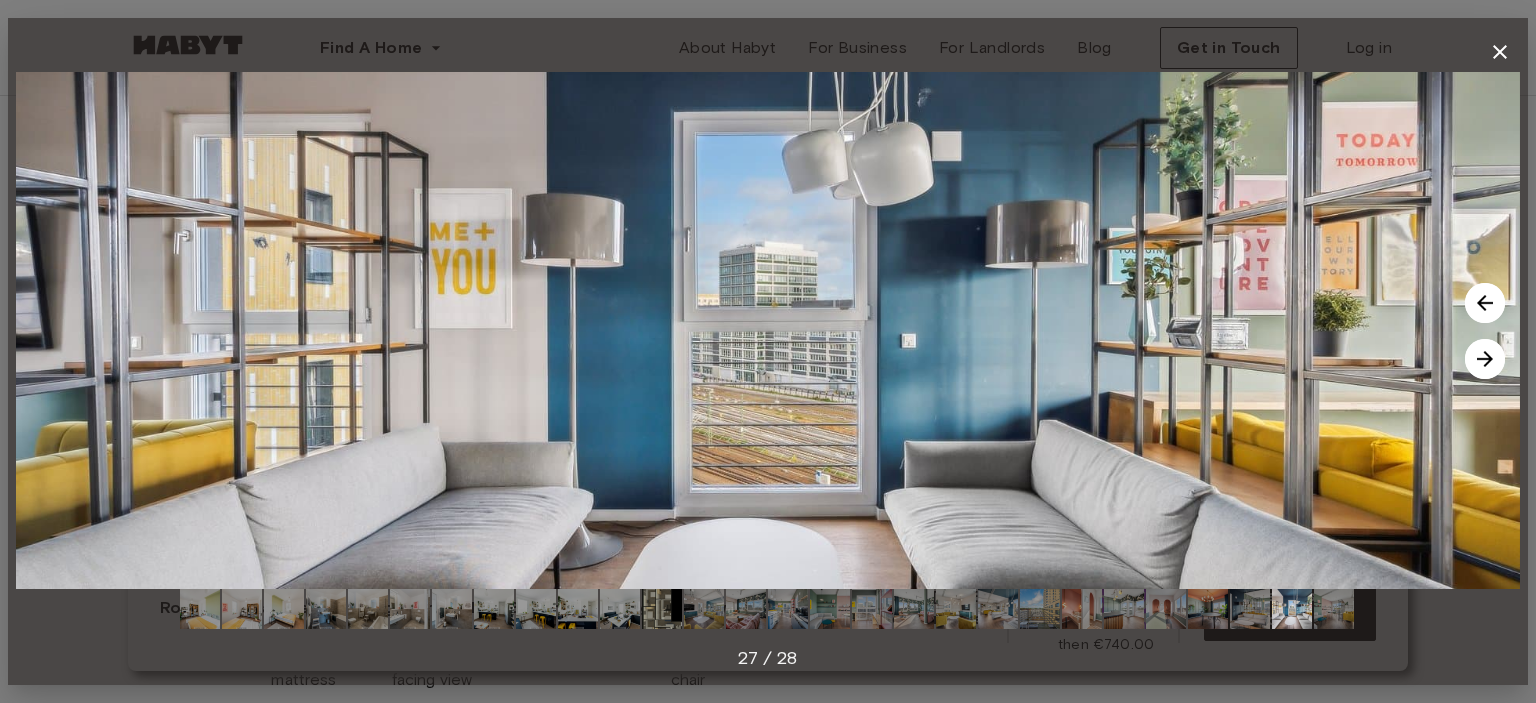 click at bounding box center (1485, 359) 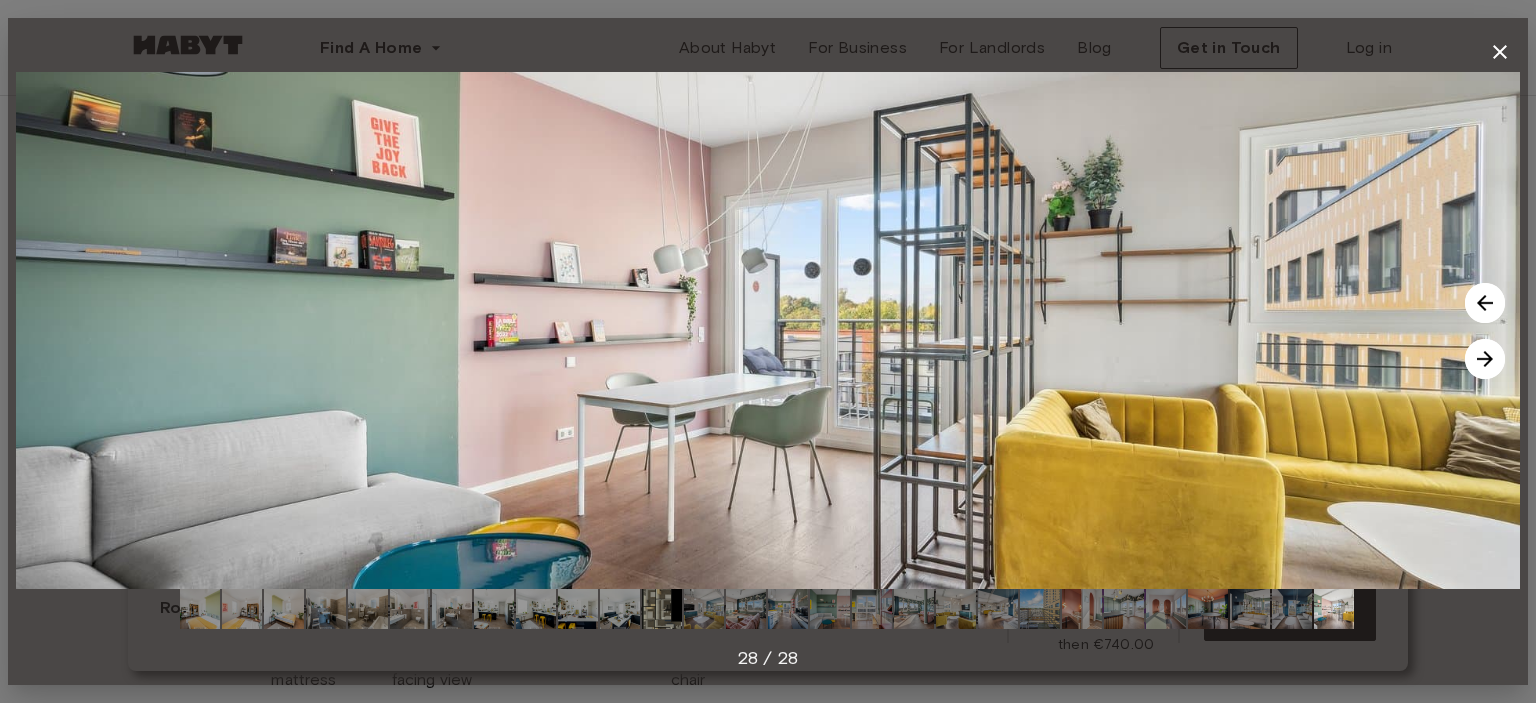 click at bounding box center (1485, 359) 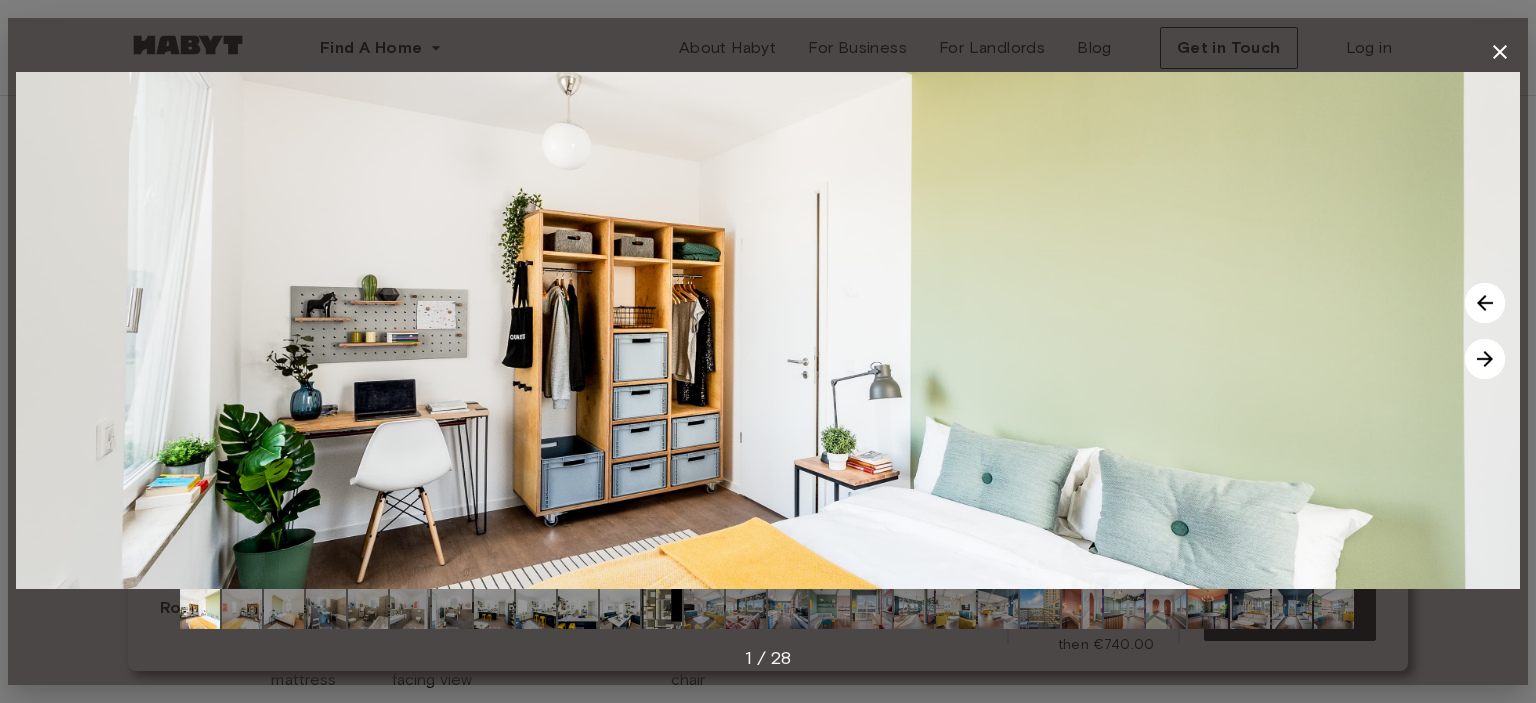 click at bounding box center [1485, 359] 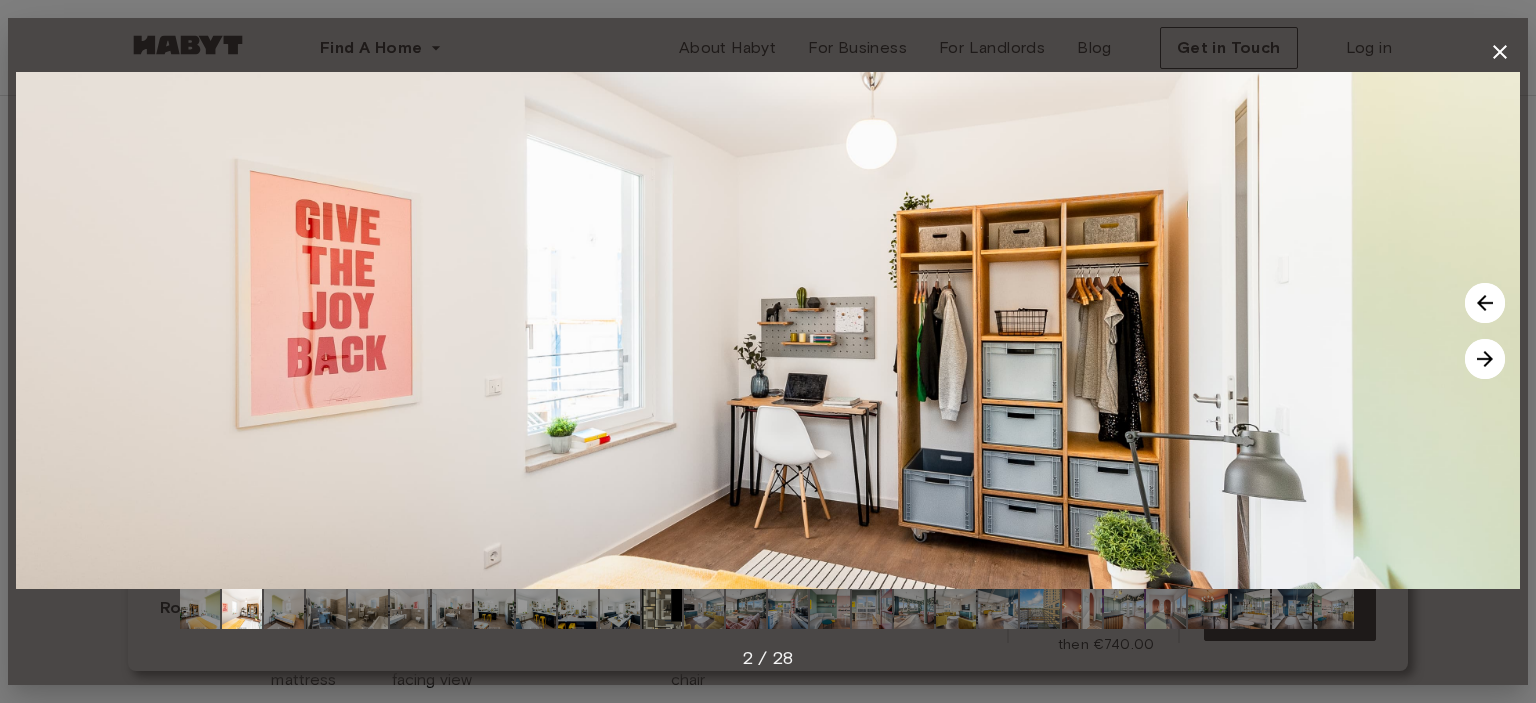click at bounding box center [1485, 359] 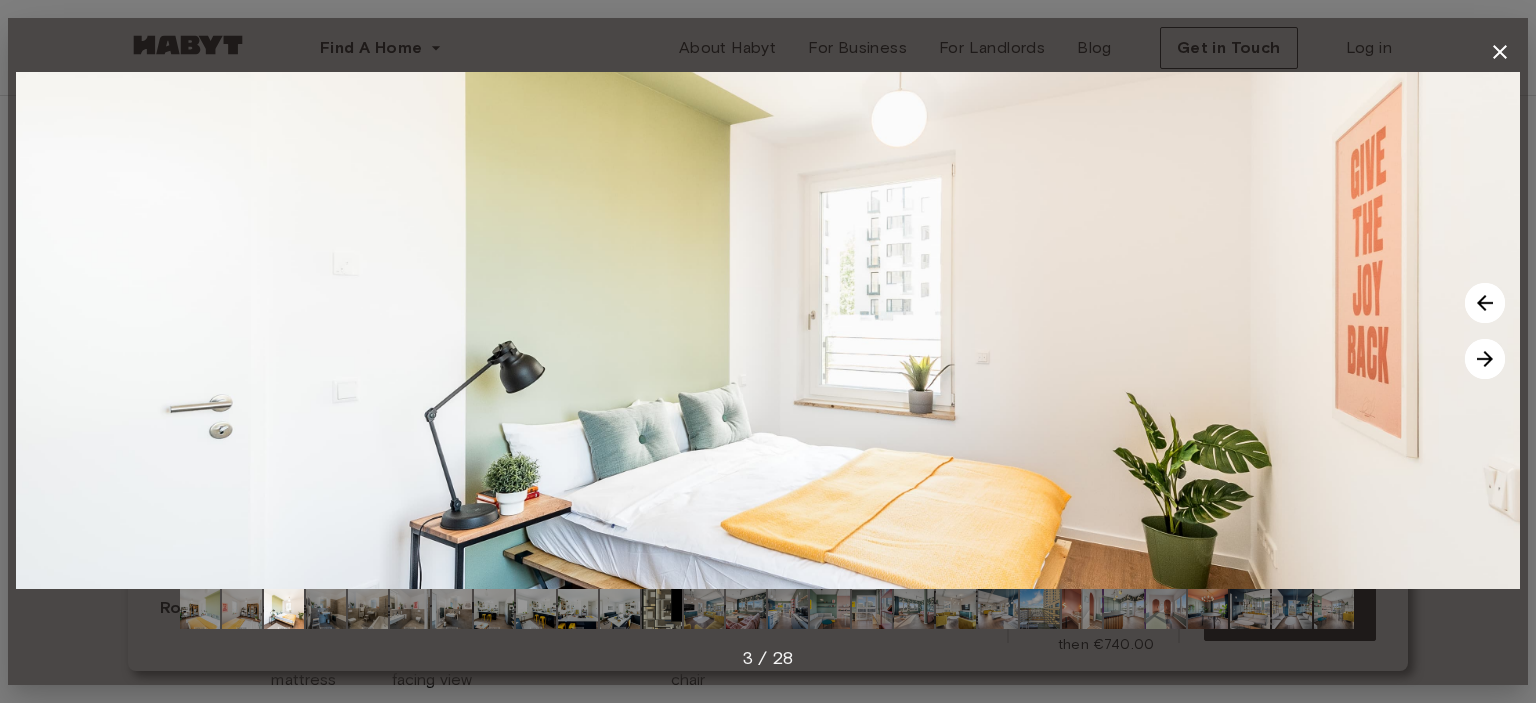 click at bounding box center [1485, 359] 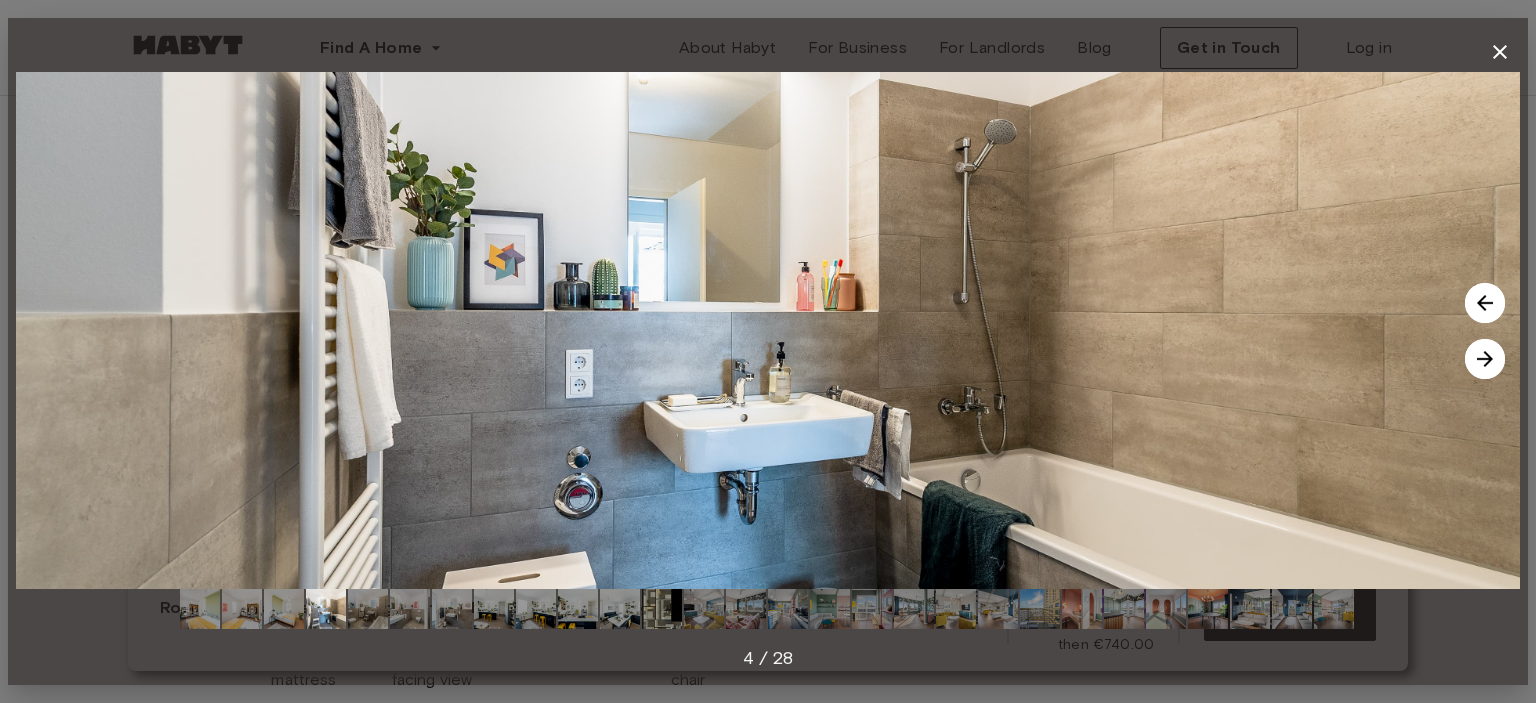 click 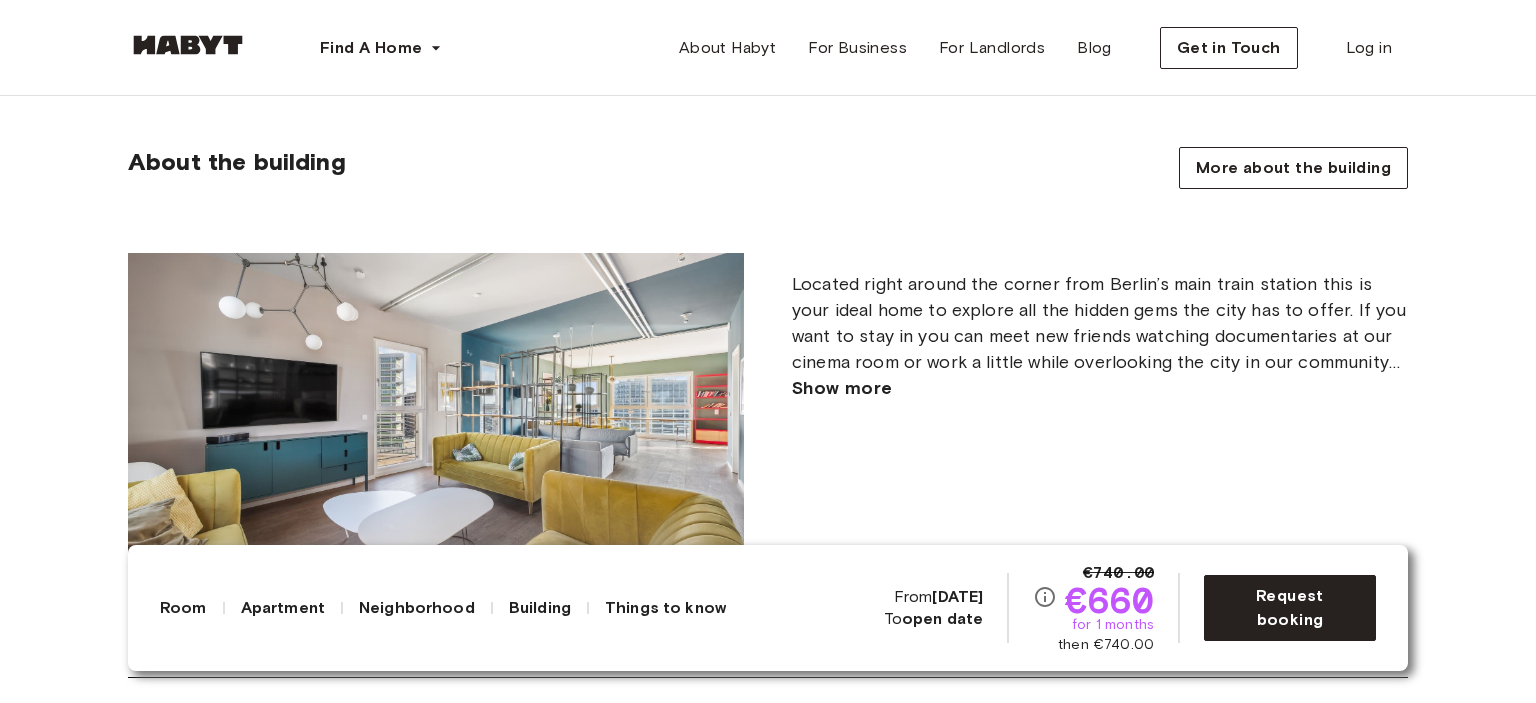 scroll, scrollTop: 2000, scrollLeft: 0, axis: vertical 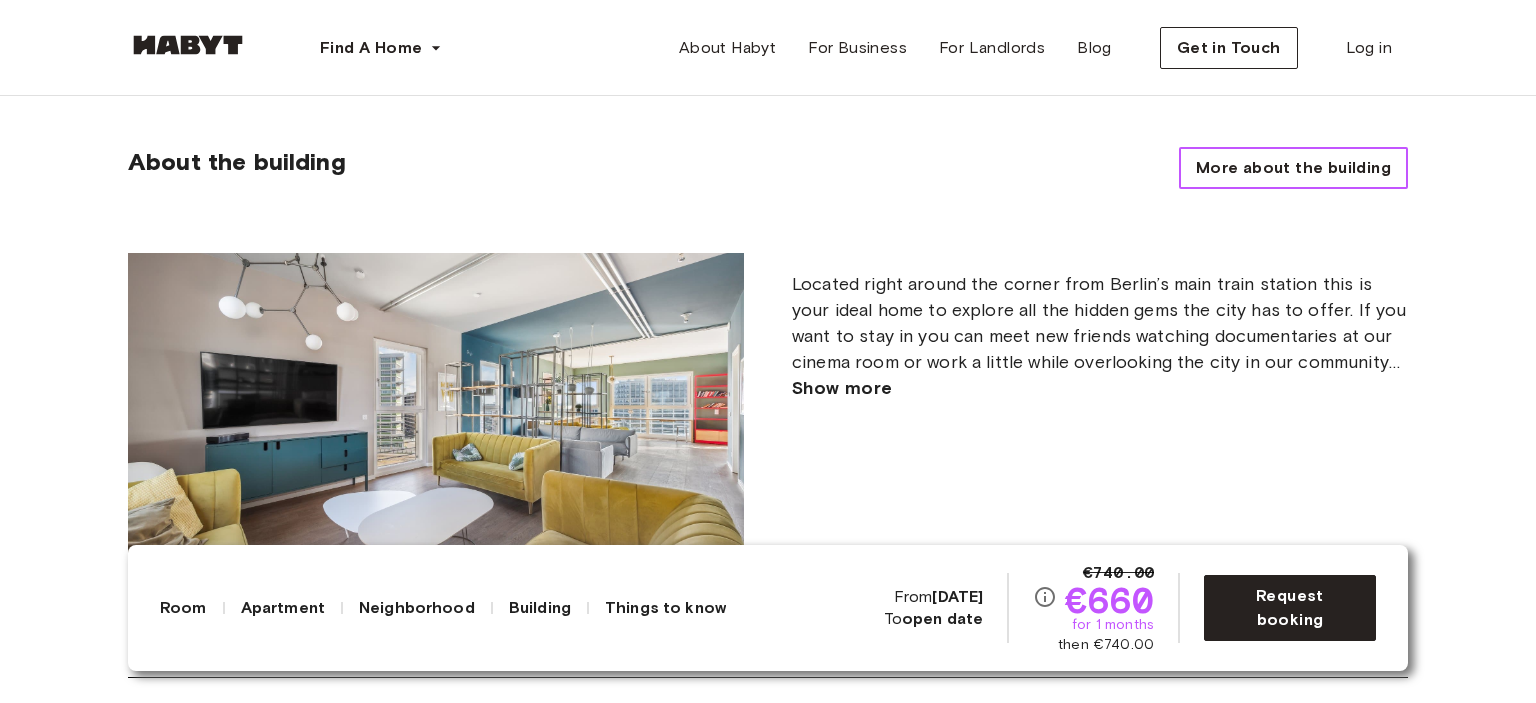 click on "More about the building" at bounding box center (1293, 168) 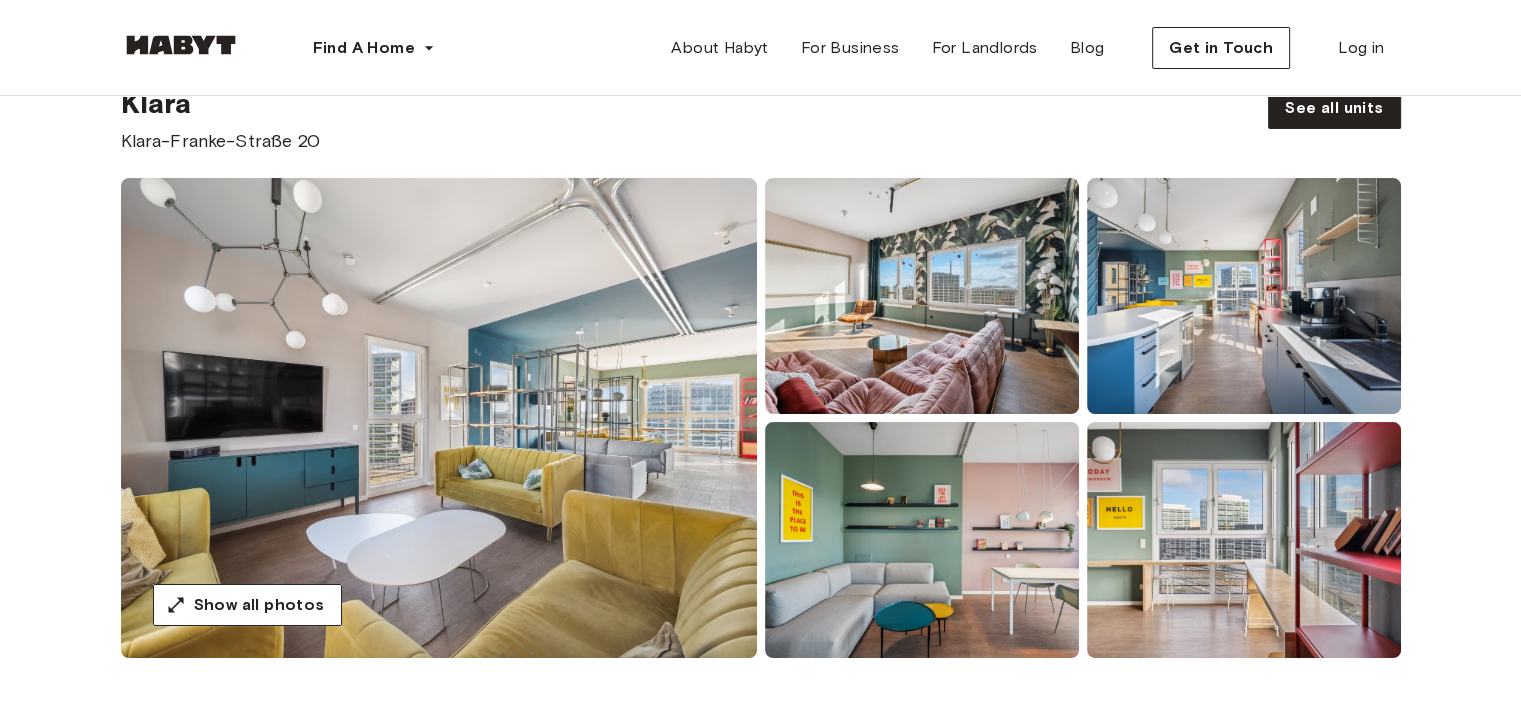 scroll, scrollTop: 0, scrollLeft: 0, axis: both 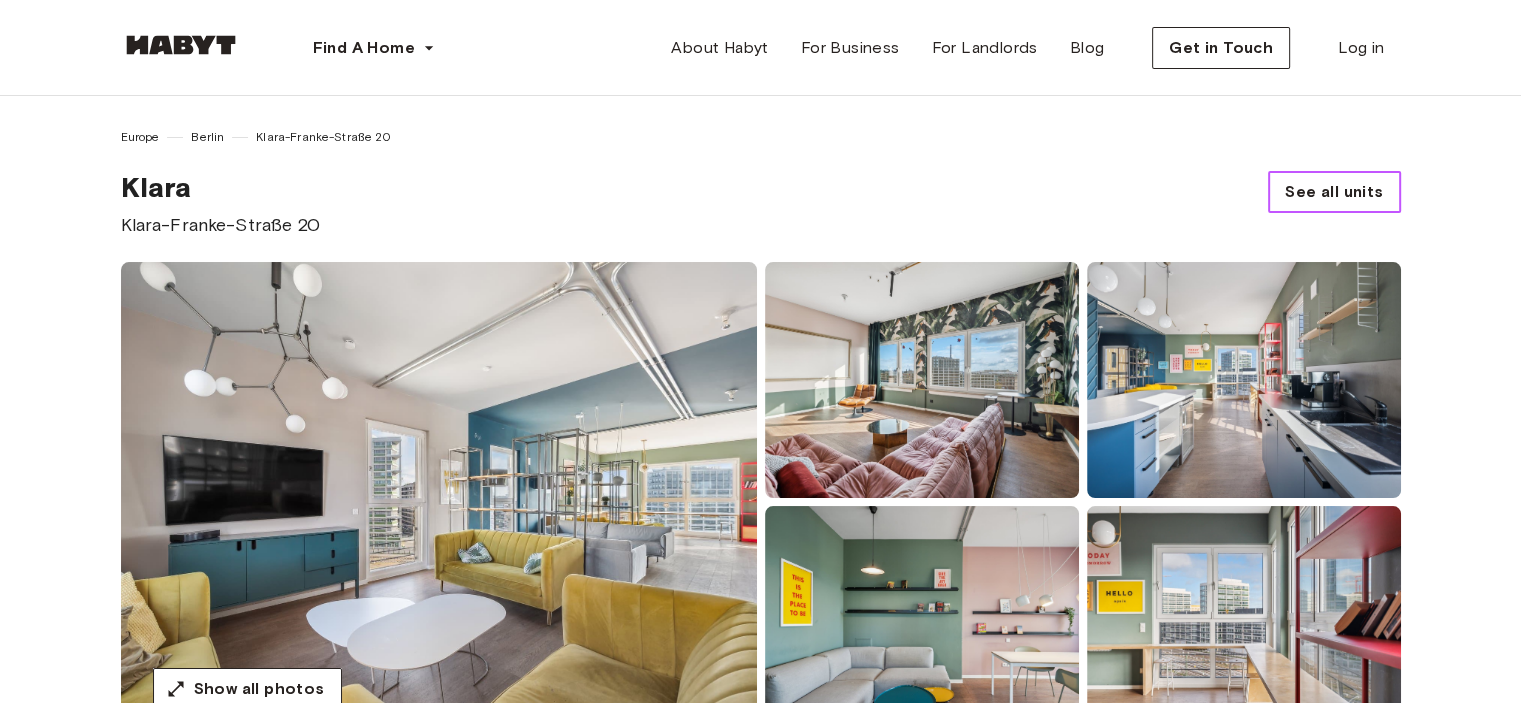 click on "See all units" at bounding box center (1334, 192) 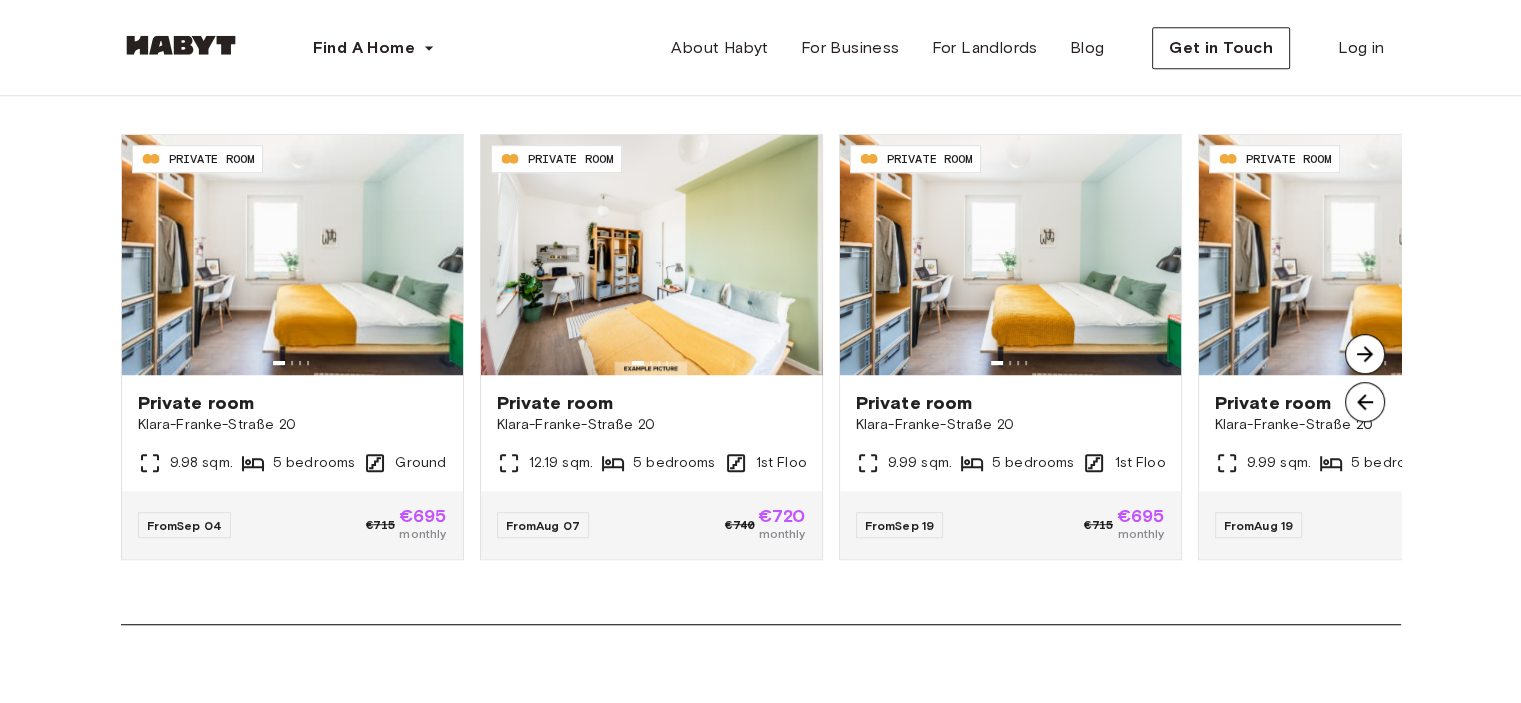 scroll, scrollTop: 1333, scrollLeft: 0, axis: vertical 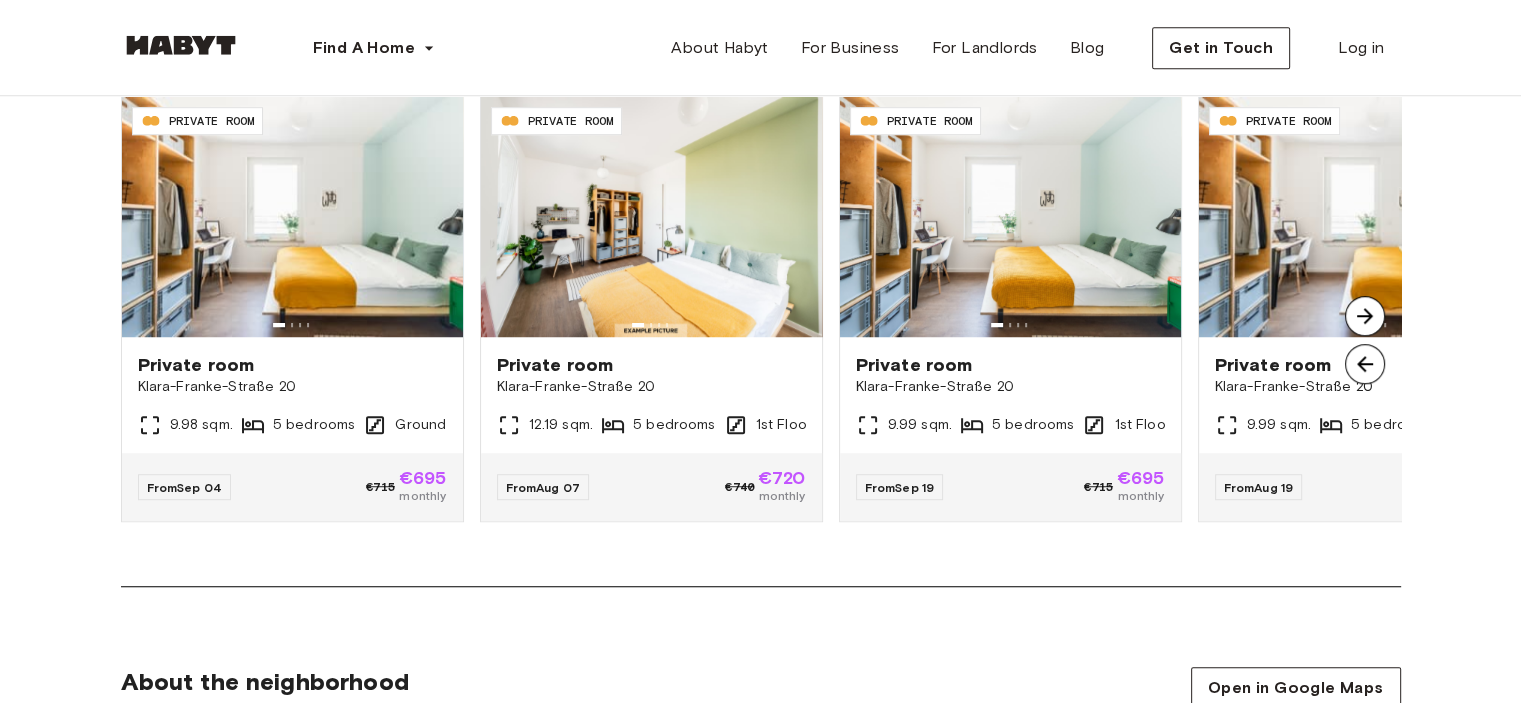 click at bounding box center (1365, 316) 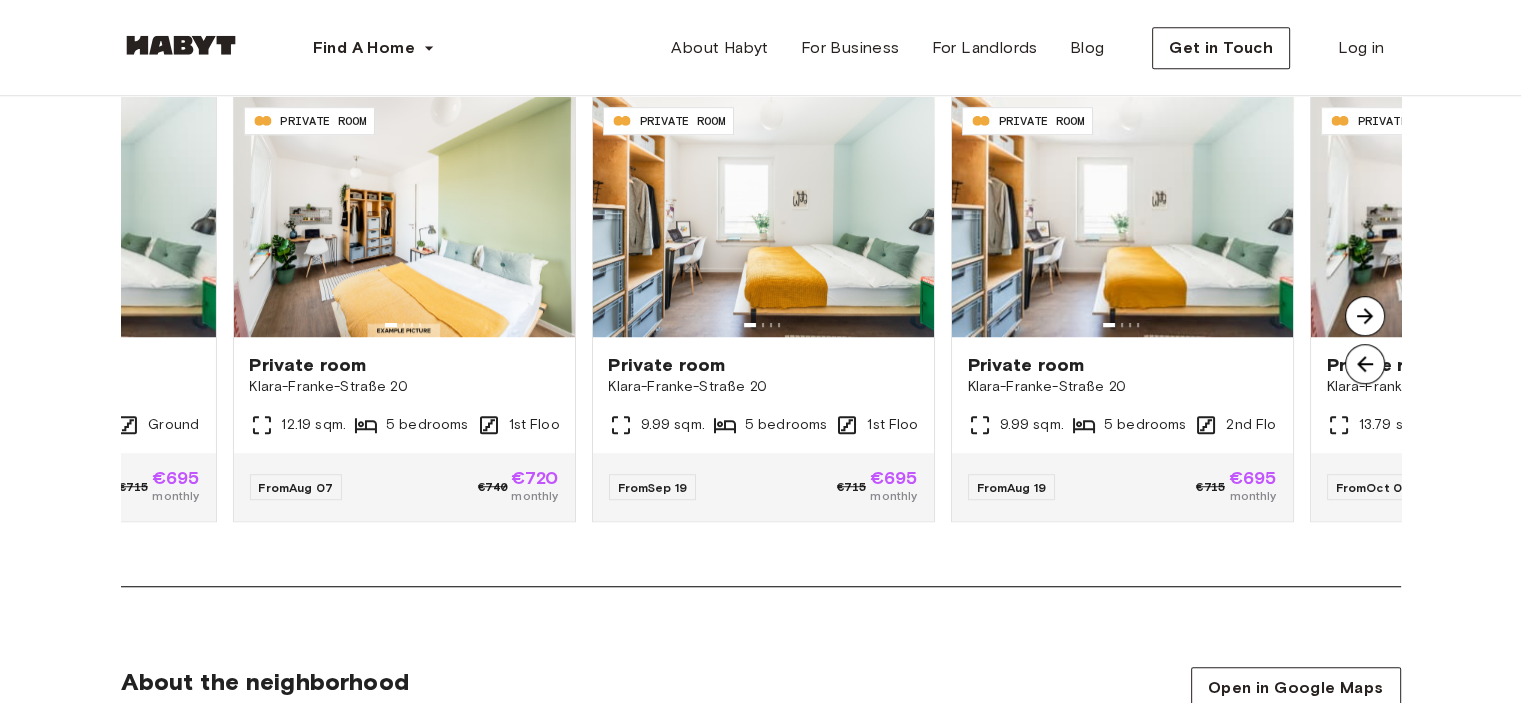 click at bounding box center [1365, 316] 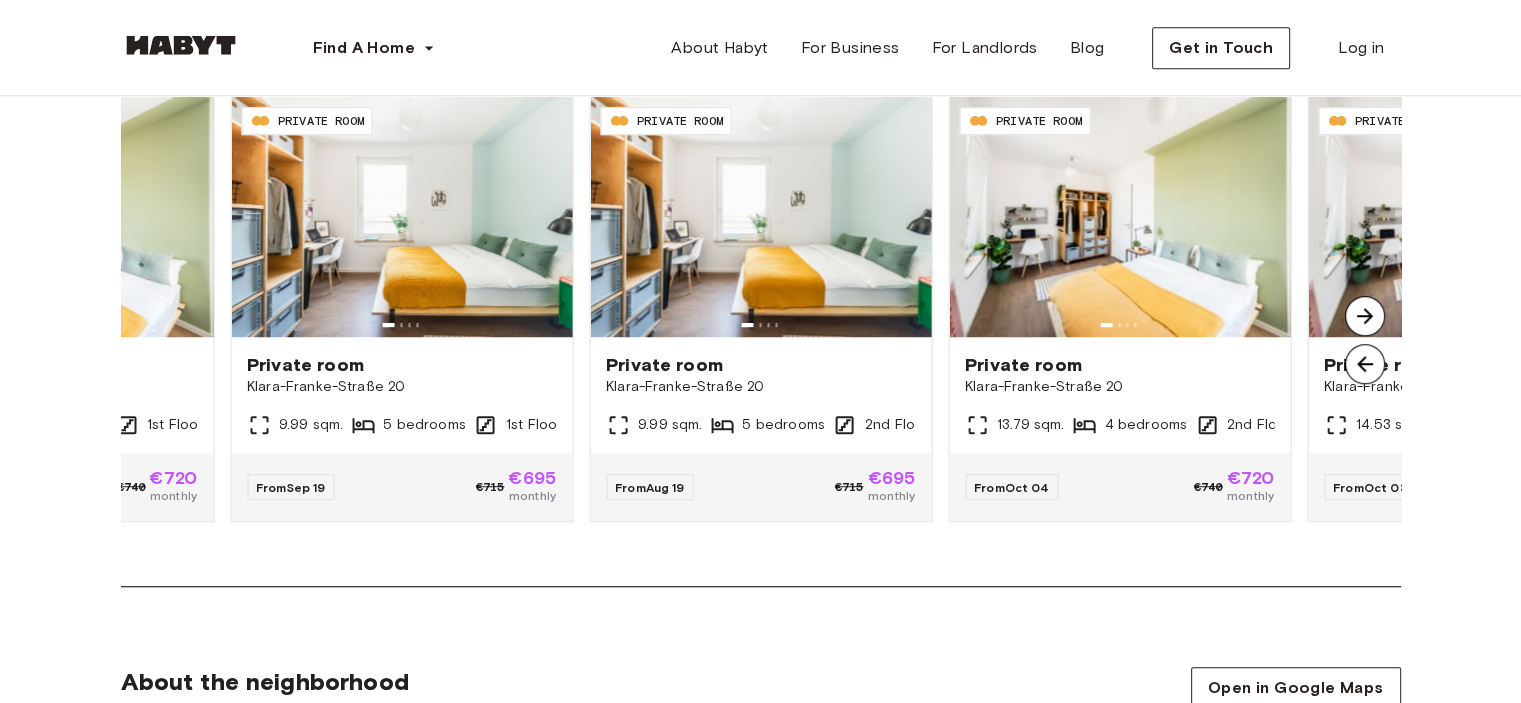 click at bounding box center [1365, 316] 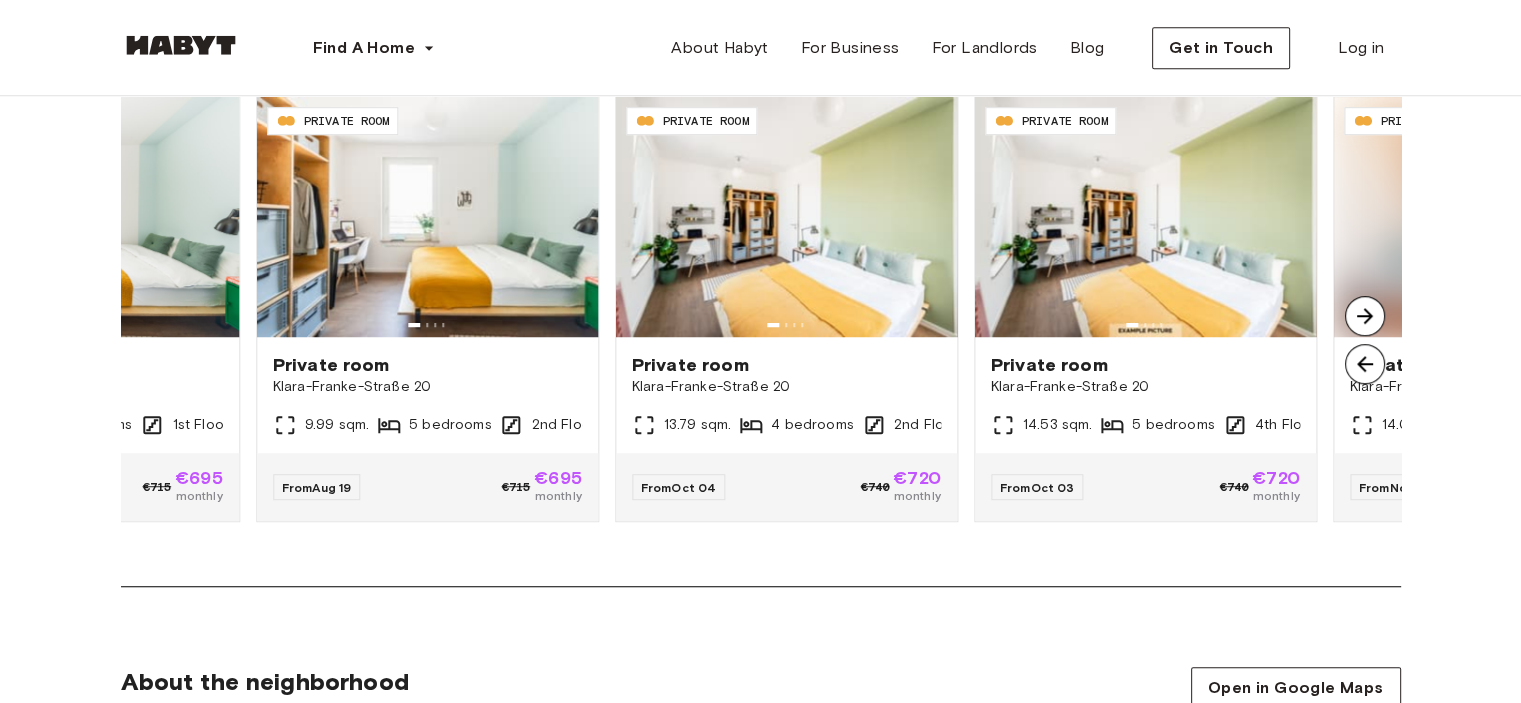 click at bounding box center (1365, 316) 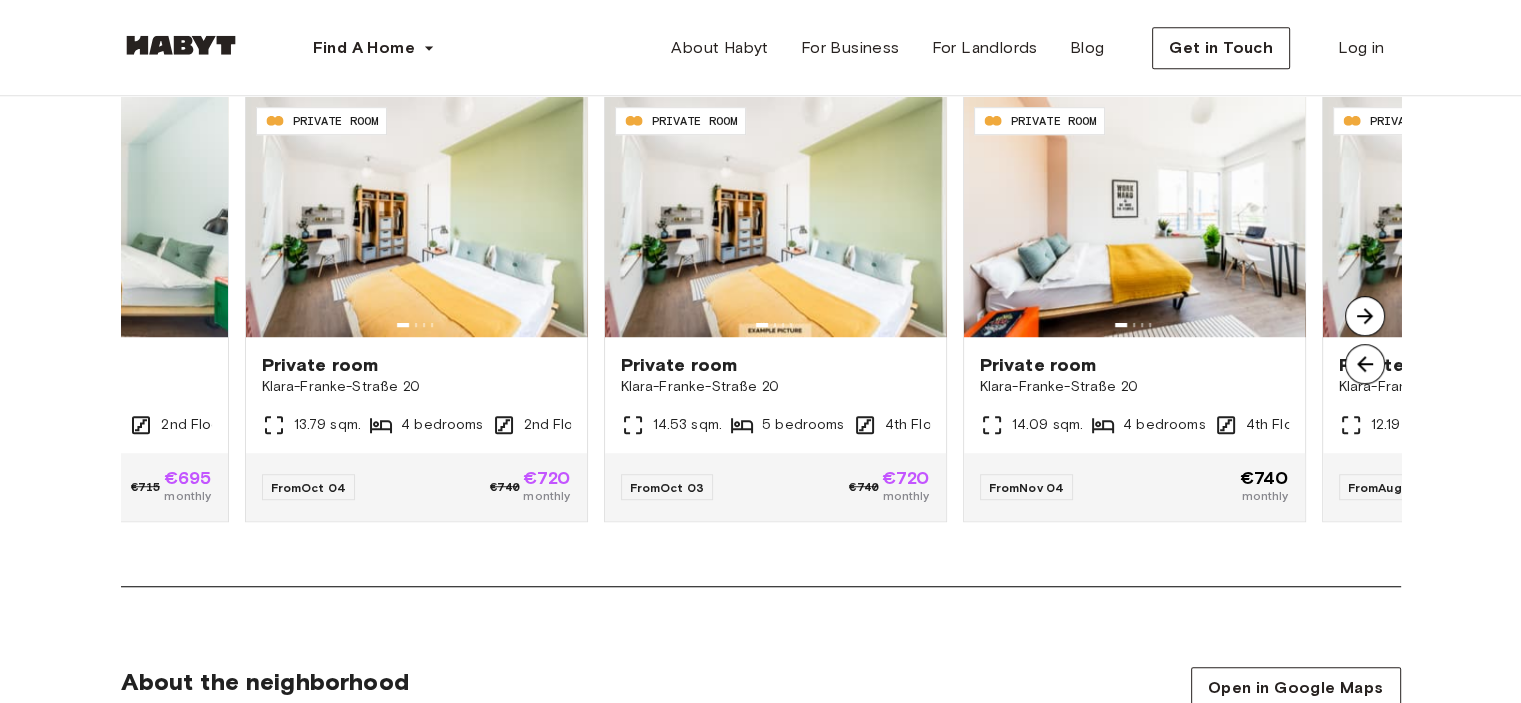 click at bounding box center [1365, 316] 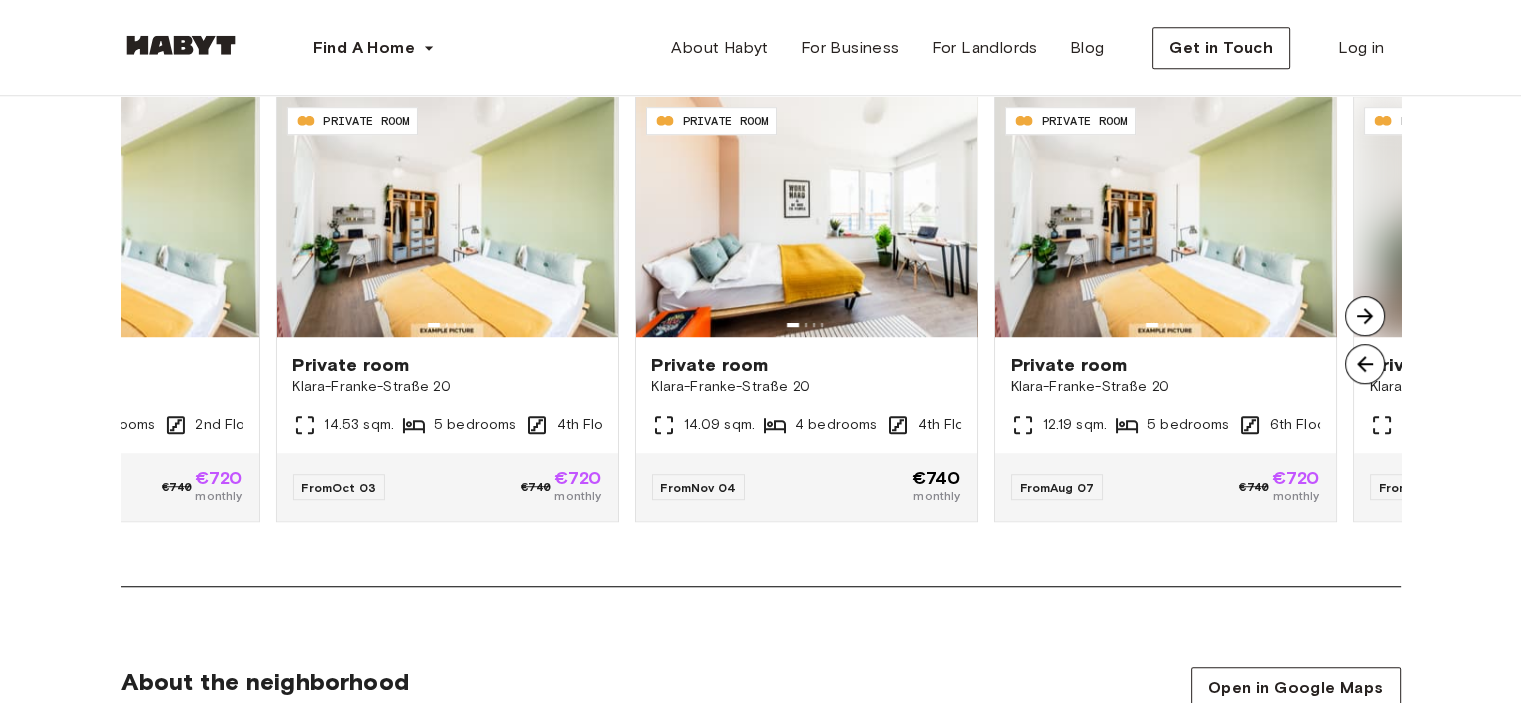 click at bounding box center (1365, 316) 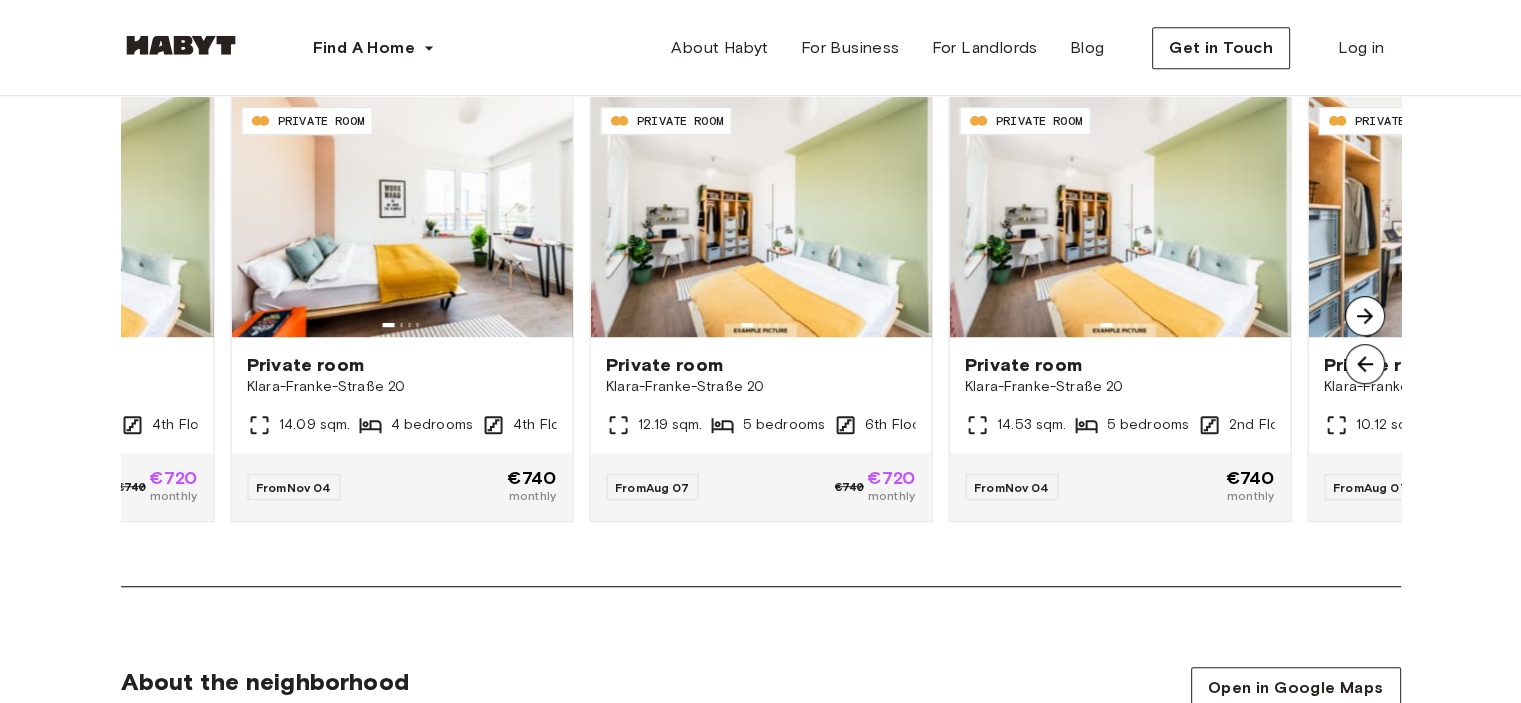 click at bounding box center [1365, 316] 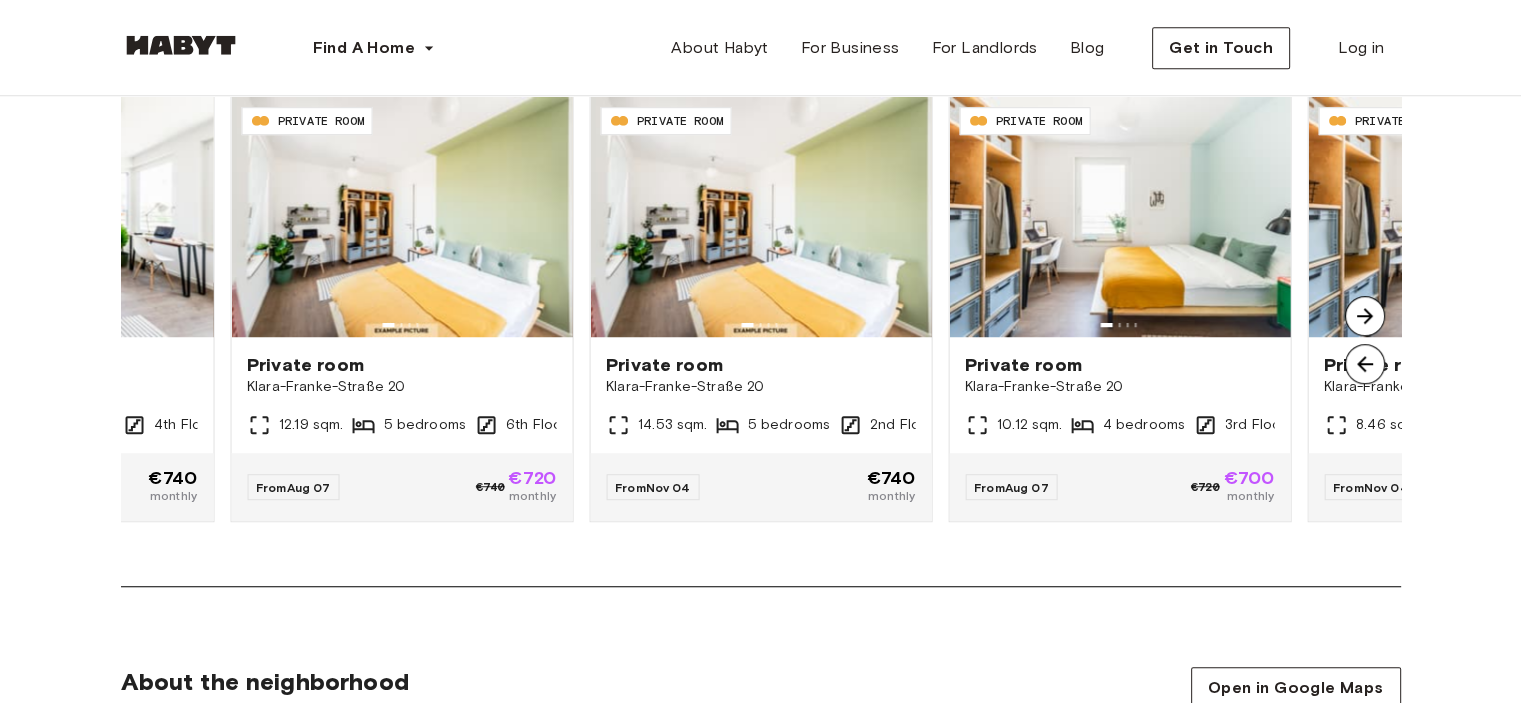 click at bounding box center [1365, 316] 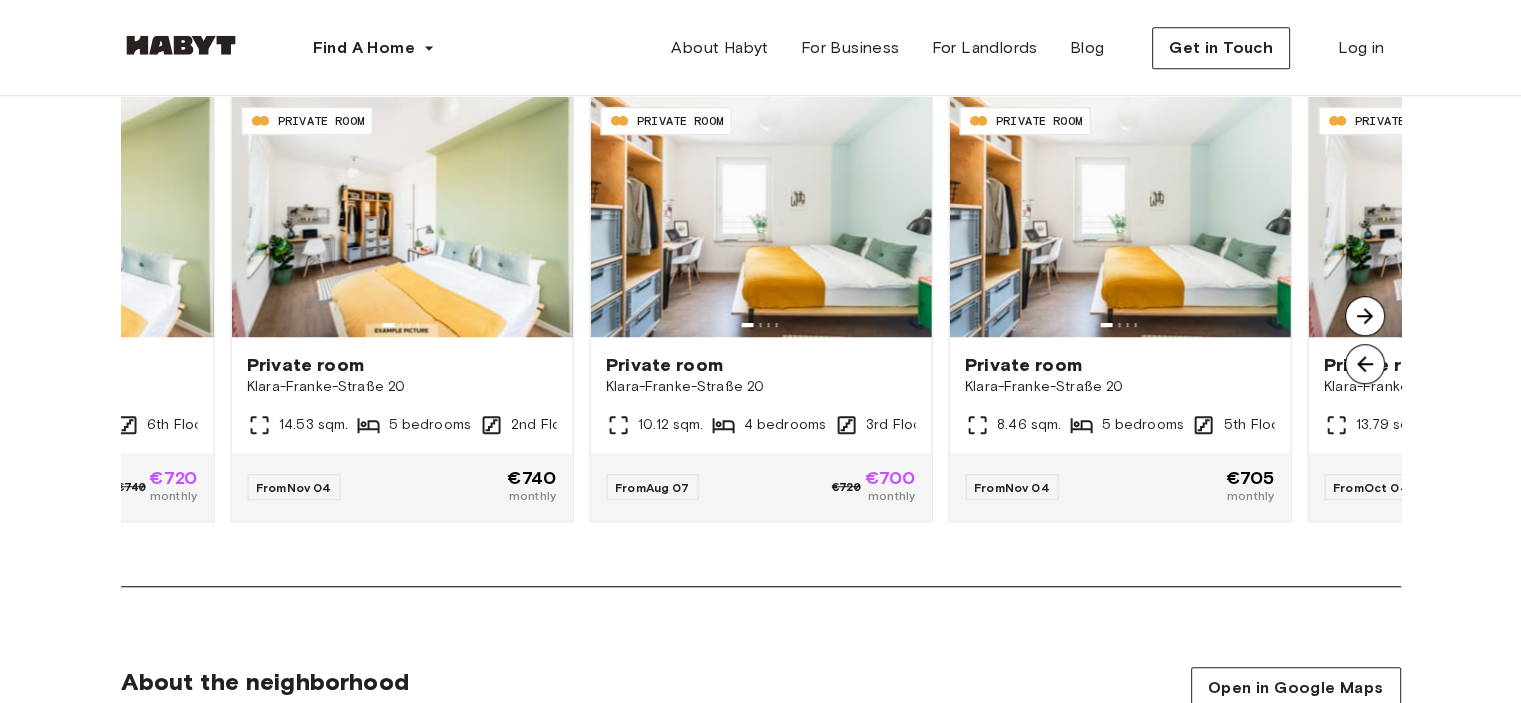click at bounding box center [1365, 316] 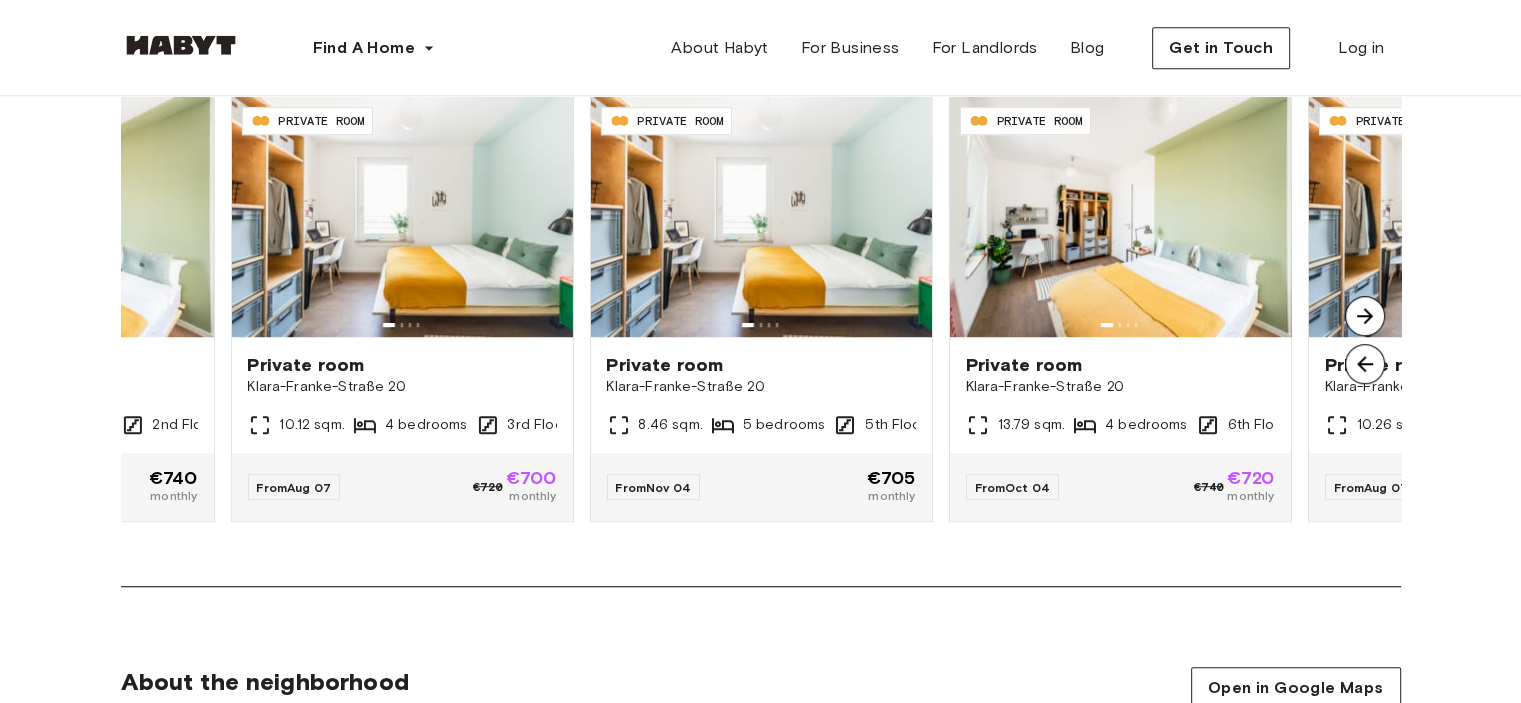 click at bounding box center [1365, 316] 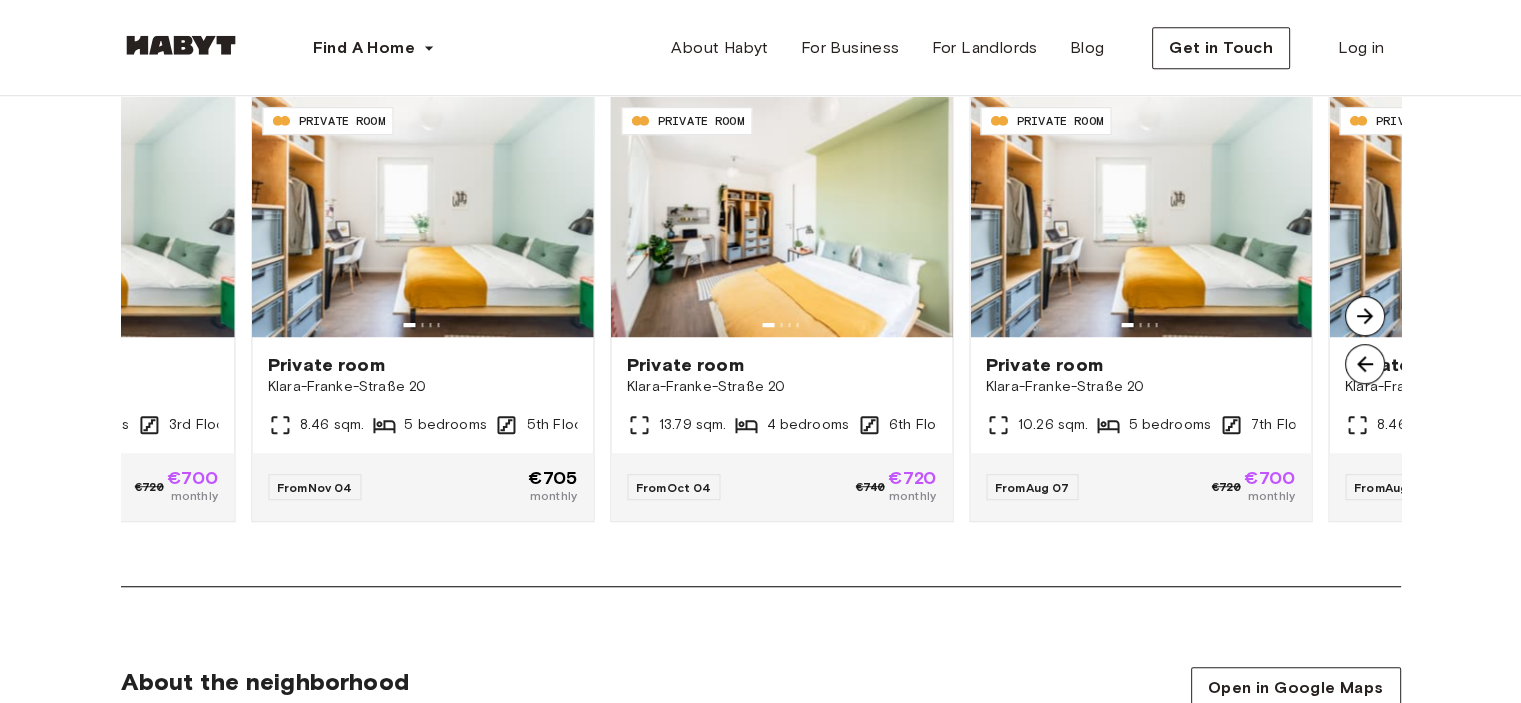 click at bounding box center (1365, 316) 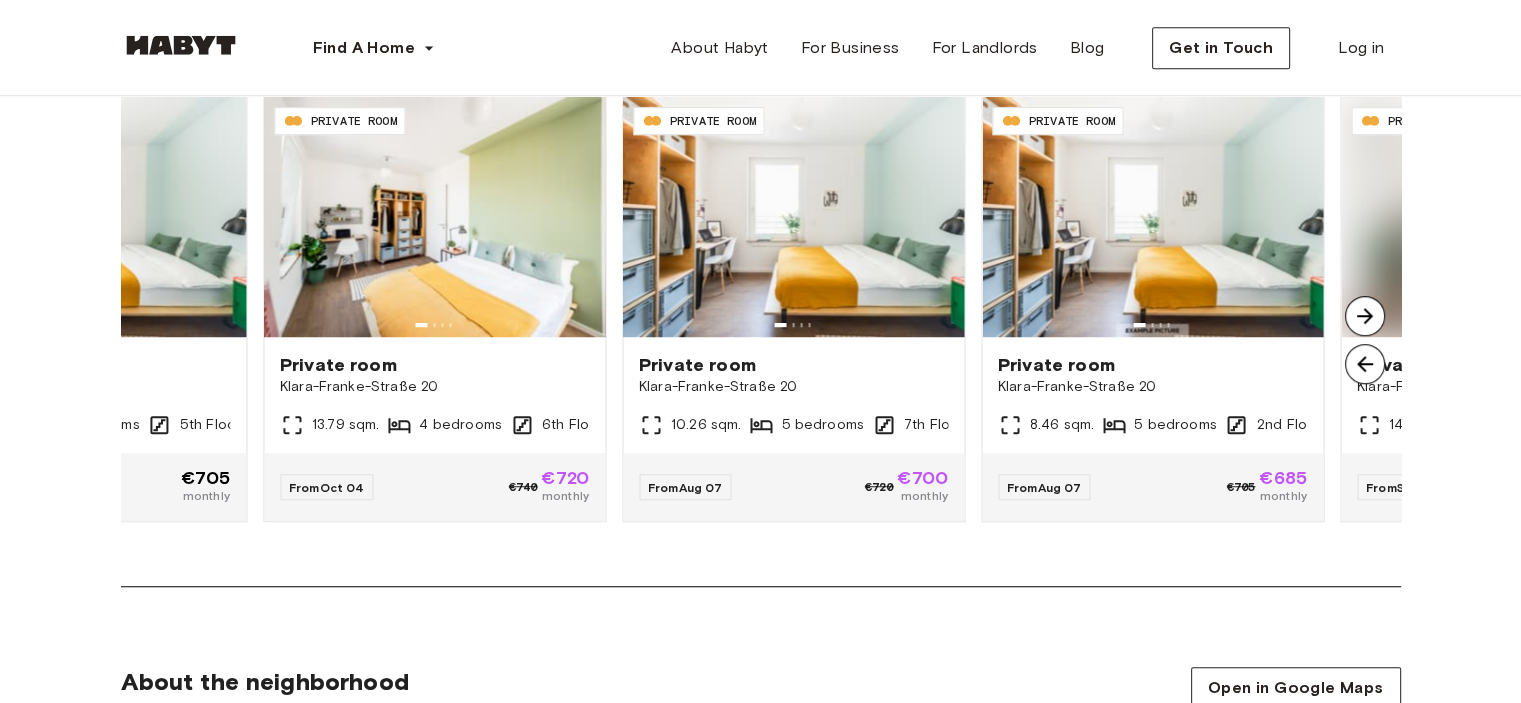 click at bounding box center (1365, 316) 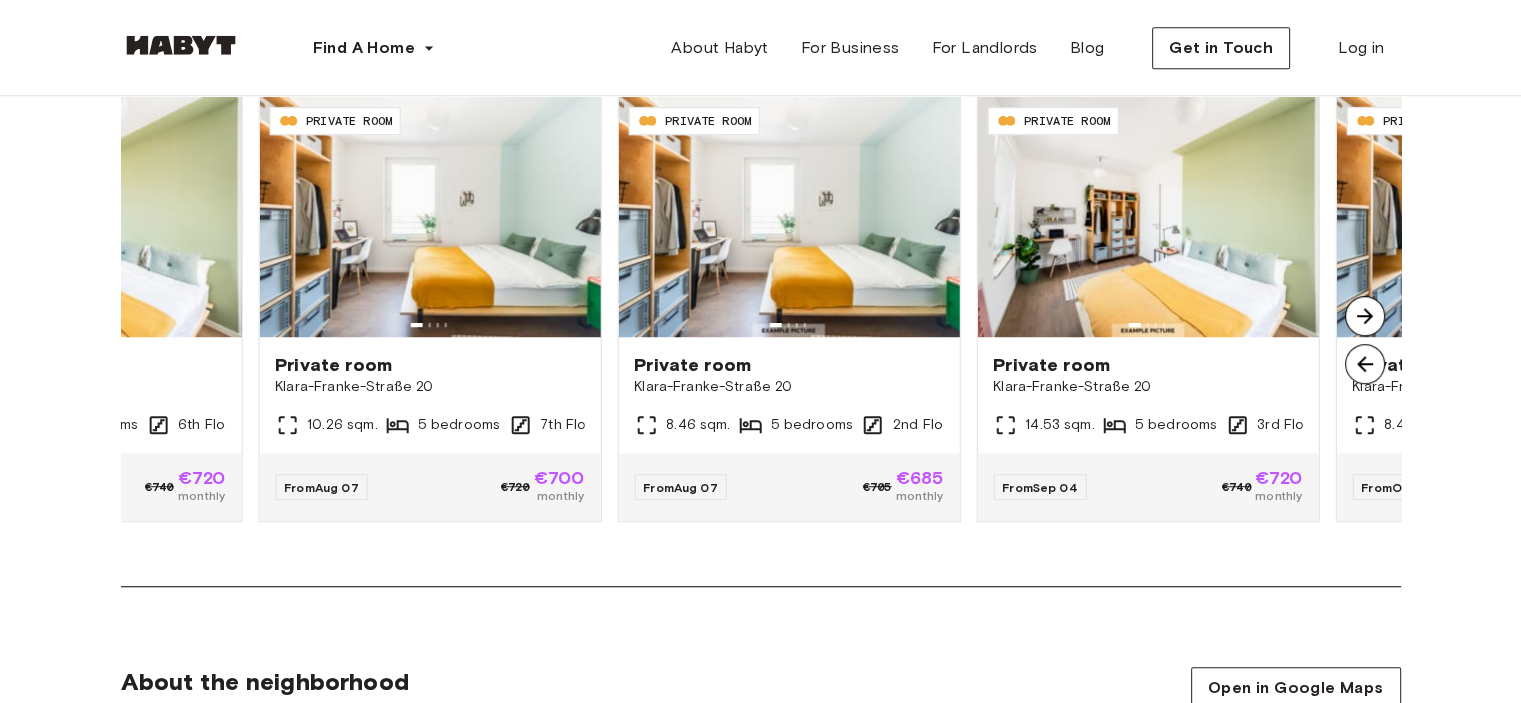 click at bounding box center [1365, 316] 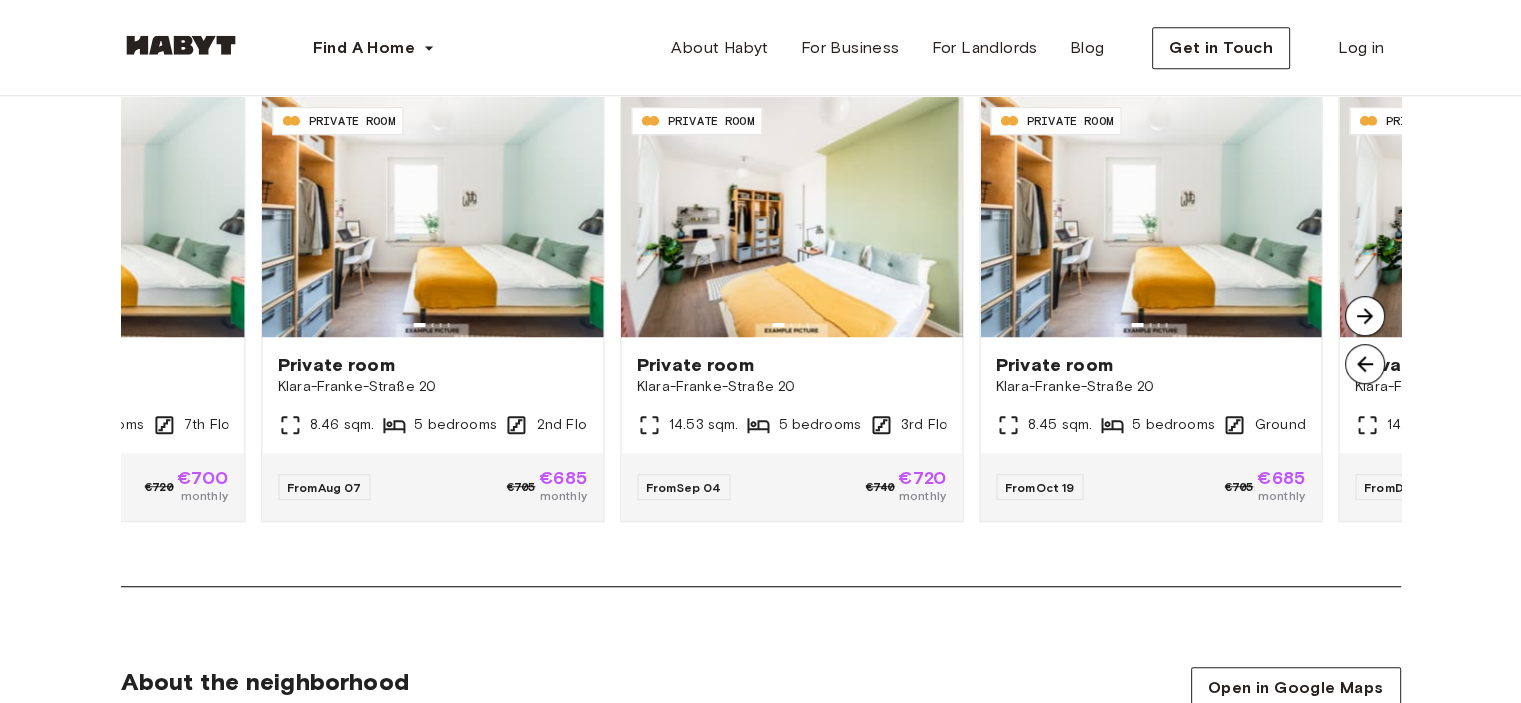 click at bounding box center [1365, 316] 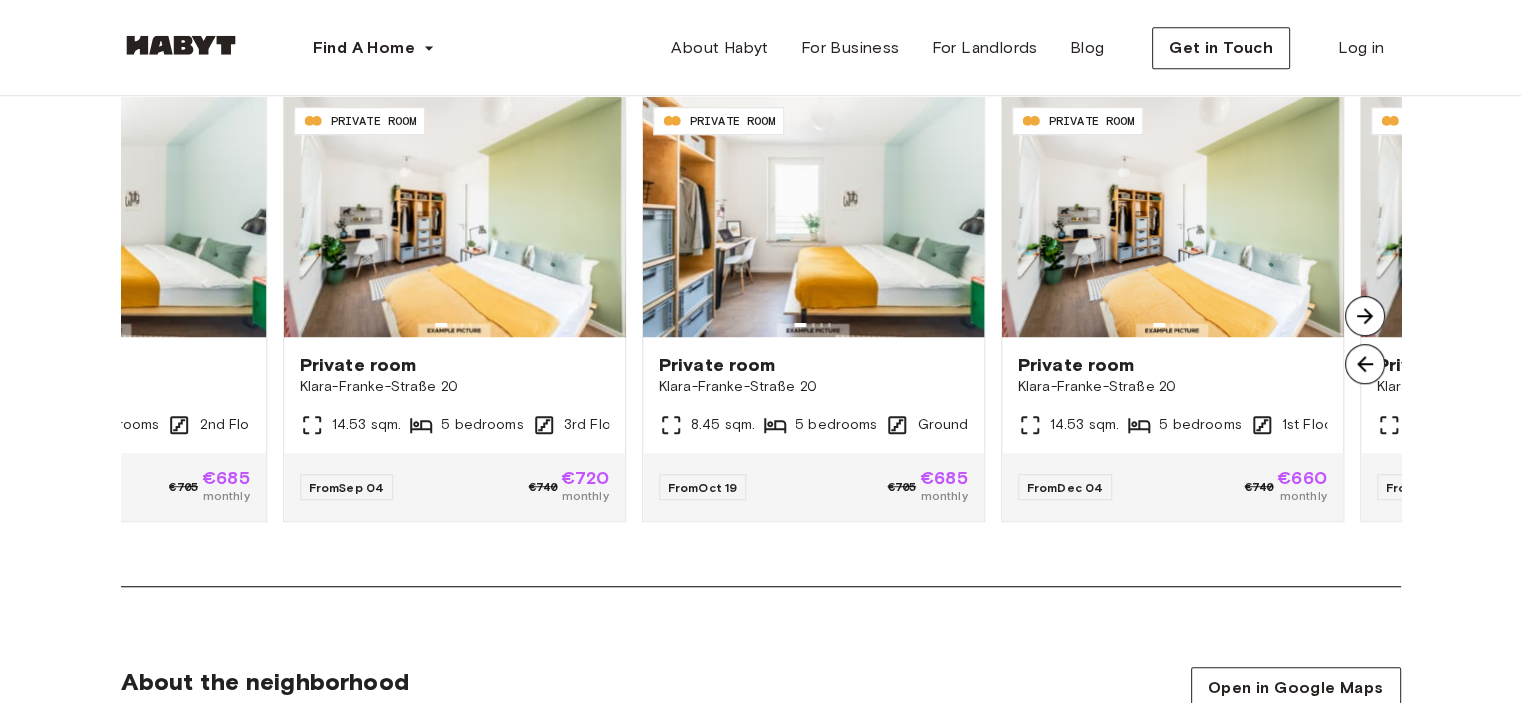 click at bounding box center (1365, 316) 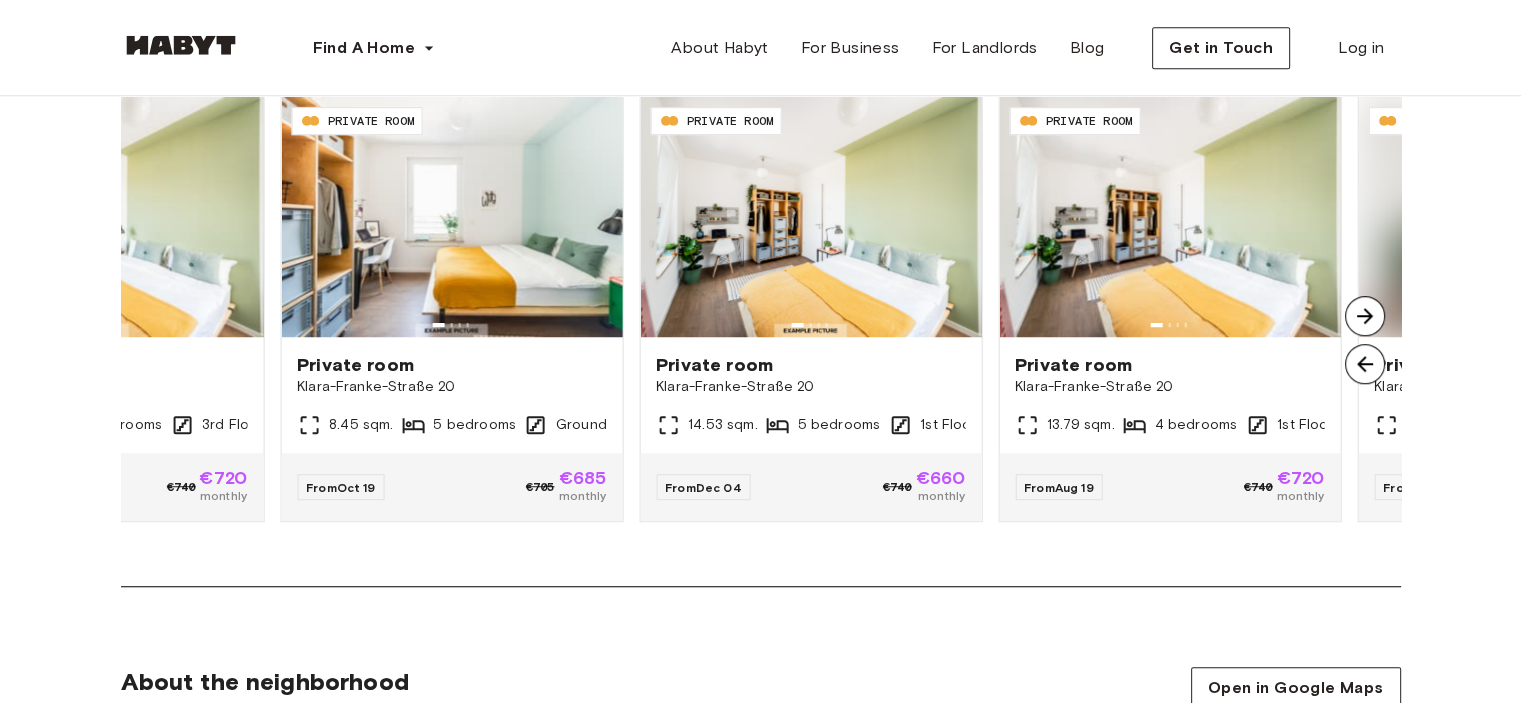 click at bounding box center [1365, 316] 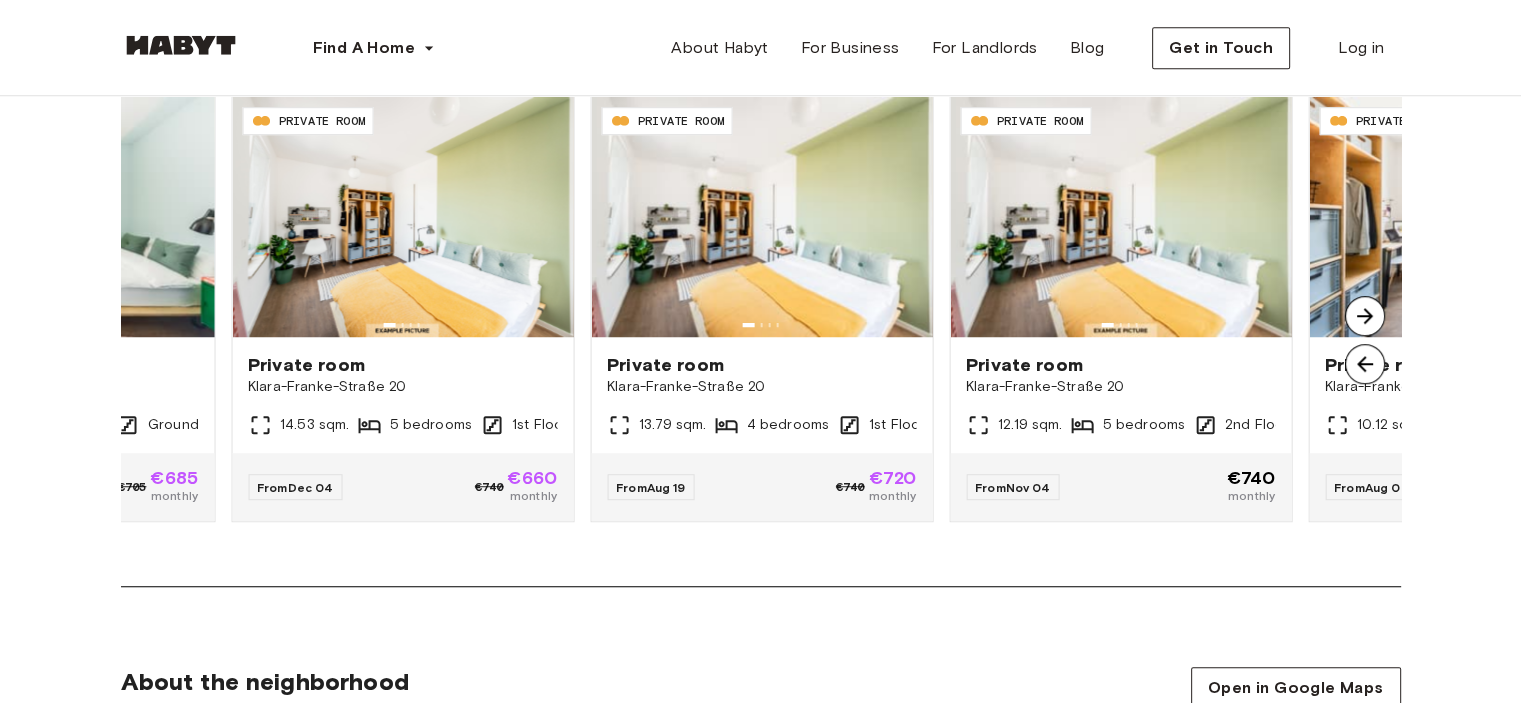 click at bounding box center [1365, 316] 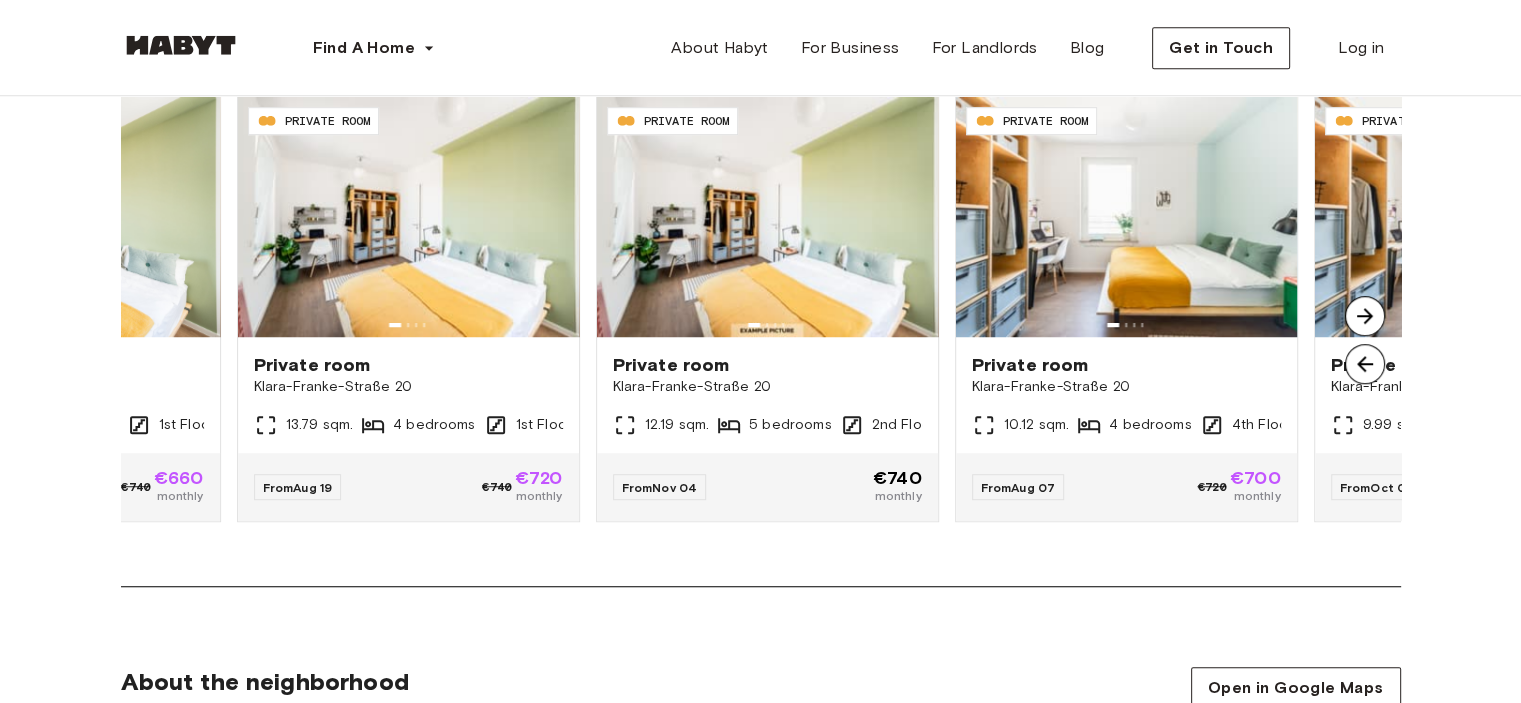 click at bounding box center (1365, 316) 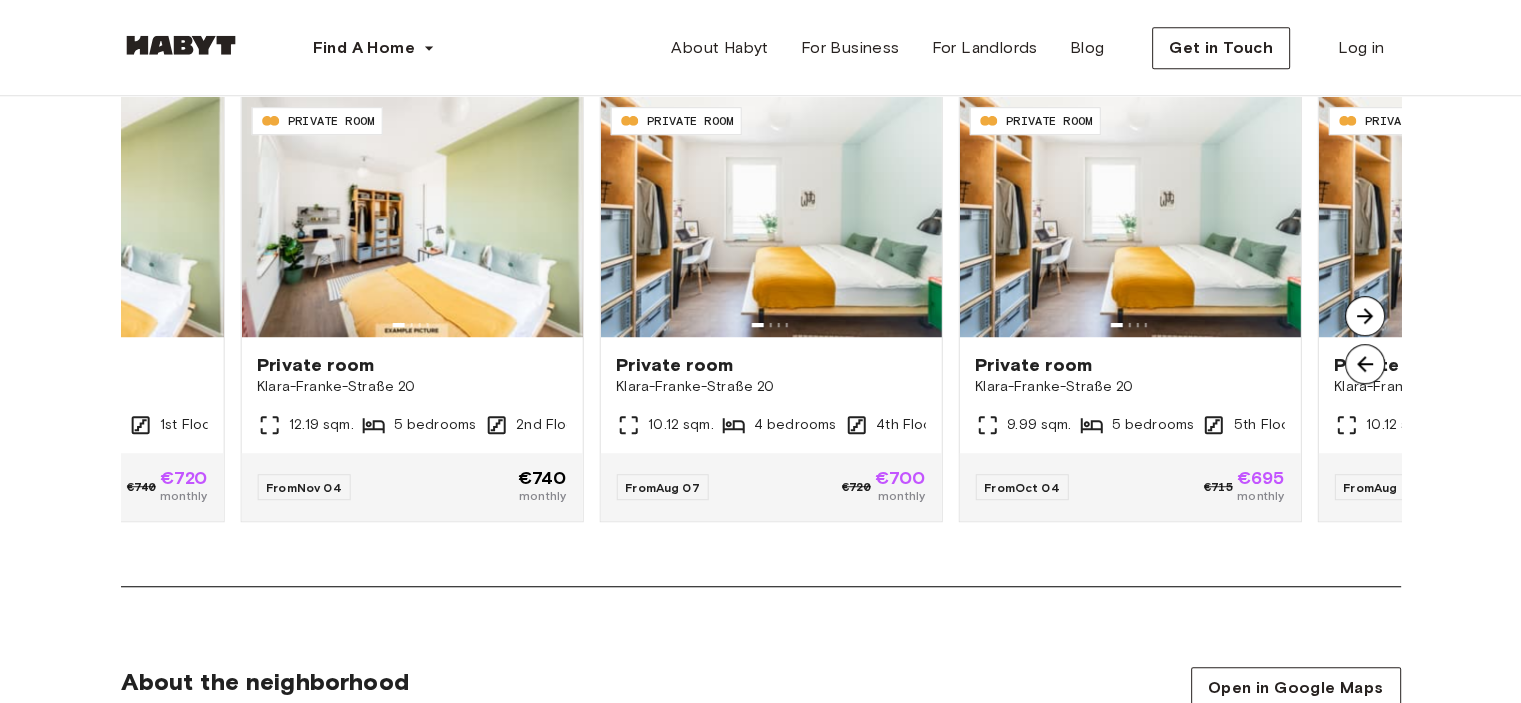 click at bounding box center [1365, 316] 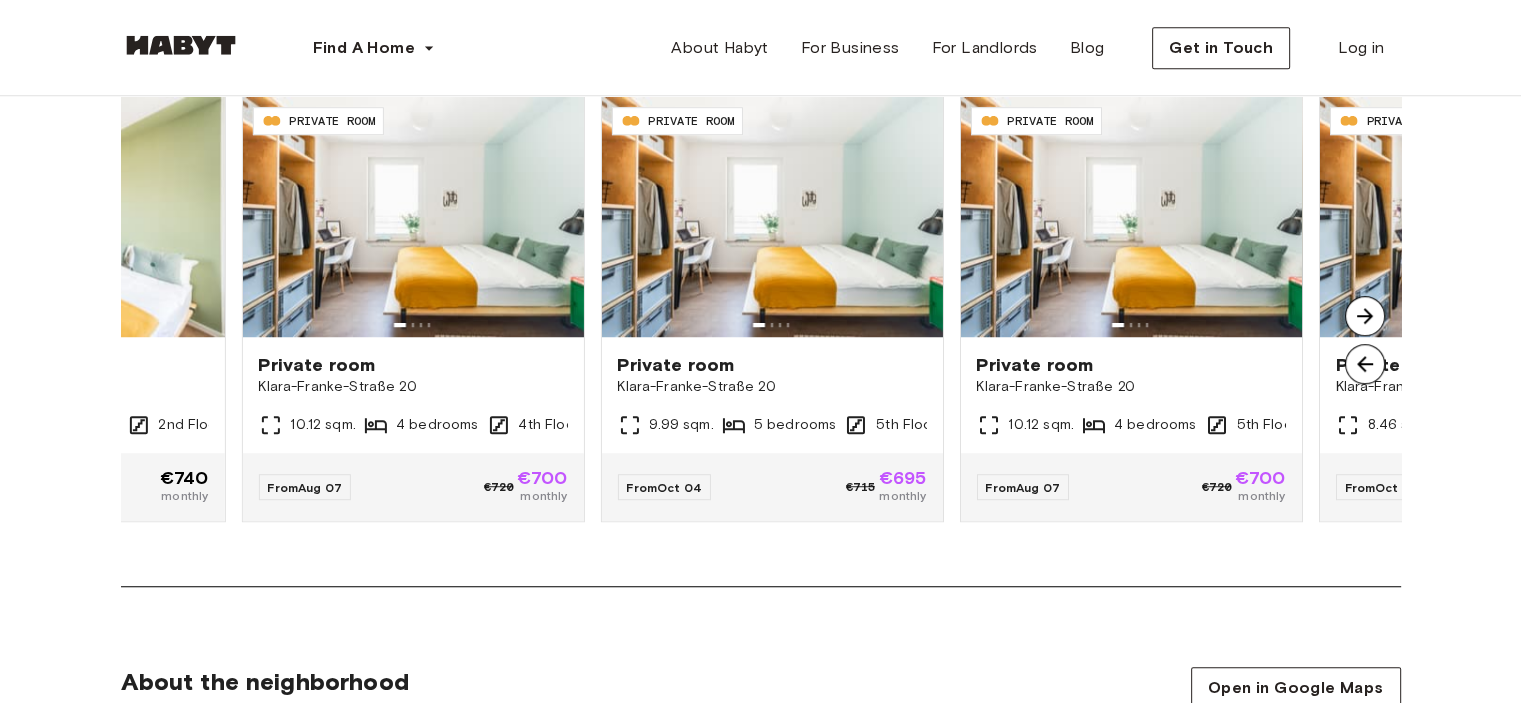 click at bounding box center (1365, 316) 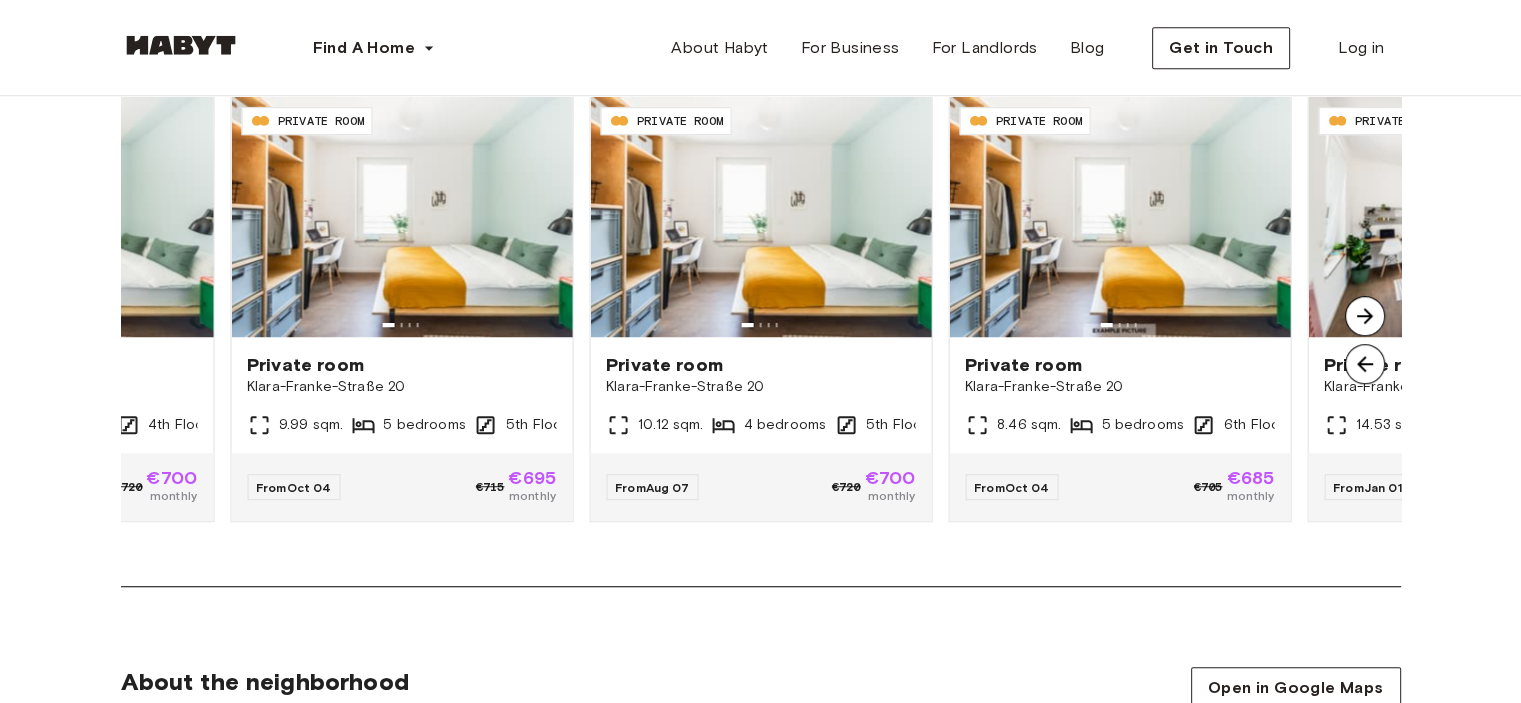 click at bounding box center [1365, 316] 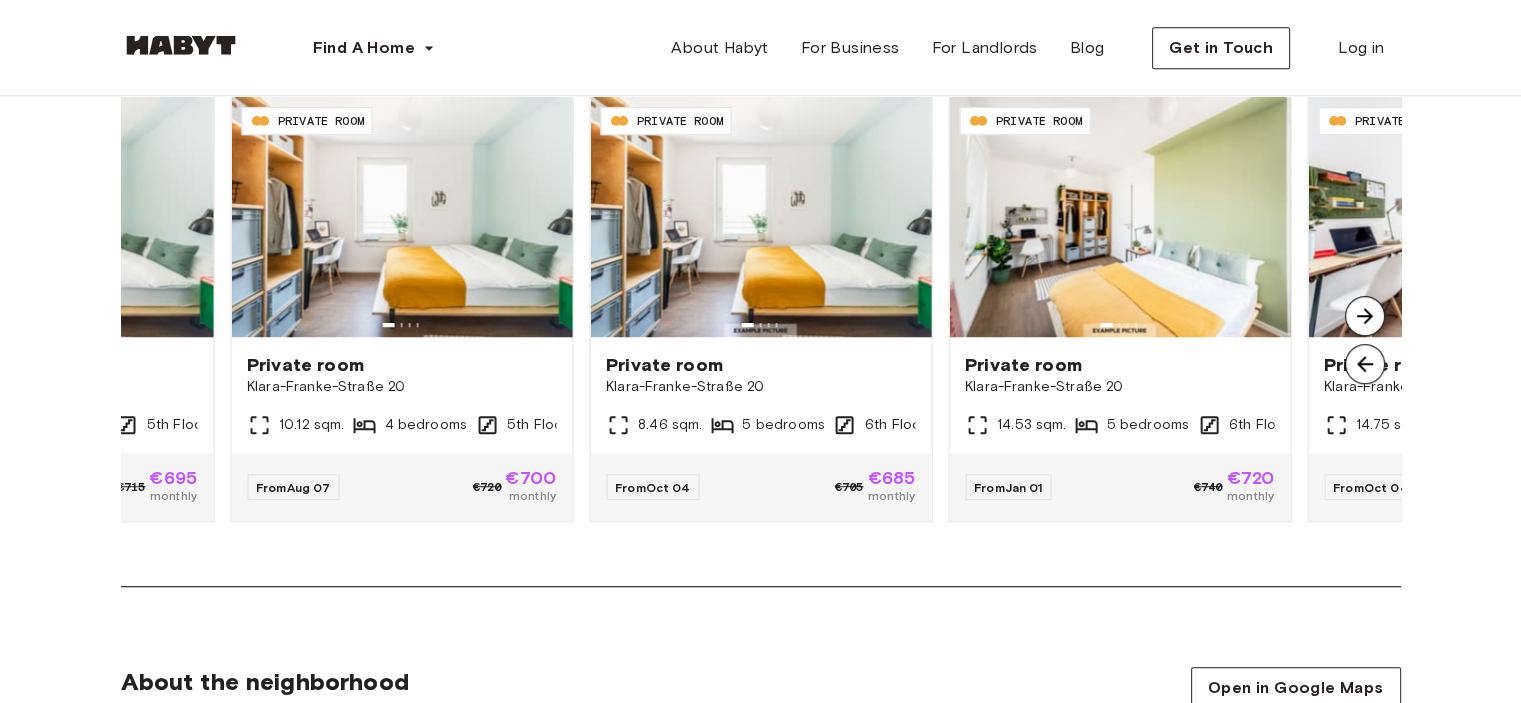 click at bounding box center [1365, 316] 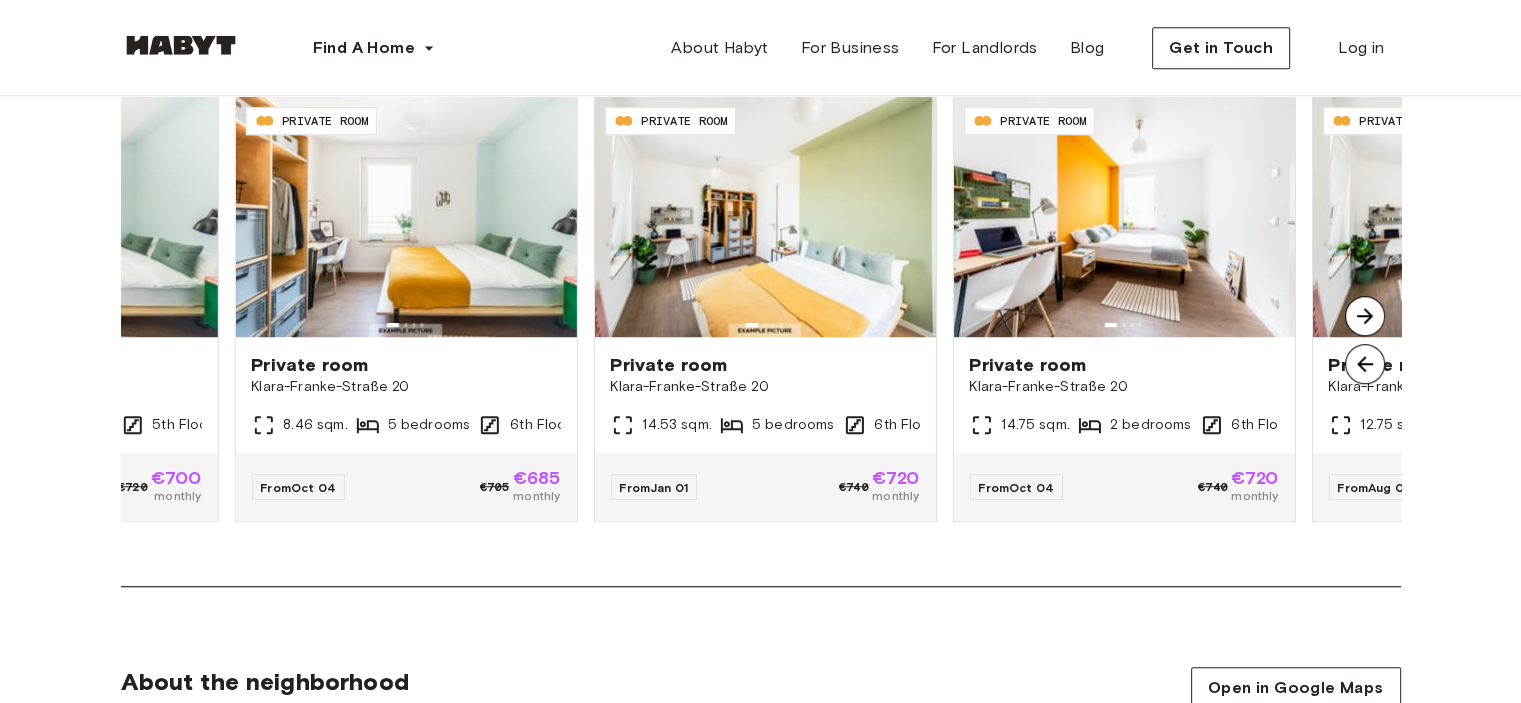 click at bounding box center [1365, 316] 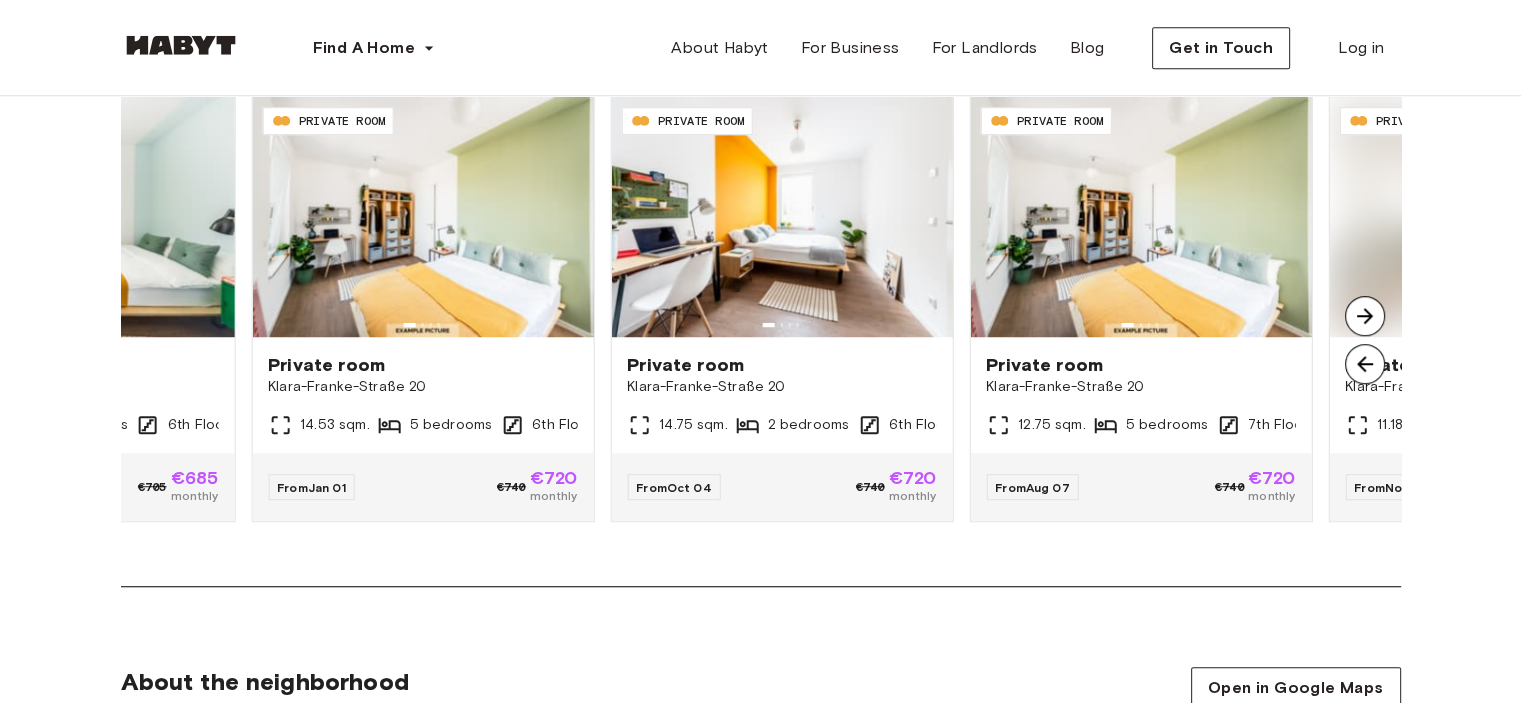 click at bounding box center (1365, 316) 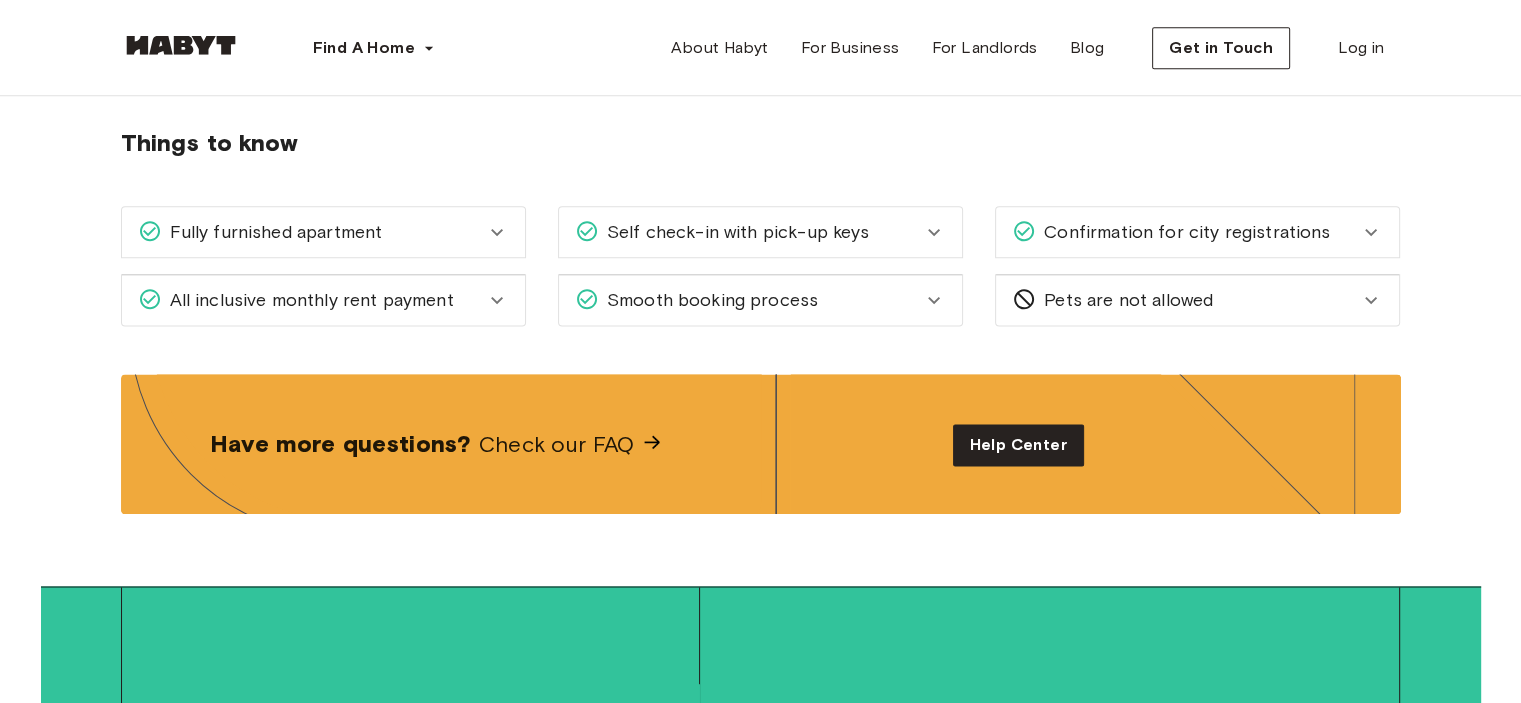 scroll, scrollTop: 2500, scrollLeft: 0, axis: vertical 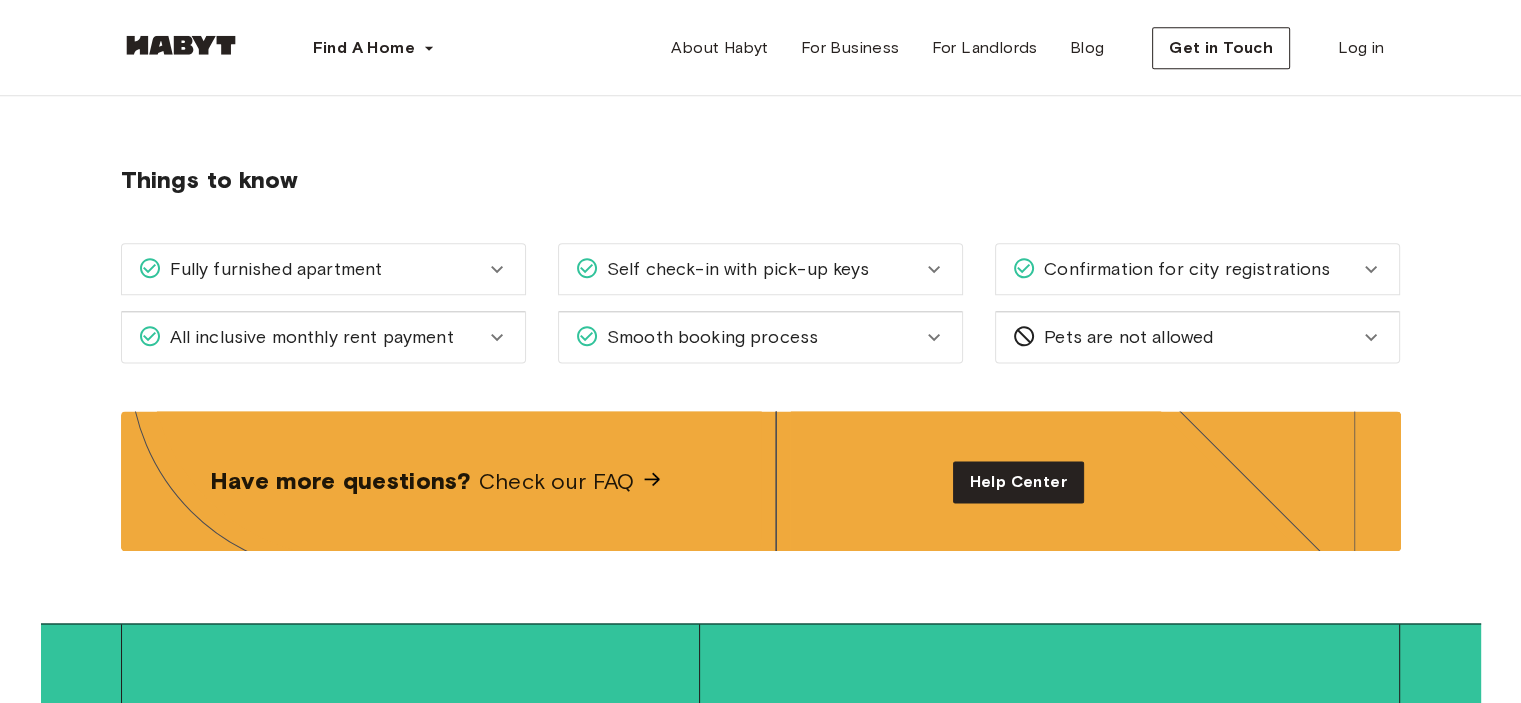 click on "Smooth booking process" at bounding box center [708, 337] 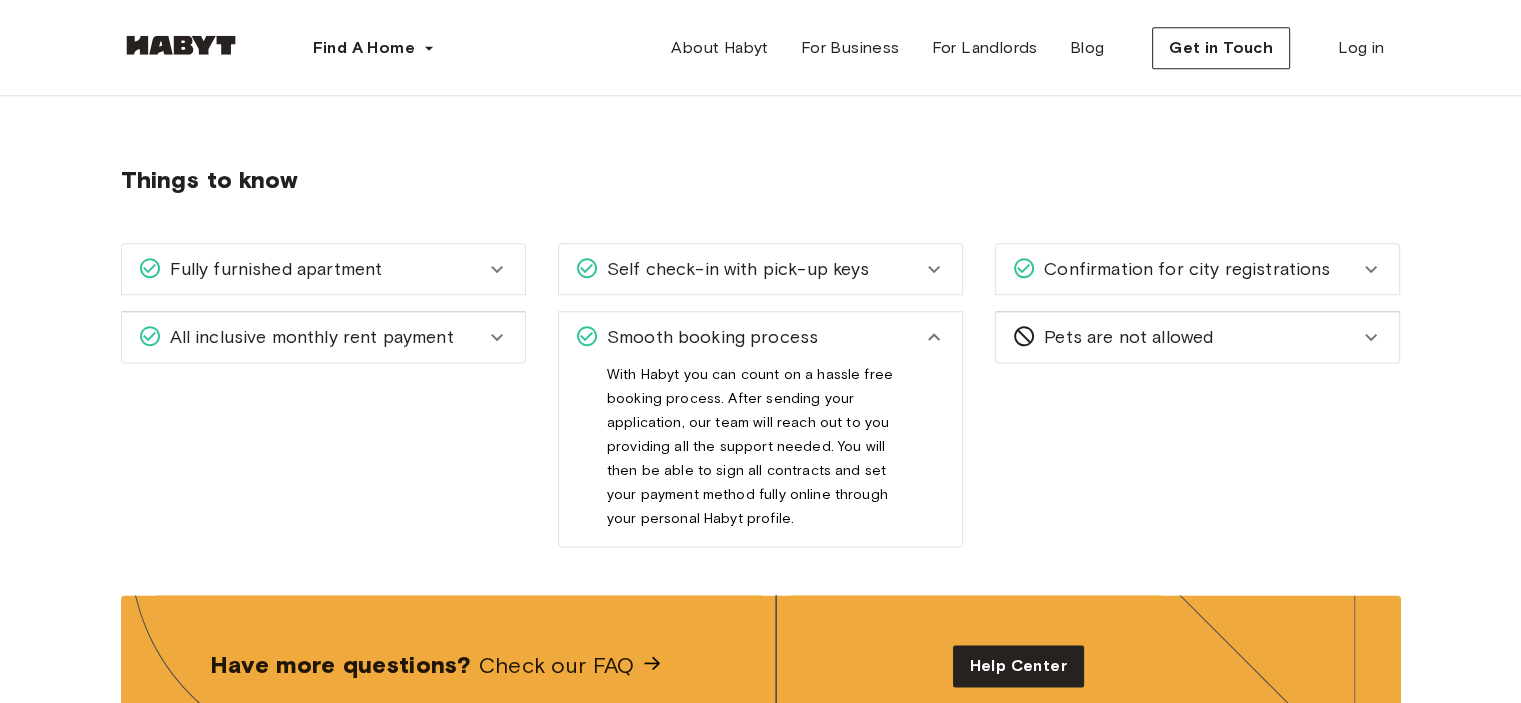 click on "Smooth booking process" at bounding box center [708, 337] 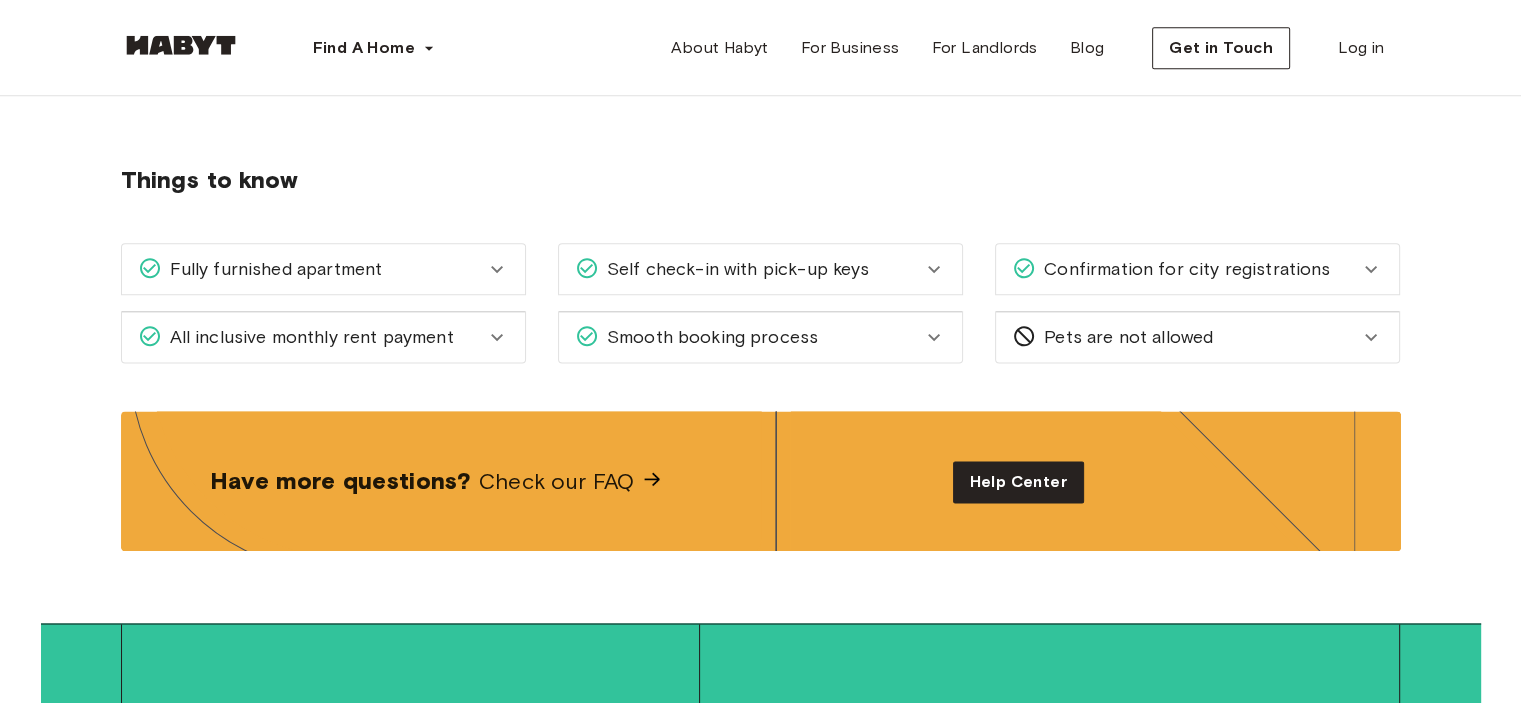 click on "Confirmation for city registrations" at bounding box center [1183, 269] 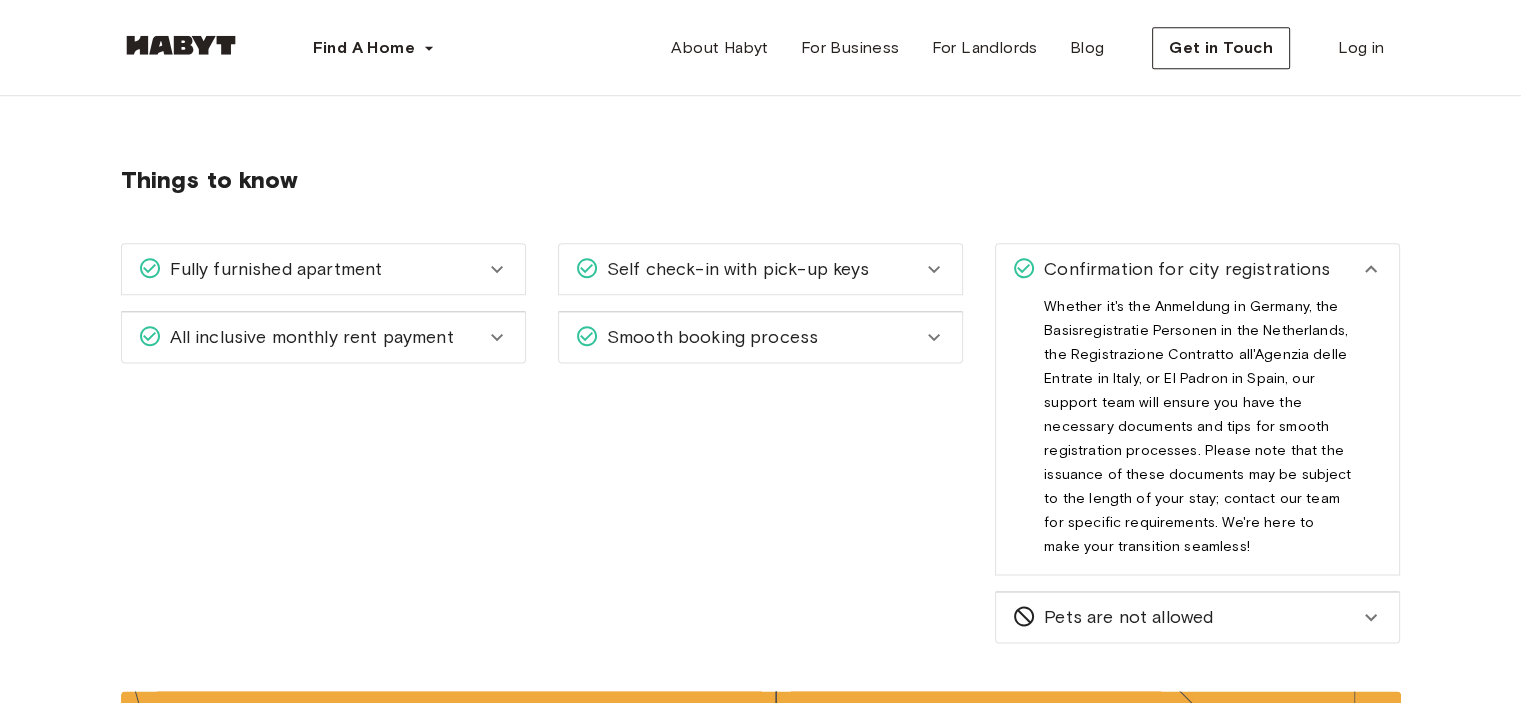 click on "Confirmation for city registrations" at bounding box center (1183, 269) 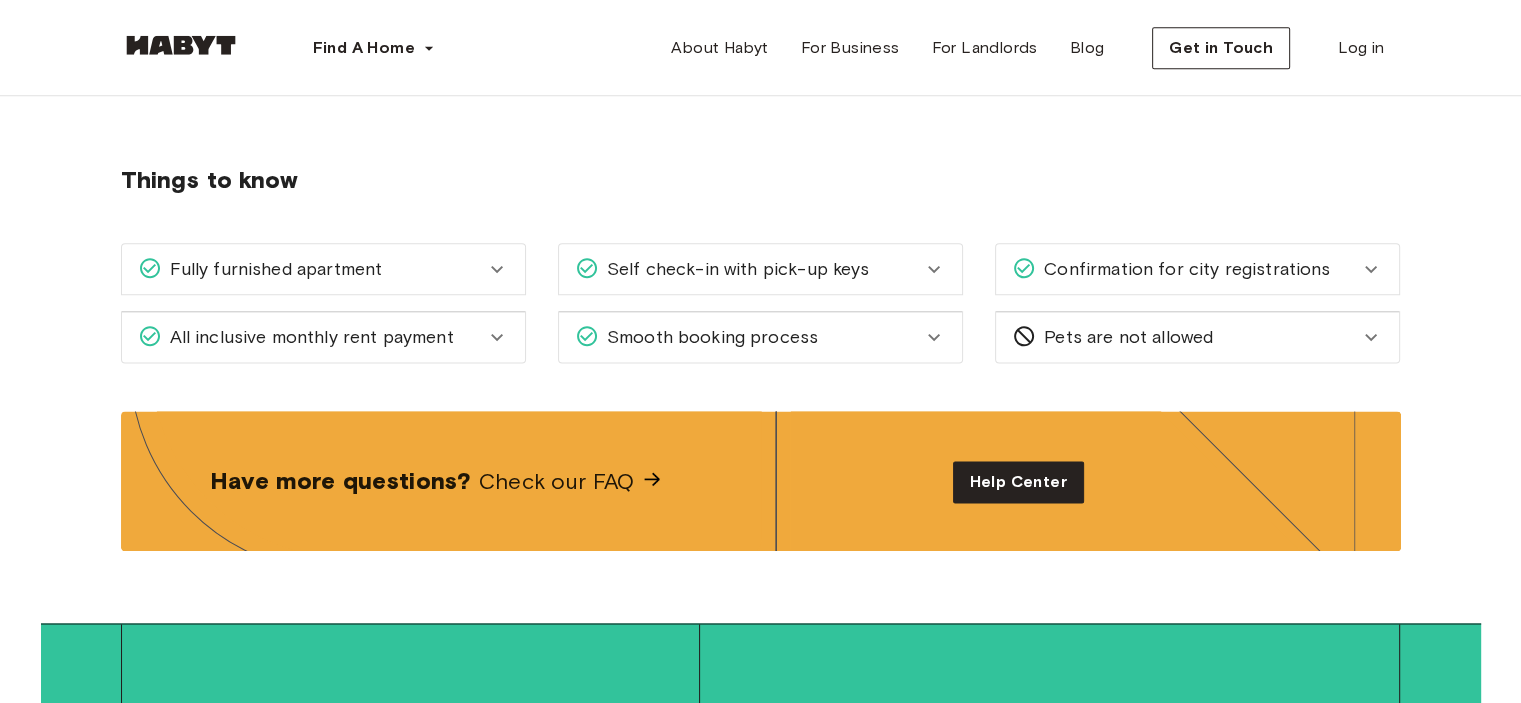 click on "Self check-in with pick-up keys" at bounding box center [734, 269] 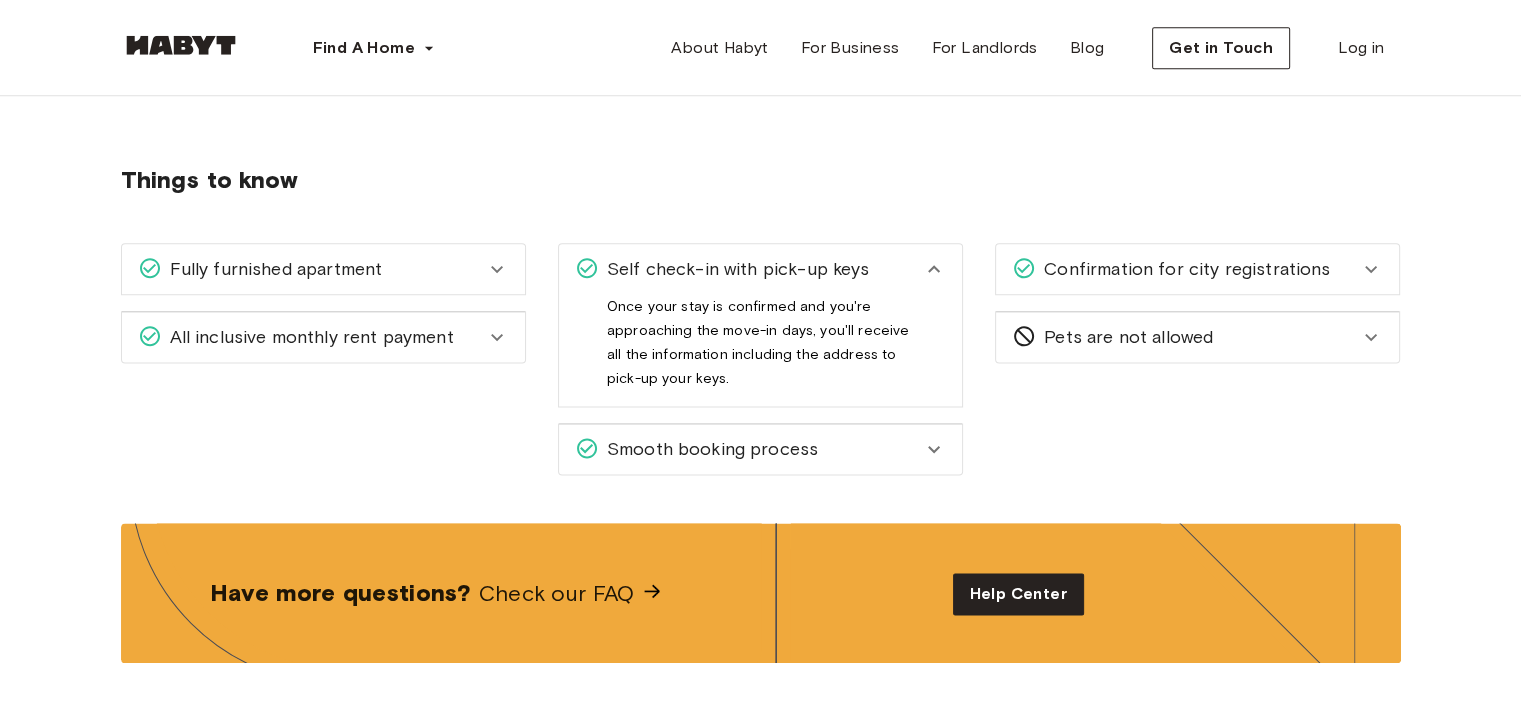 click on "Self check-in with pick-up keys" at bounding box center [734, 269] 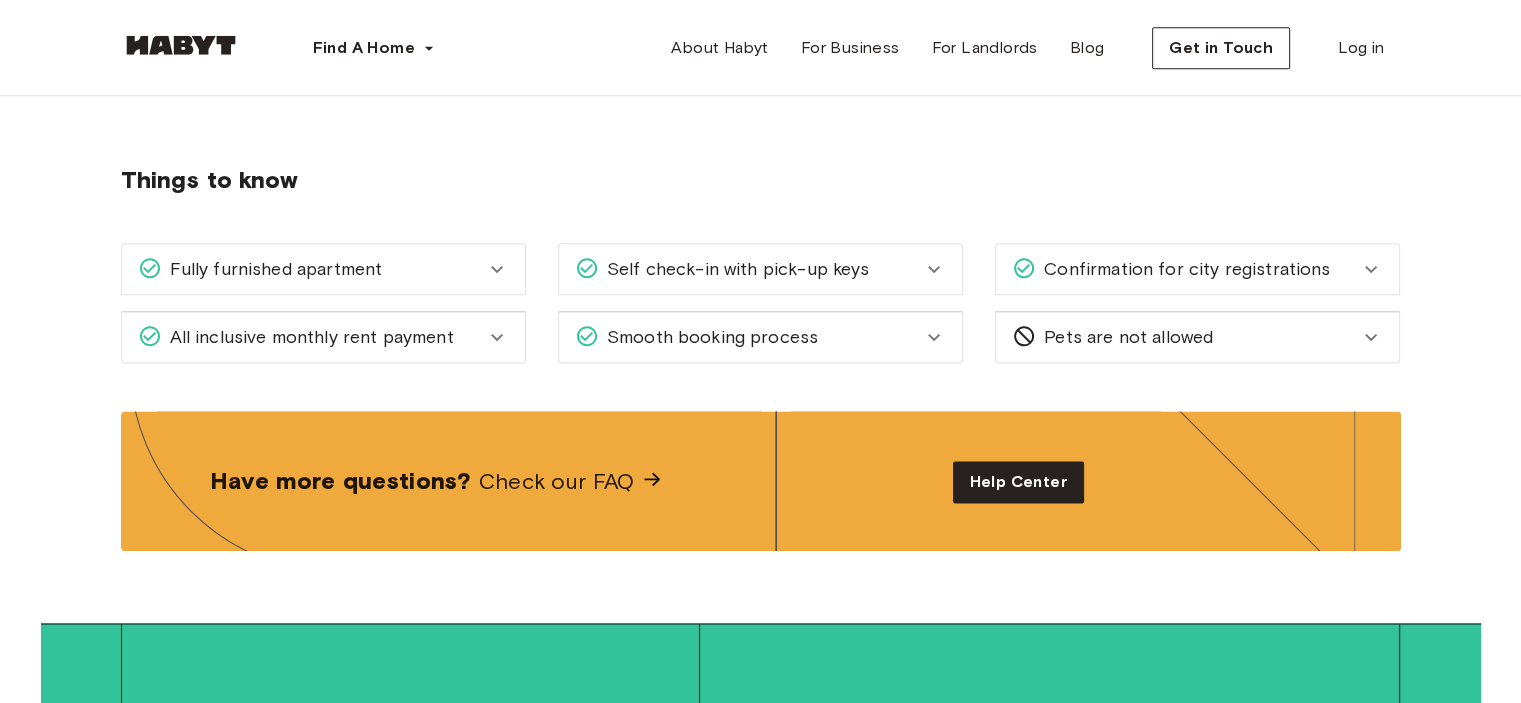 click on "All inclusive monthly rent payment" at bounding box center (308, 337) 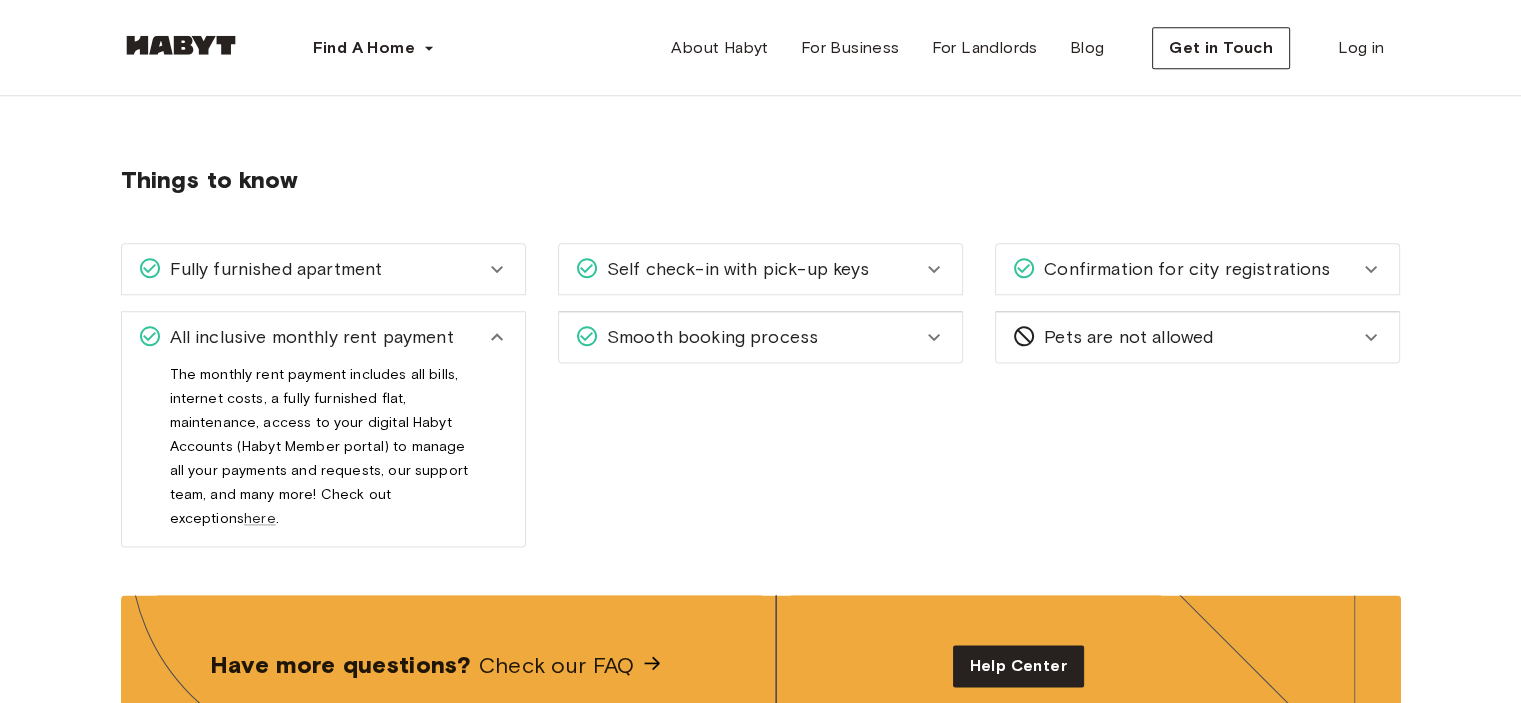 click on "Fully furnished apartment" at bounding box center [272, 269] 